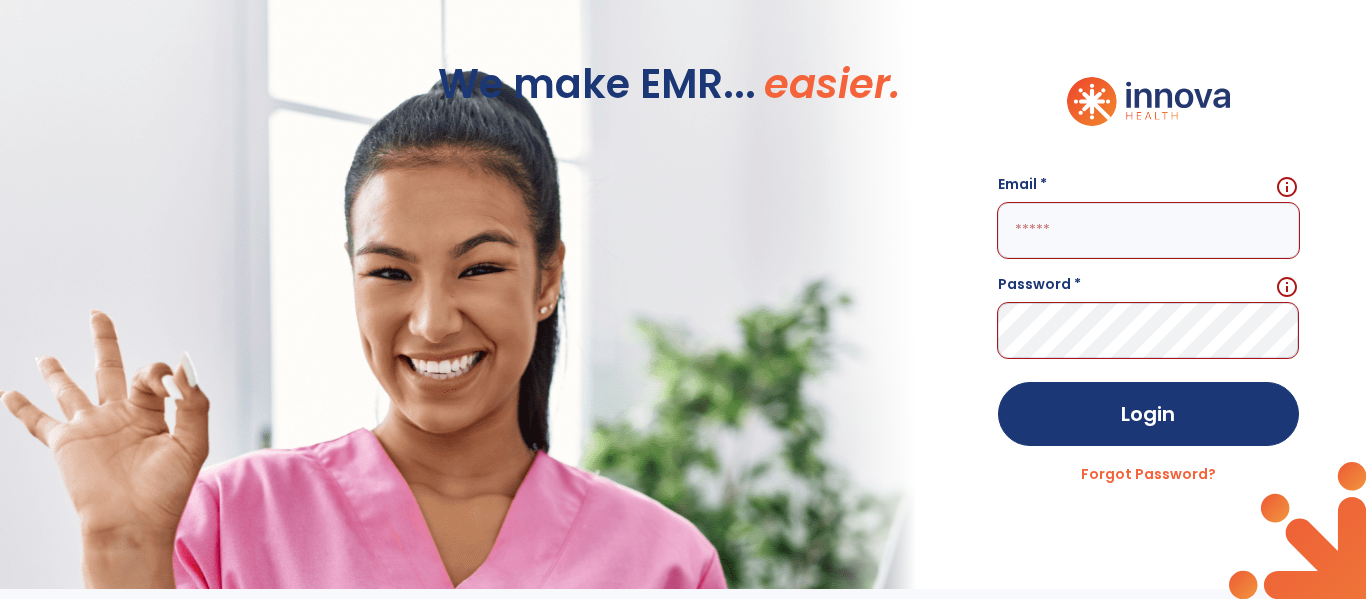 scroll, scrollTop: 0, scrollLeft: 0, axis: both 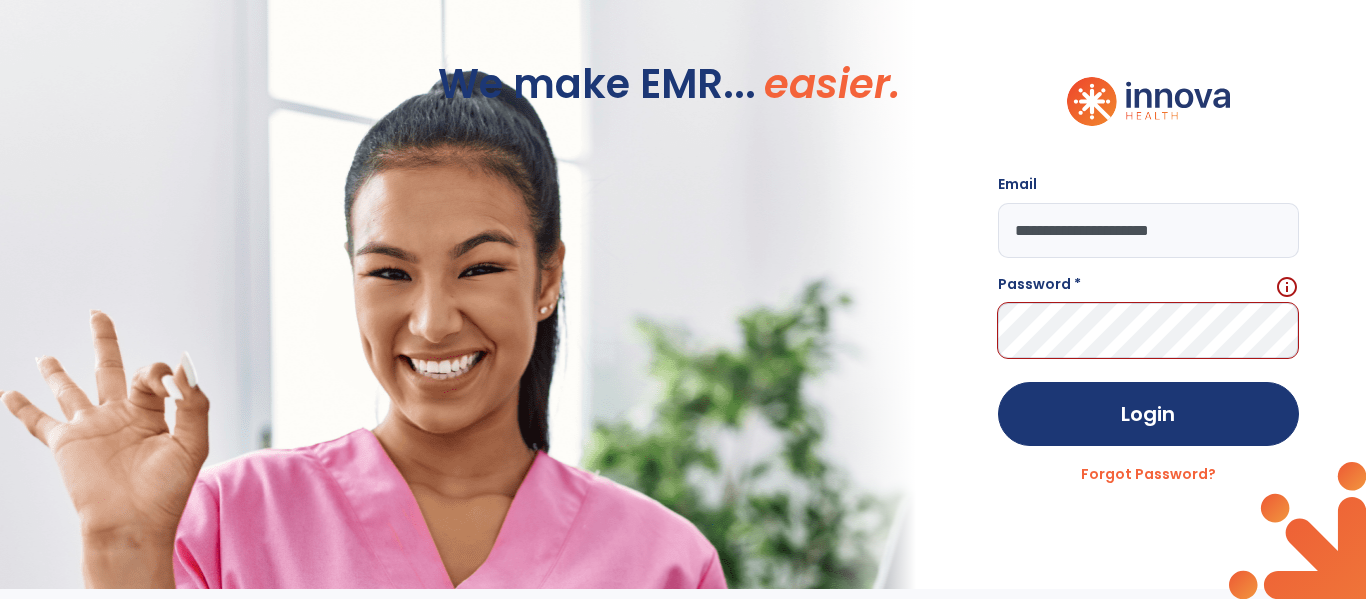 type on "**********" 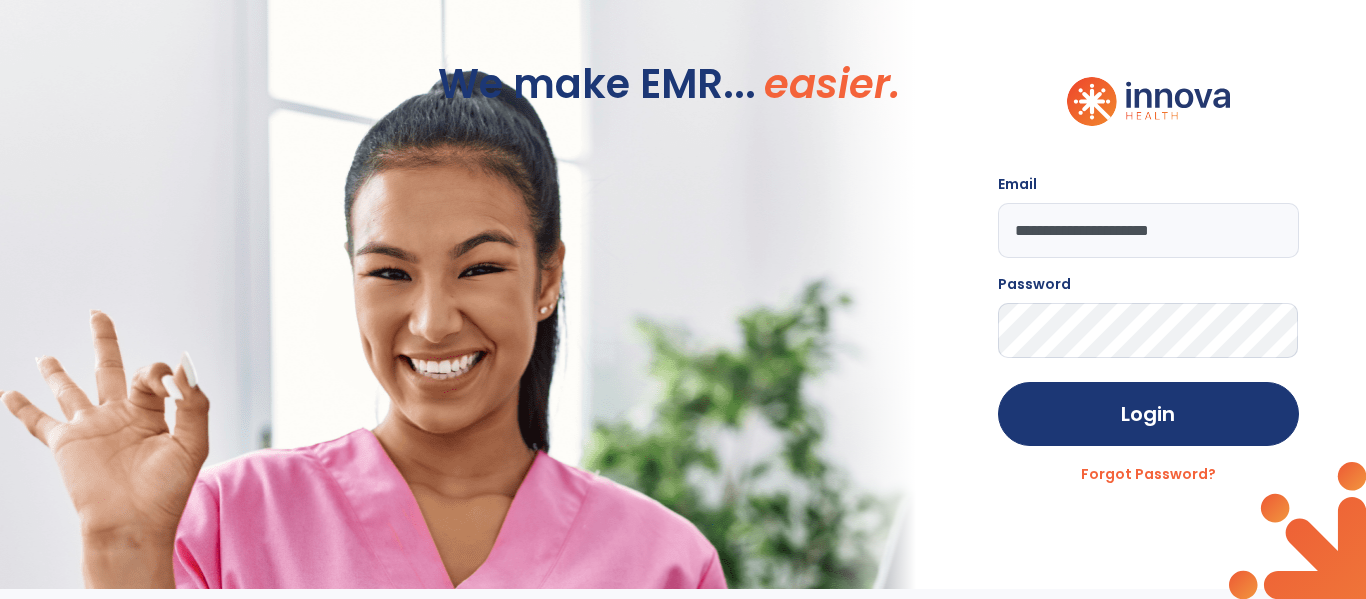 click on "Login" 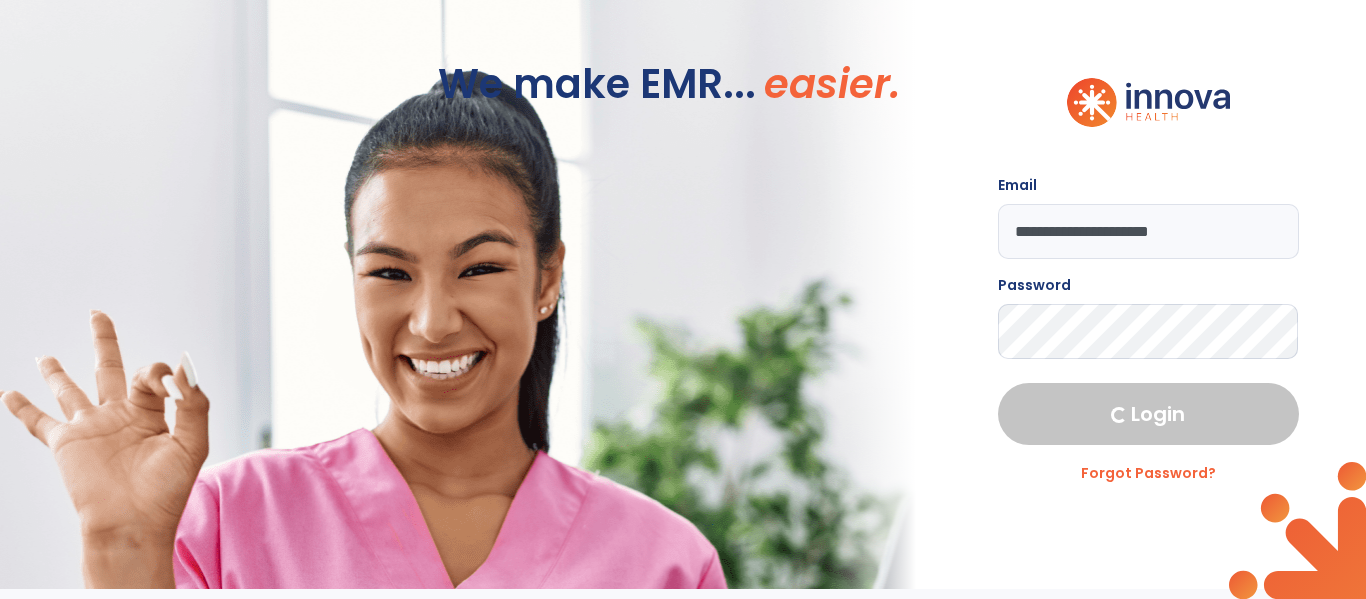 select on "****" 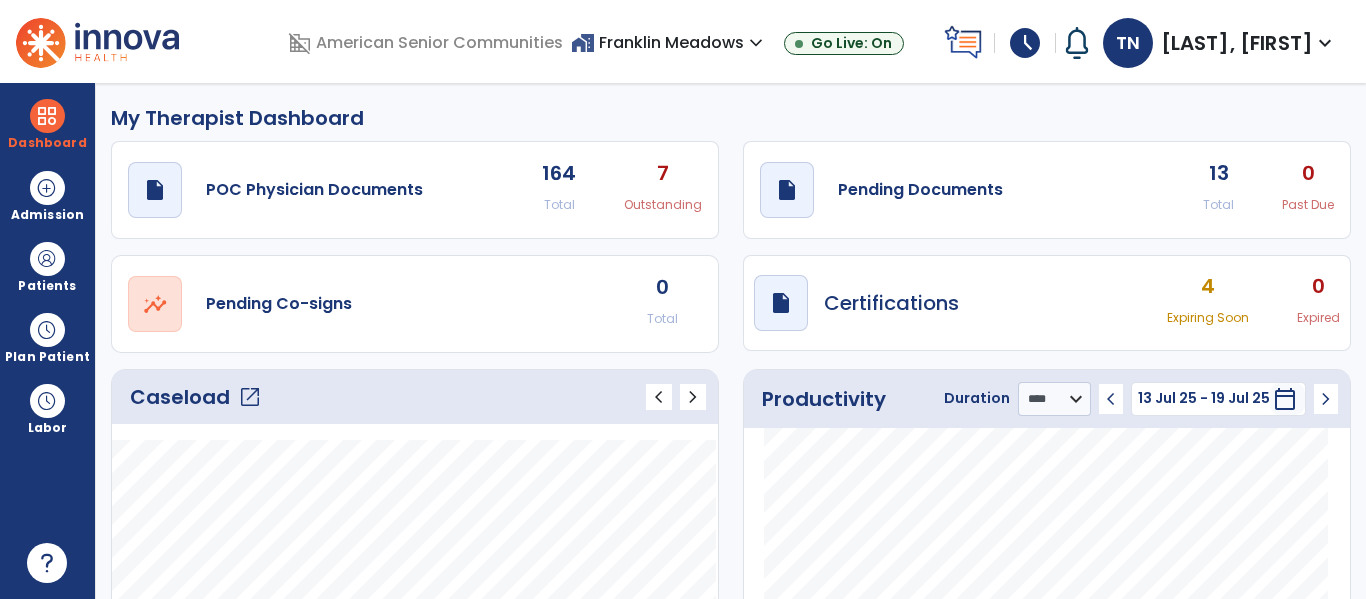 click on "13" 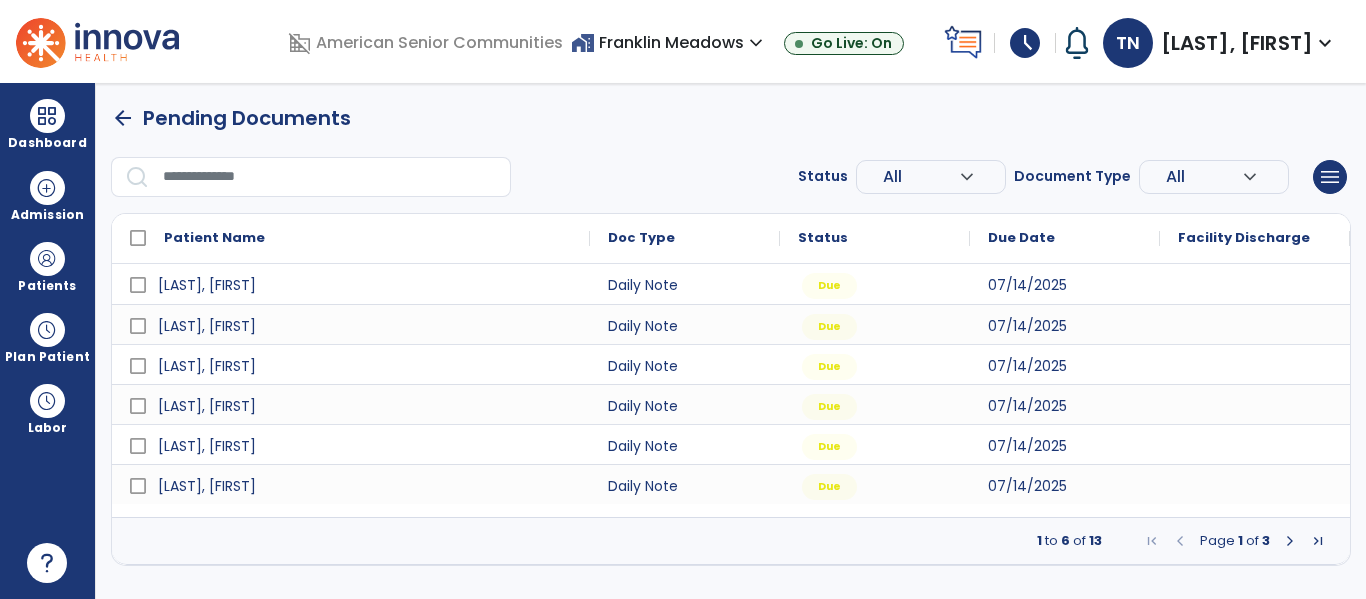 click at bounding box center [1290, 541] 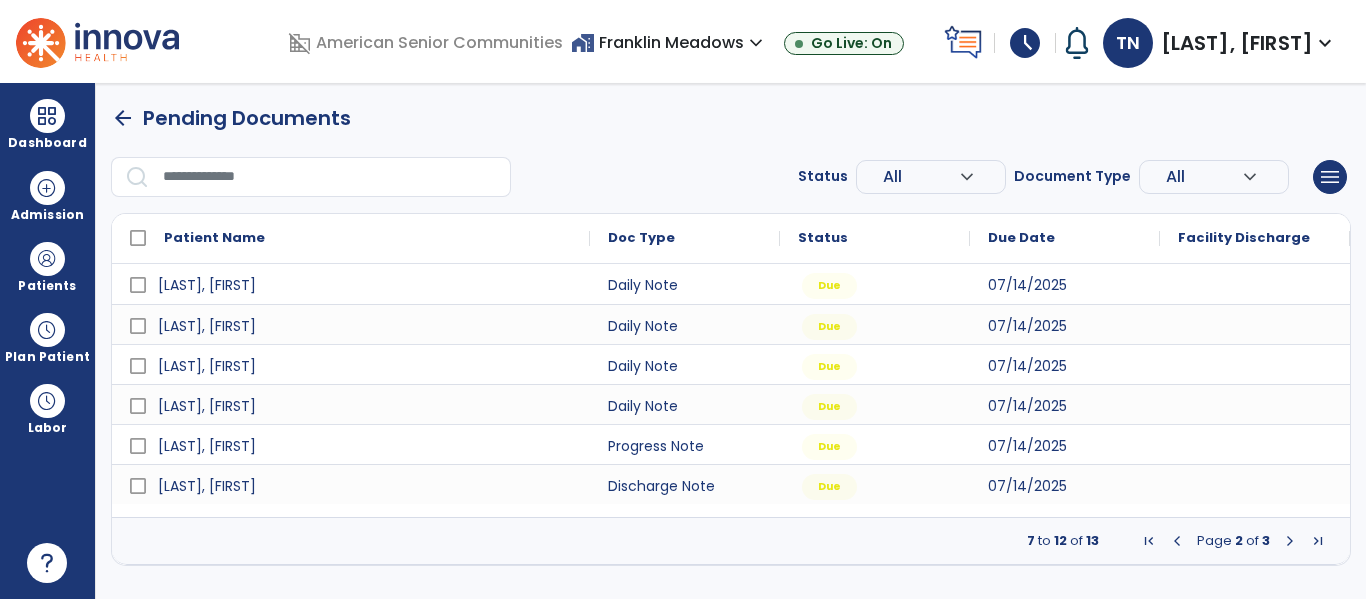 click at bounding box center [1290, 541] 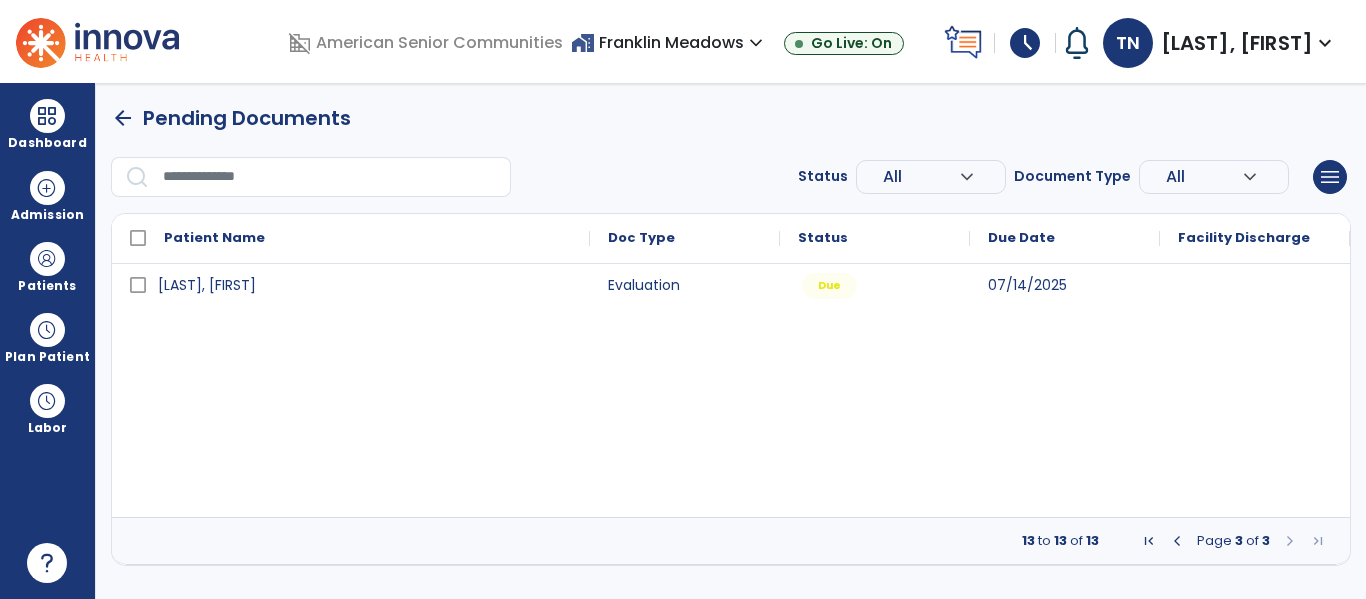 click at bounding box center [1177, 541] 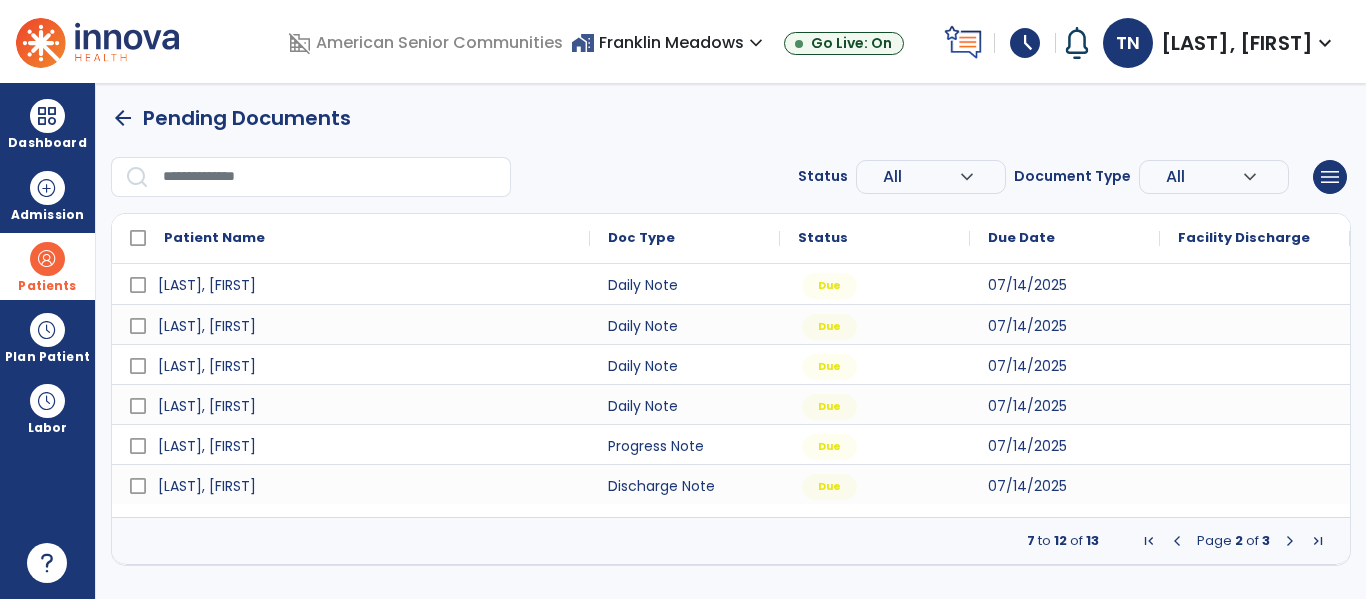 click at bounding box center [47, 259] 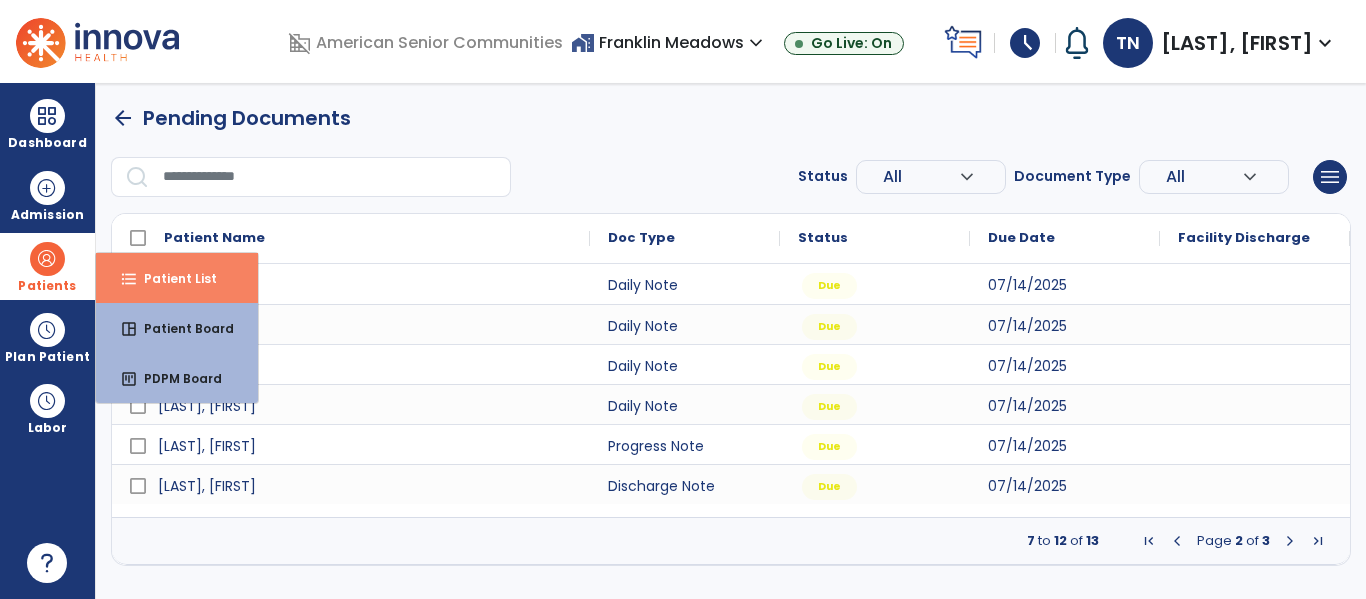 click on "Patient List" at bounding box center [172, 278] 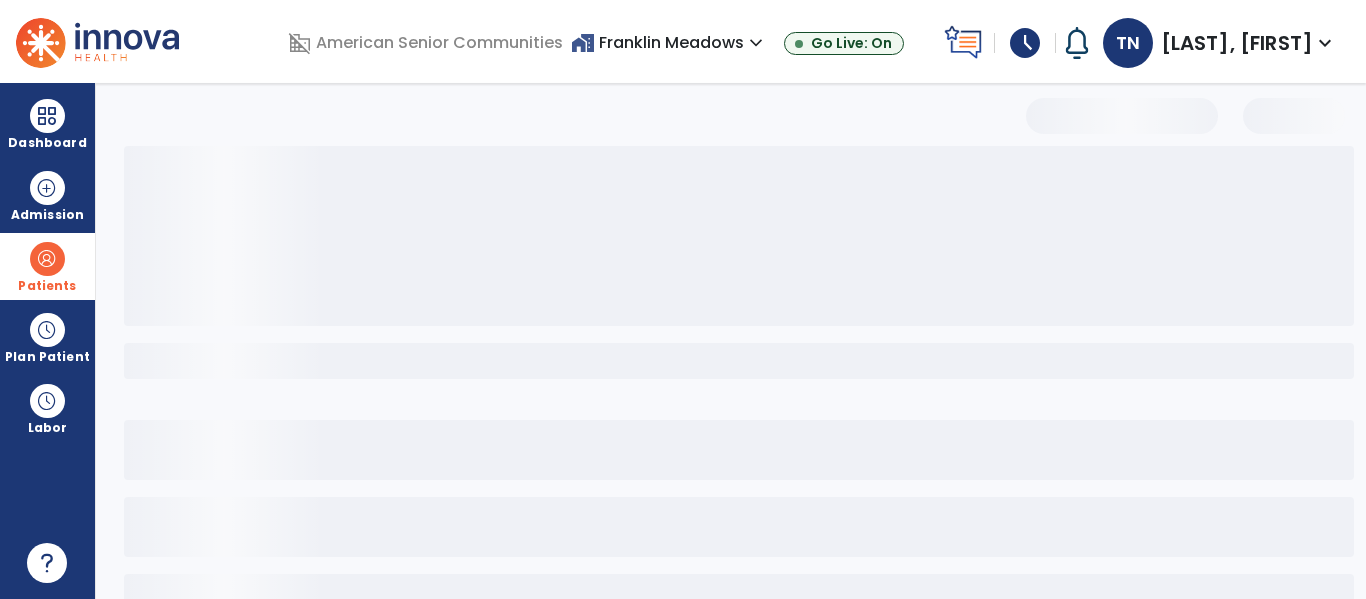 select on "***" 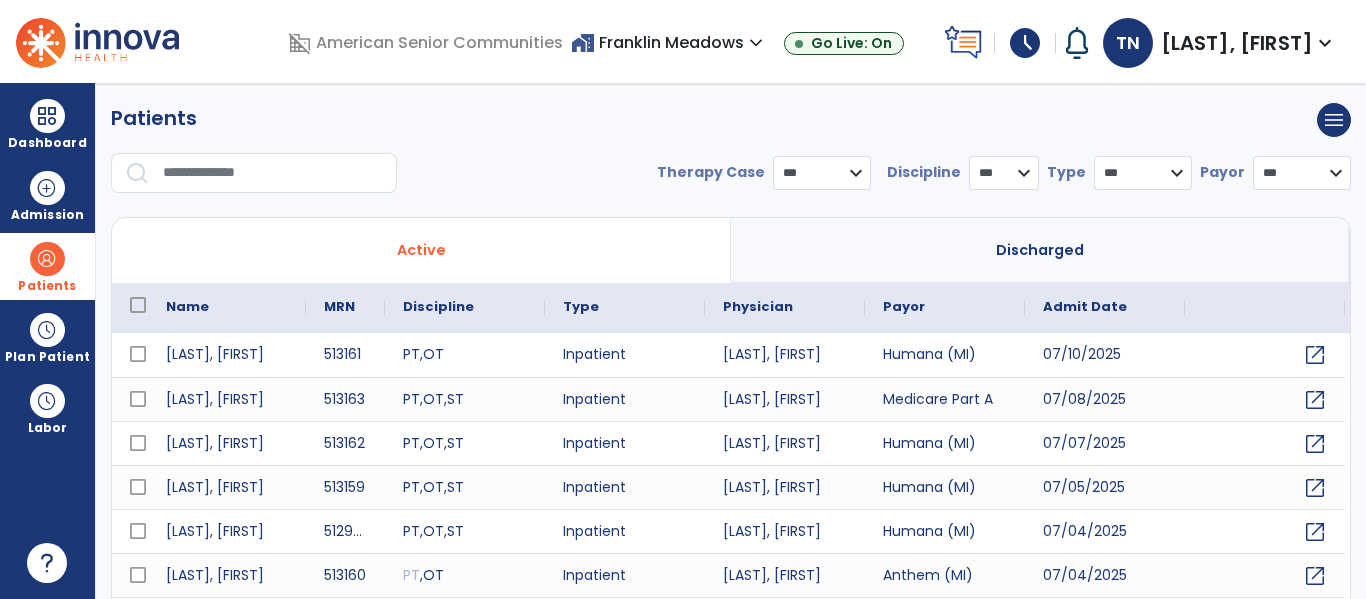 click at bounding box center (273, 173) 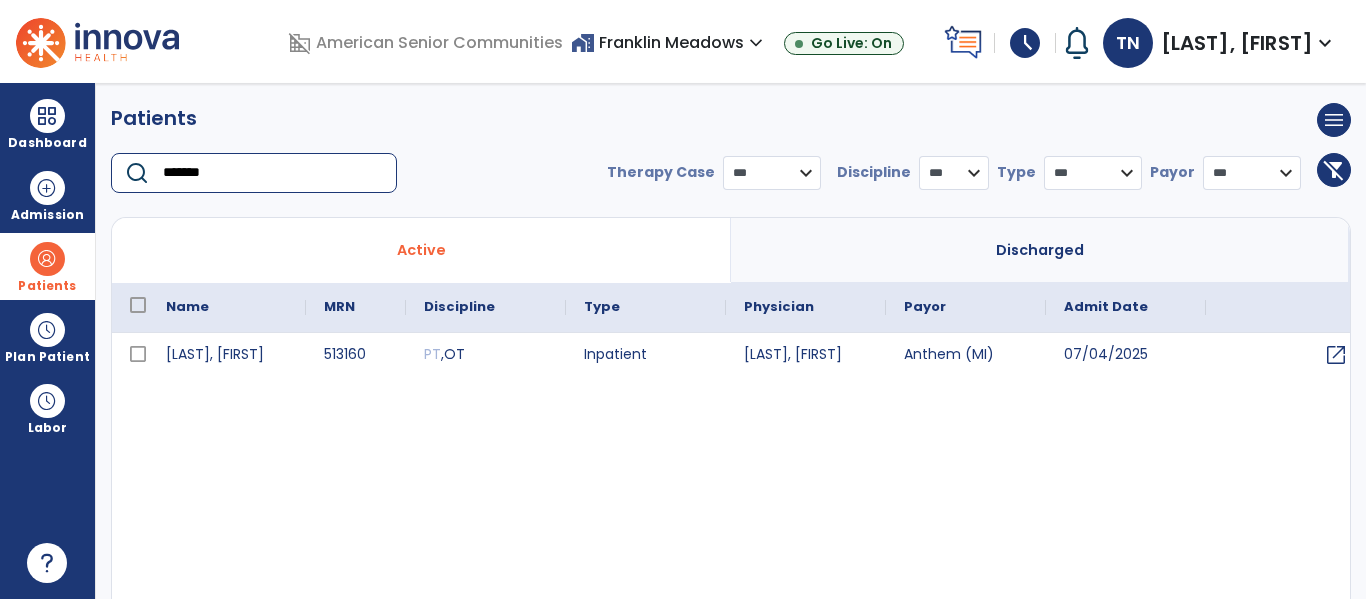 type on "*******" 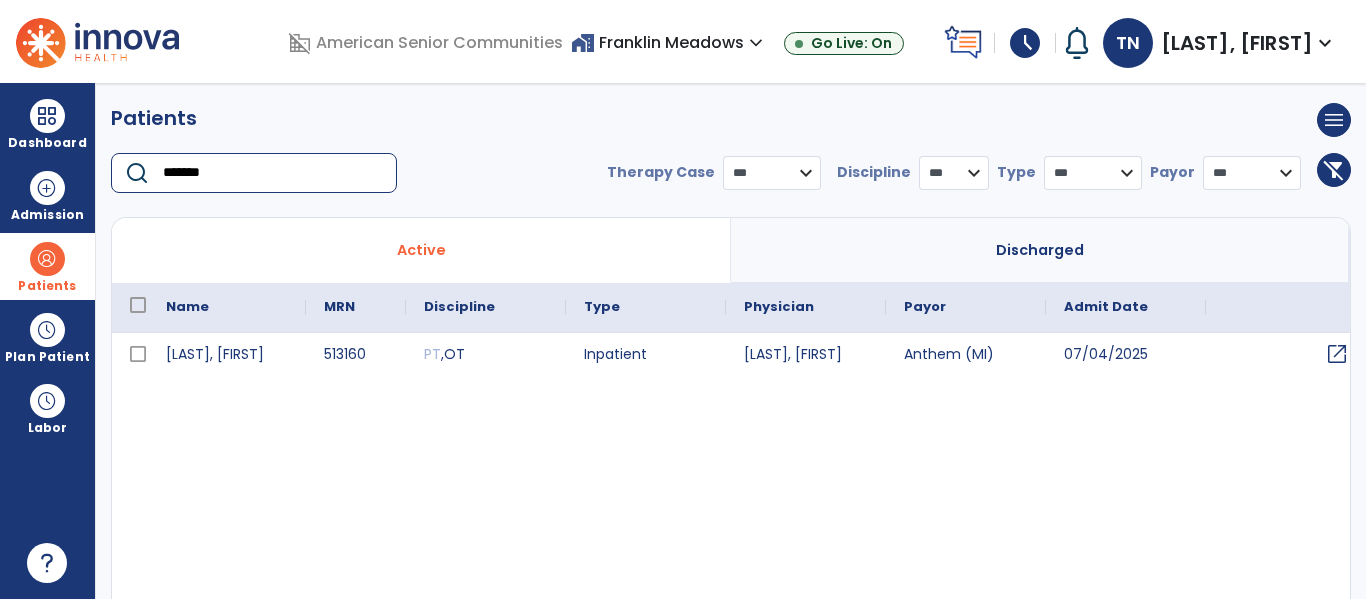click on "open_in_new" at bounding box center [1337, 354] 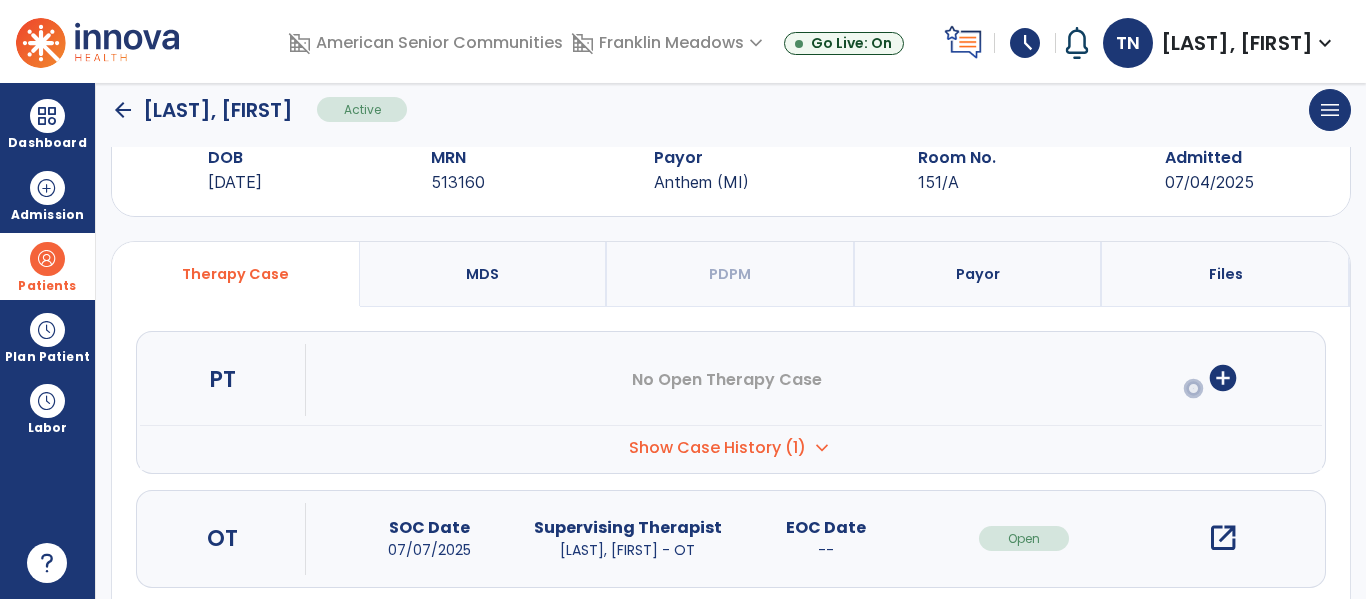 scroll, scrollTop: 98, scrollLeft: 0, axis: vertical 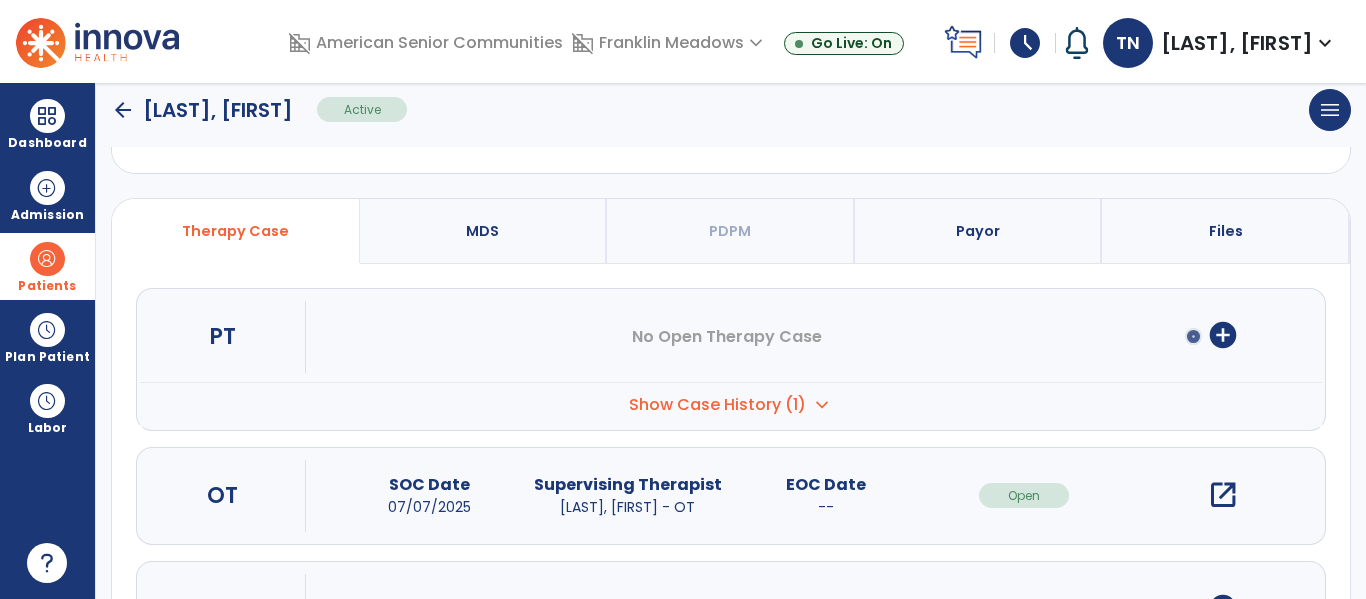 click on "open_in_new" at bounding box center [1223, 495] 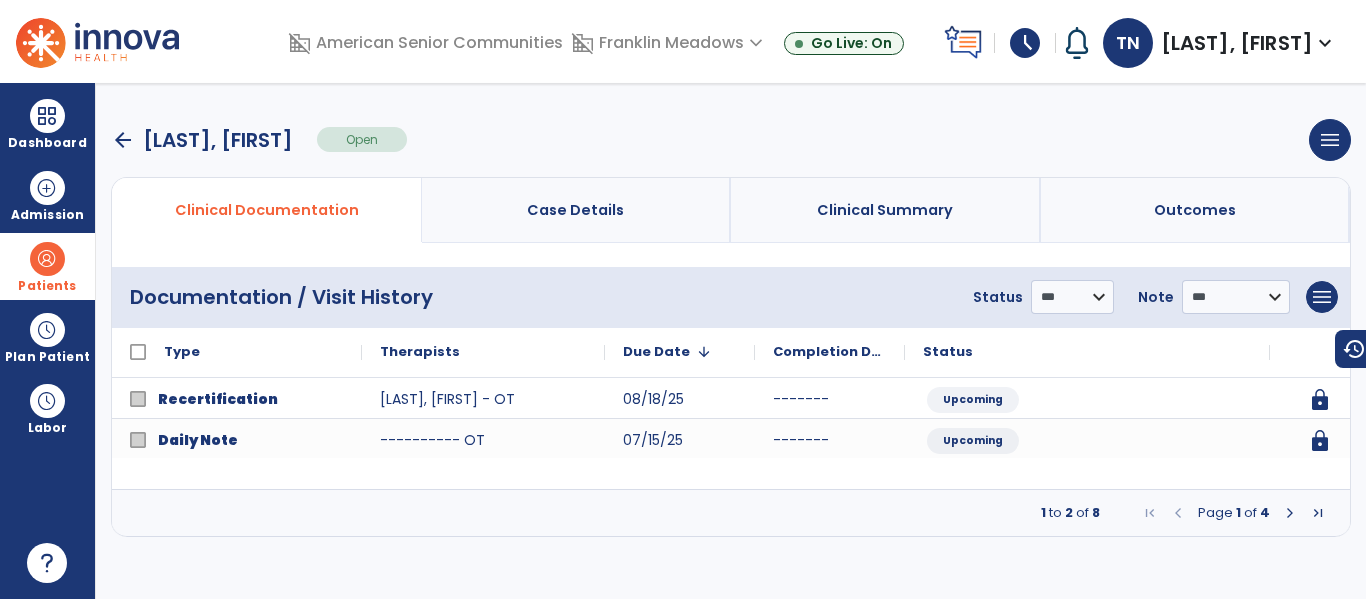 scroll, scrollTop: 0, scrollLeft: 0, axis: both 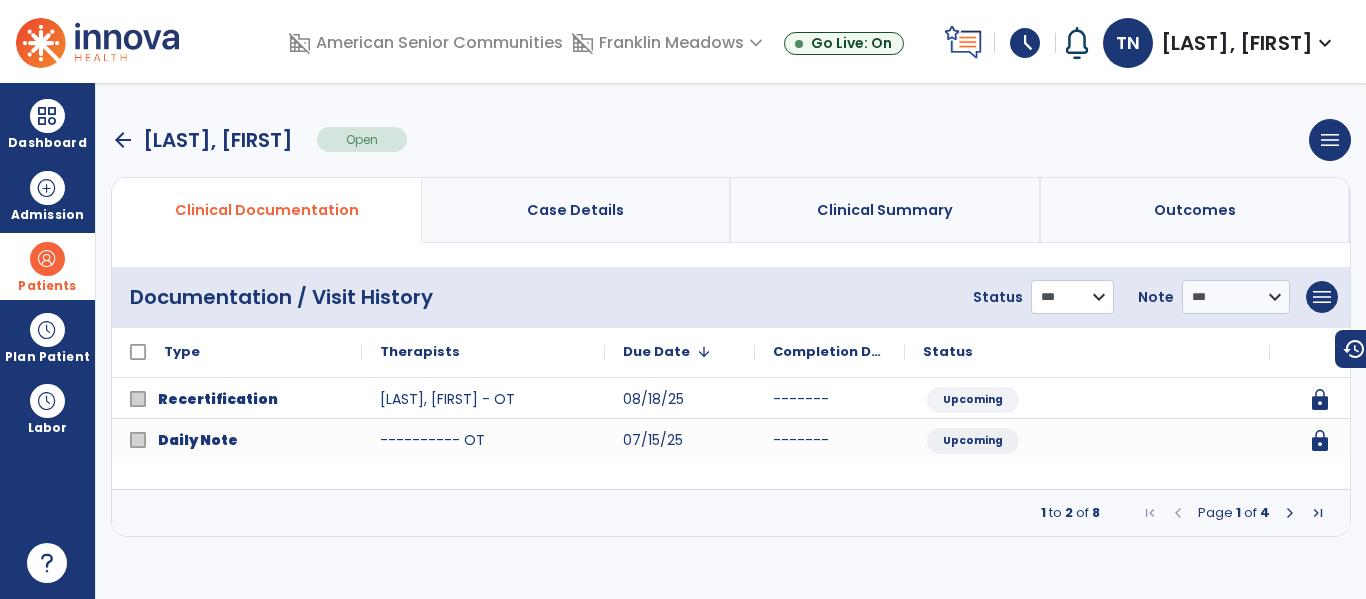 click on "**********" at bounding box center [1072, 297] 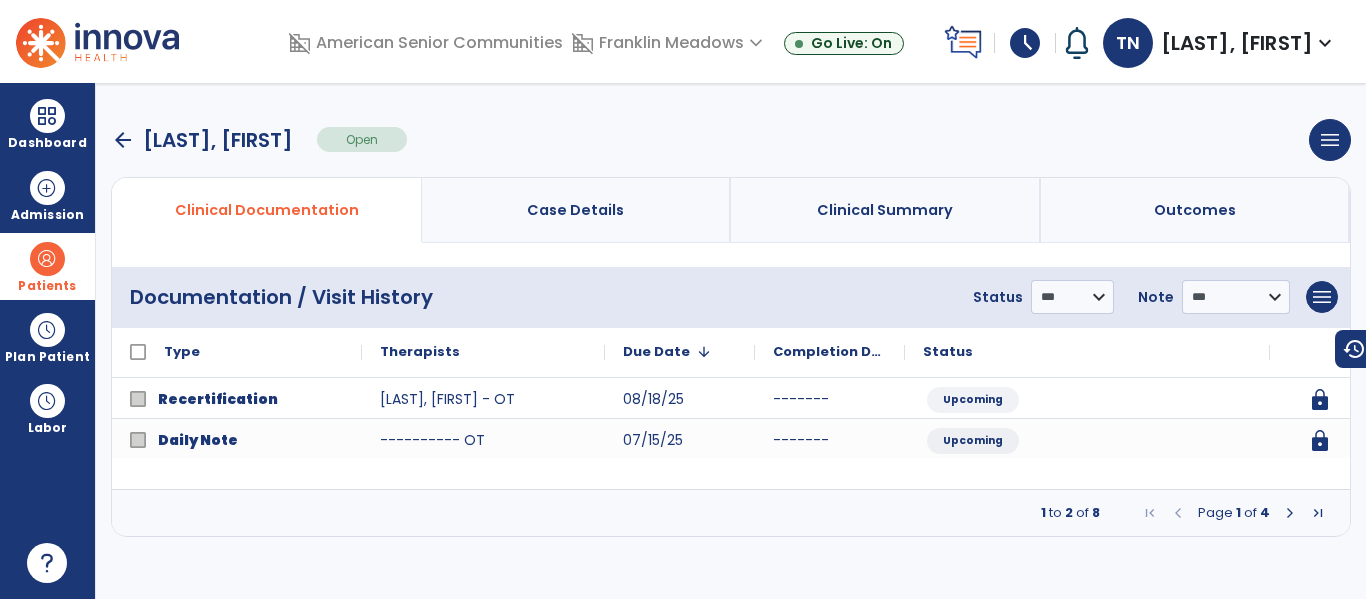click on "Outcomes" at bounding box center (1196, 210) 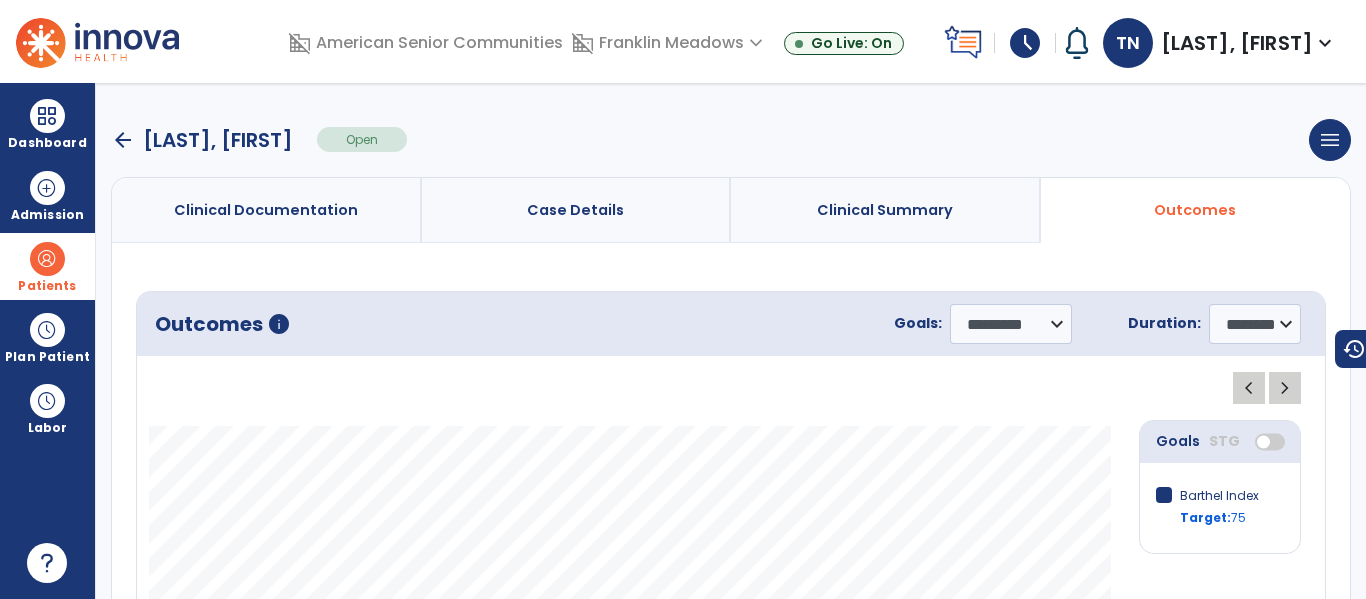 click on "arrow_back" at bounding box center [123, 140] 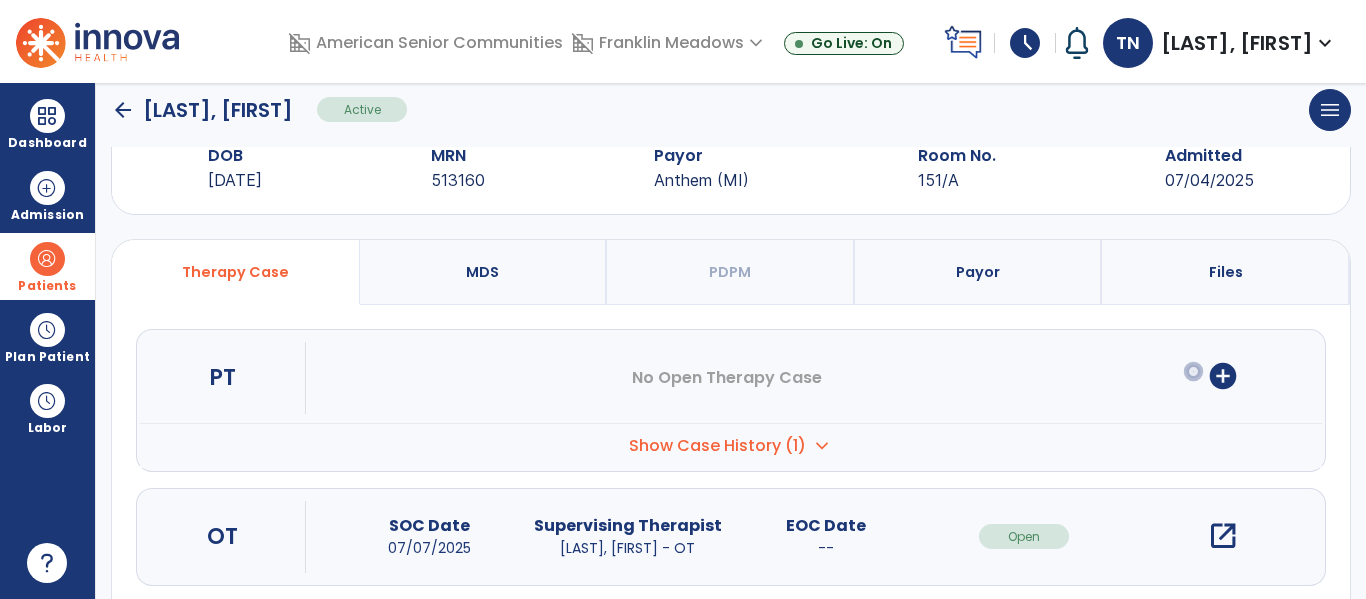 scroll, scrollTop: 63, scrollLeft: 0, axis: vertical 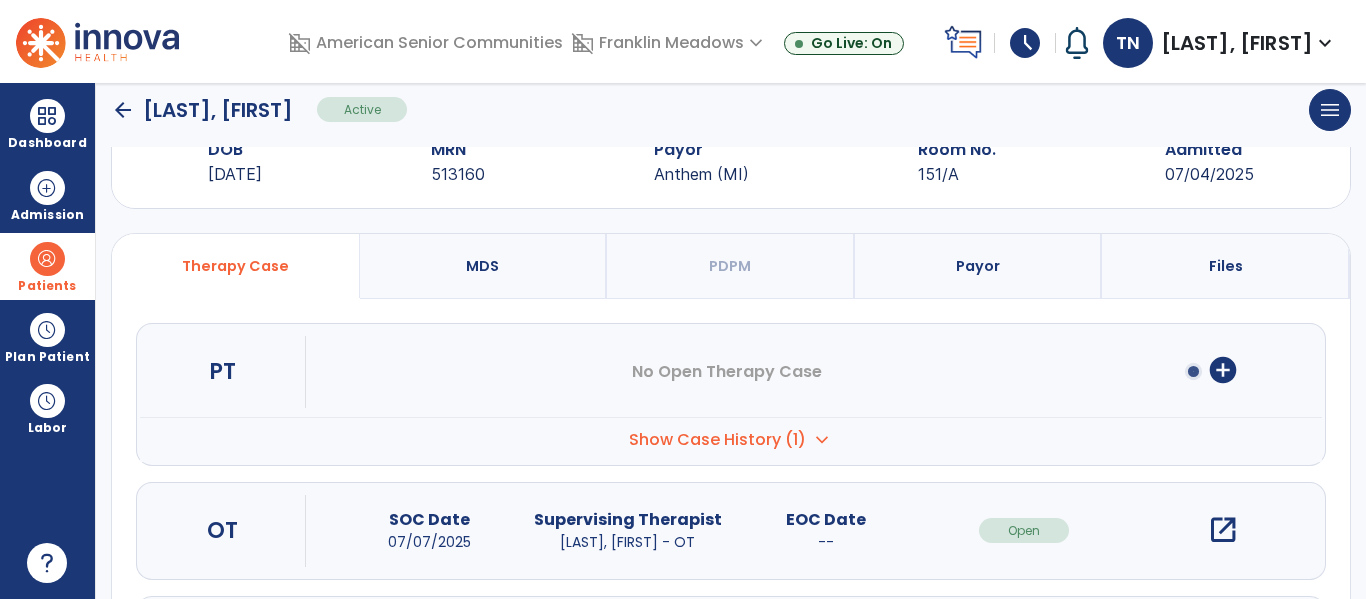 click on "open_in_new" at bounding box center (1223, 530) 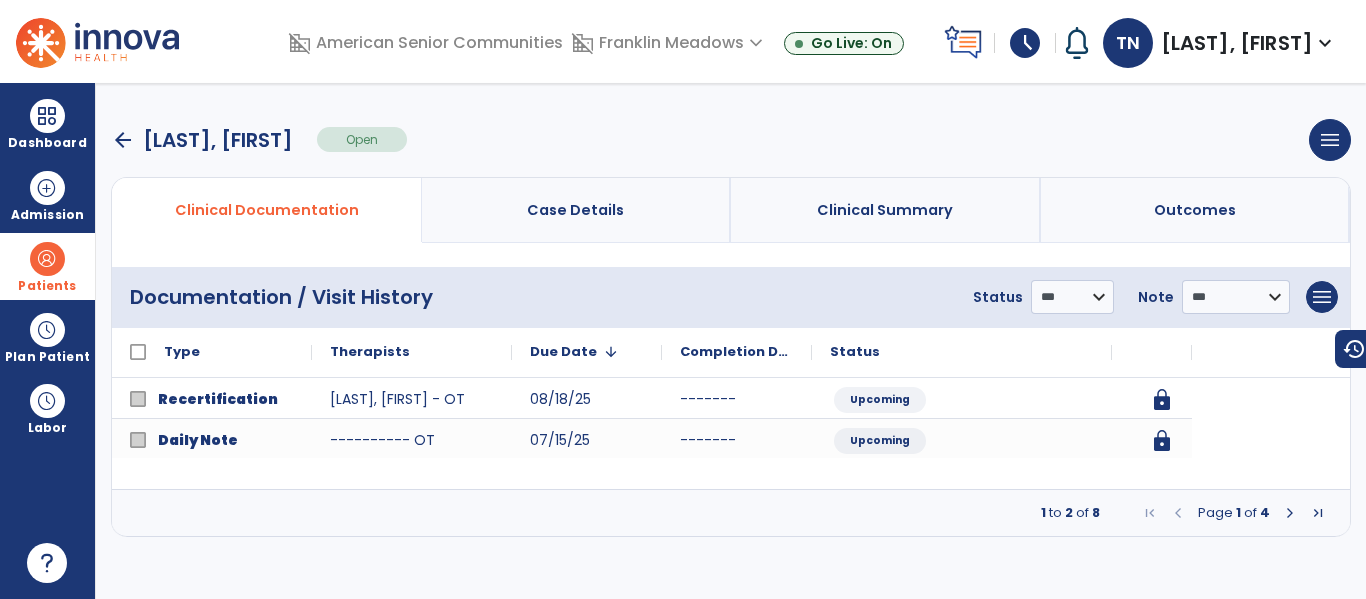 scroll, scrollTop: 0, scrollLeft: 0, axis: both 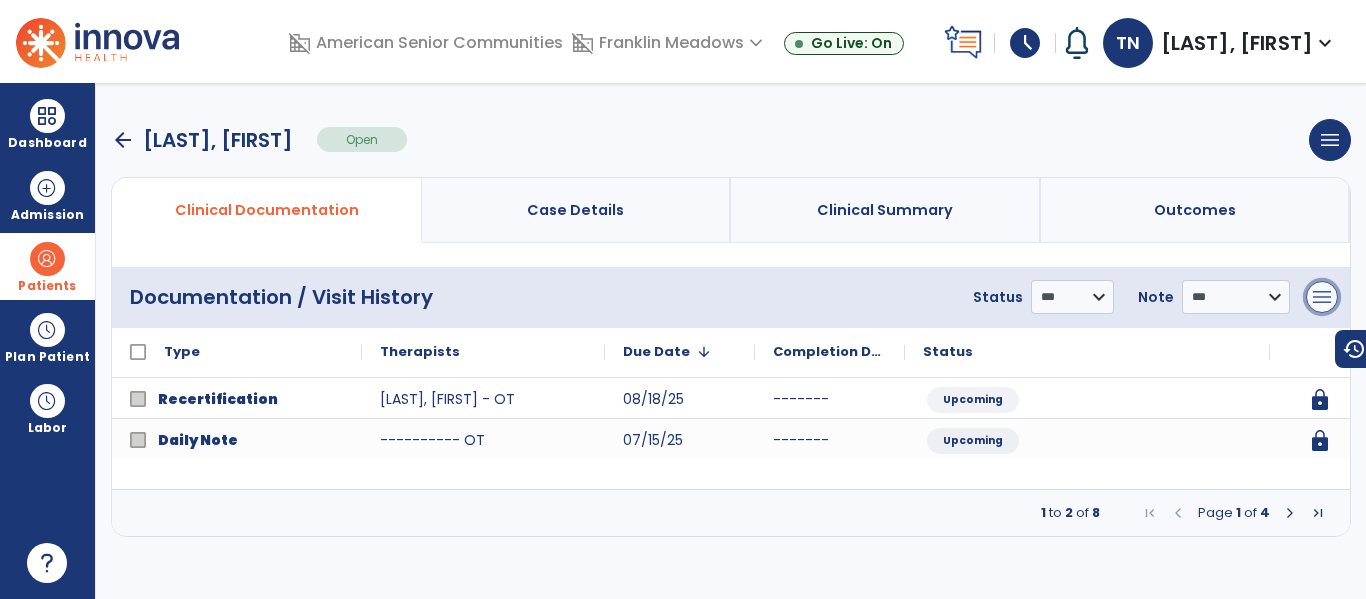 click on "menu" at bounding box center (1322, 297) 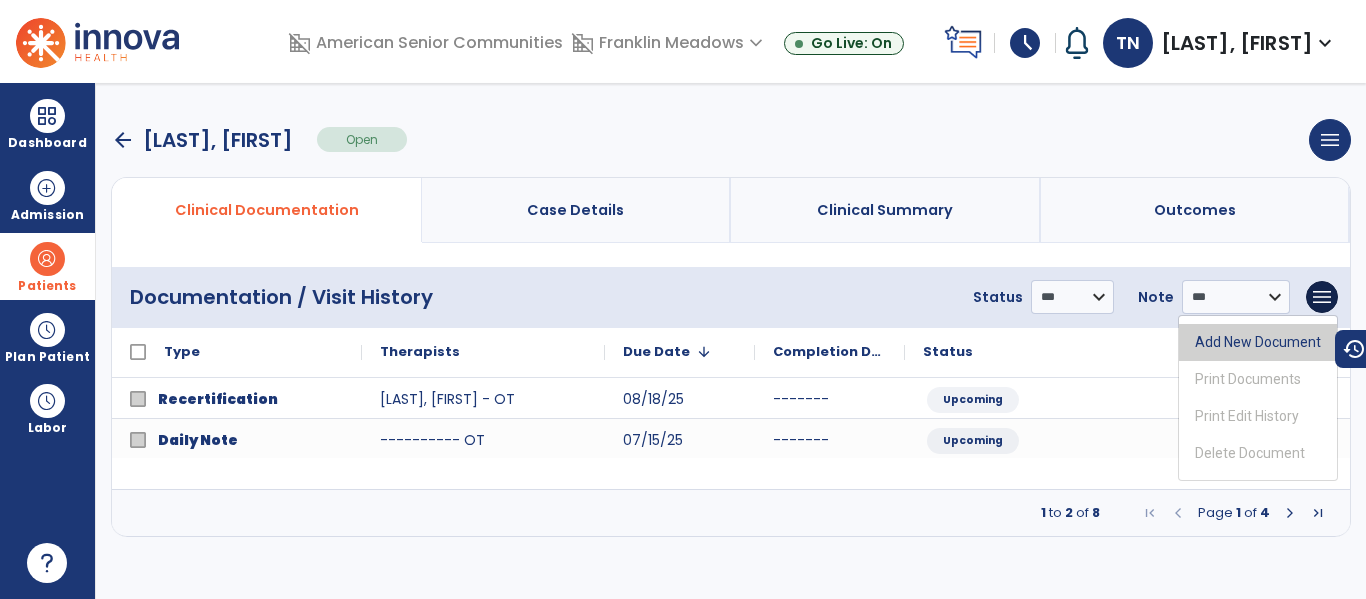 click on "Add New Document" at bounding box center (1258, 342) 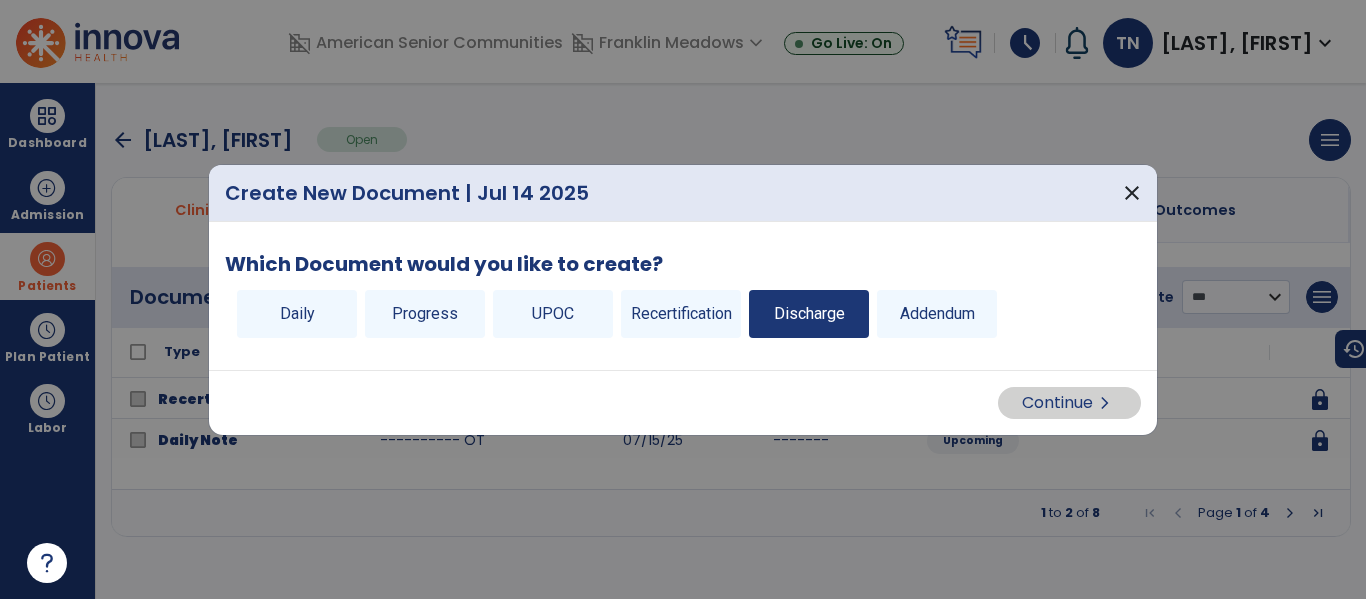 click on "Discharge" at bounding box center (809, 314) 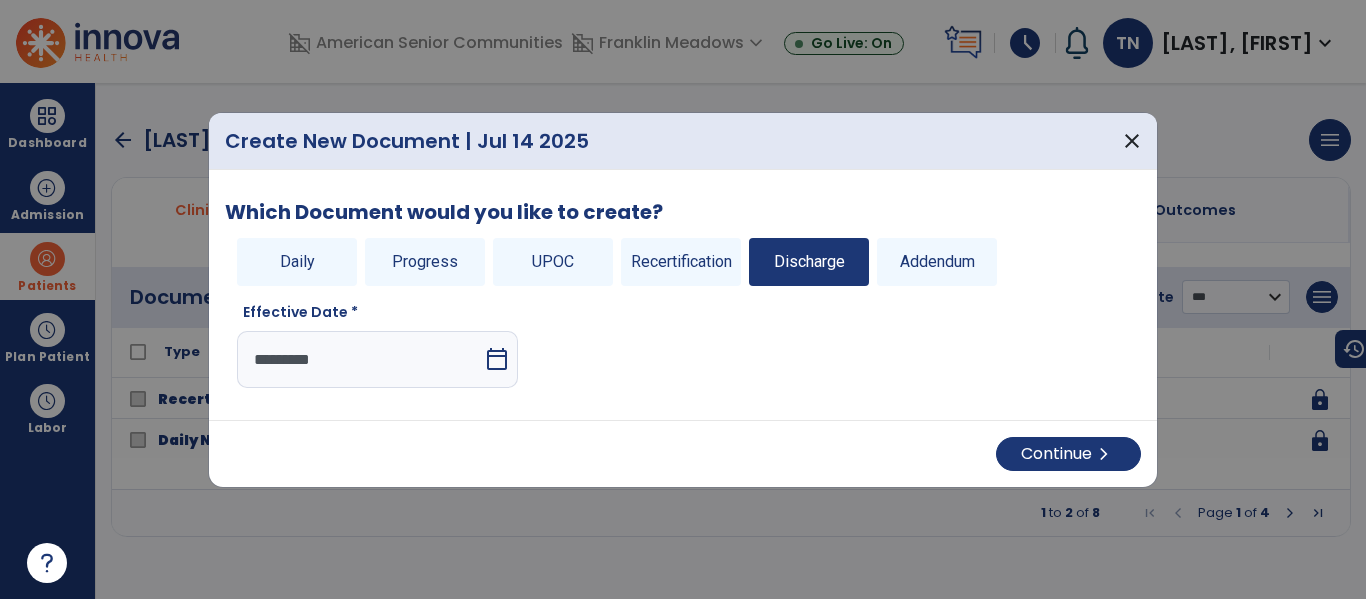 click on "calendar_today" at bounding box center [497, 359] 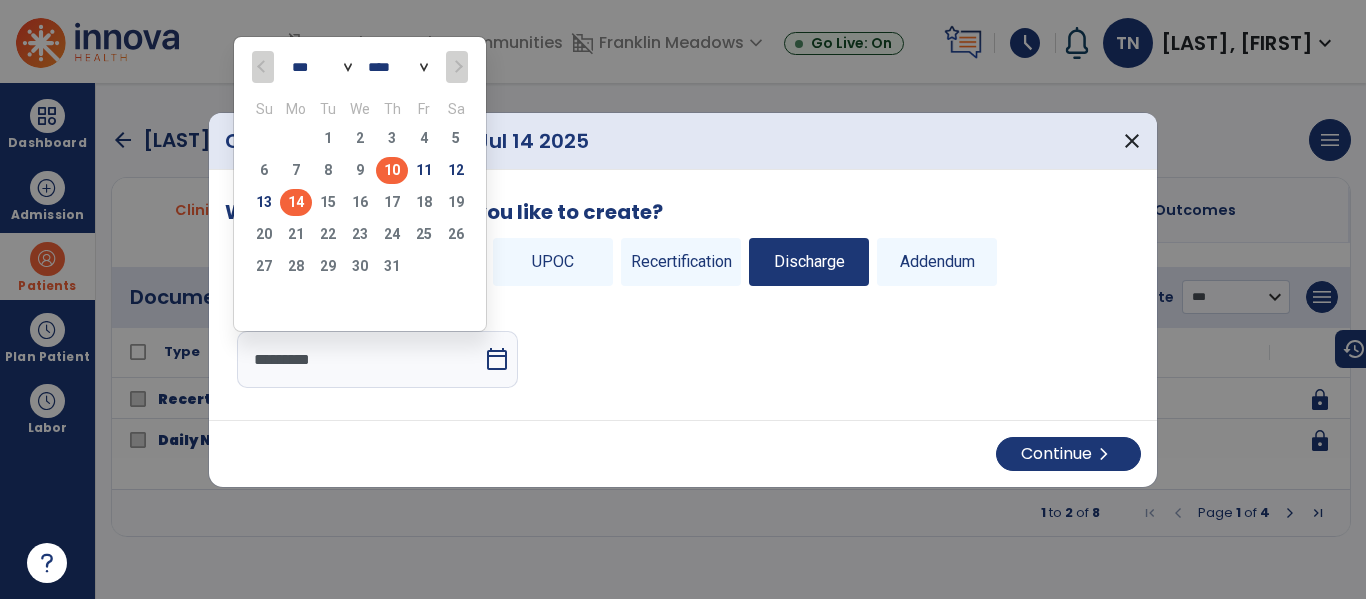 click on "10" 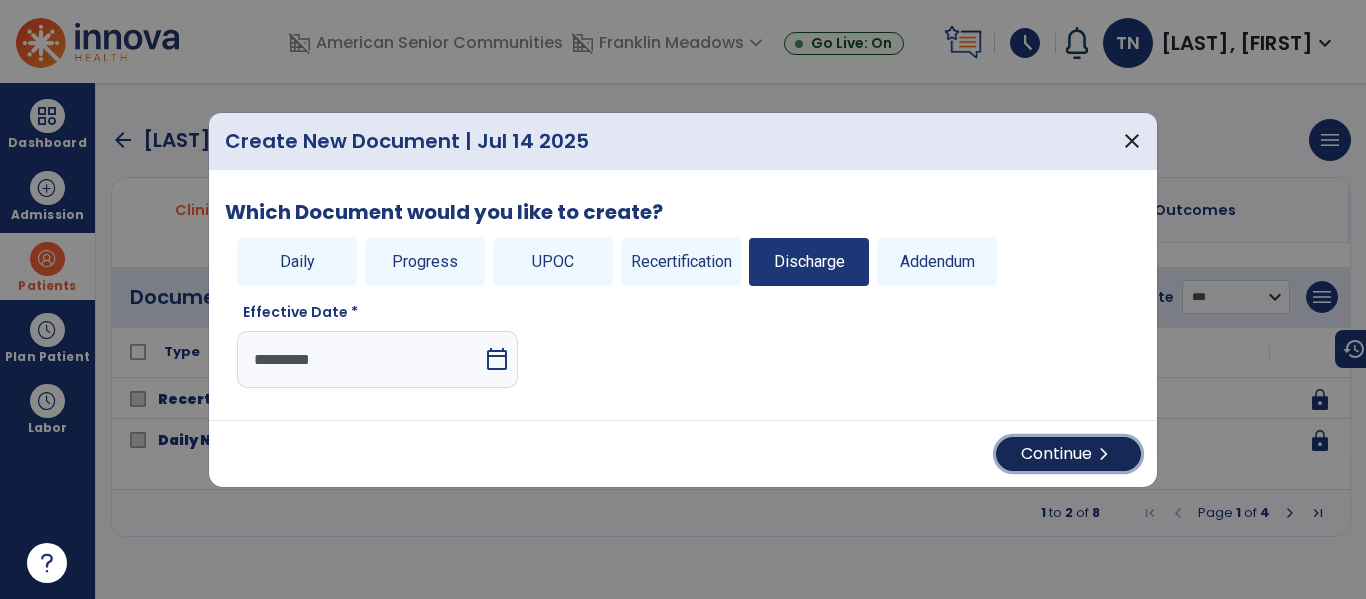 click on "chevron_right" at bounding box center [1104, 454] 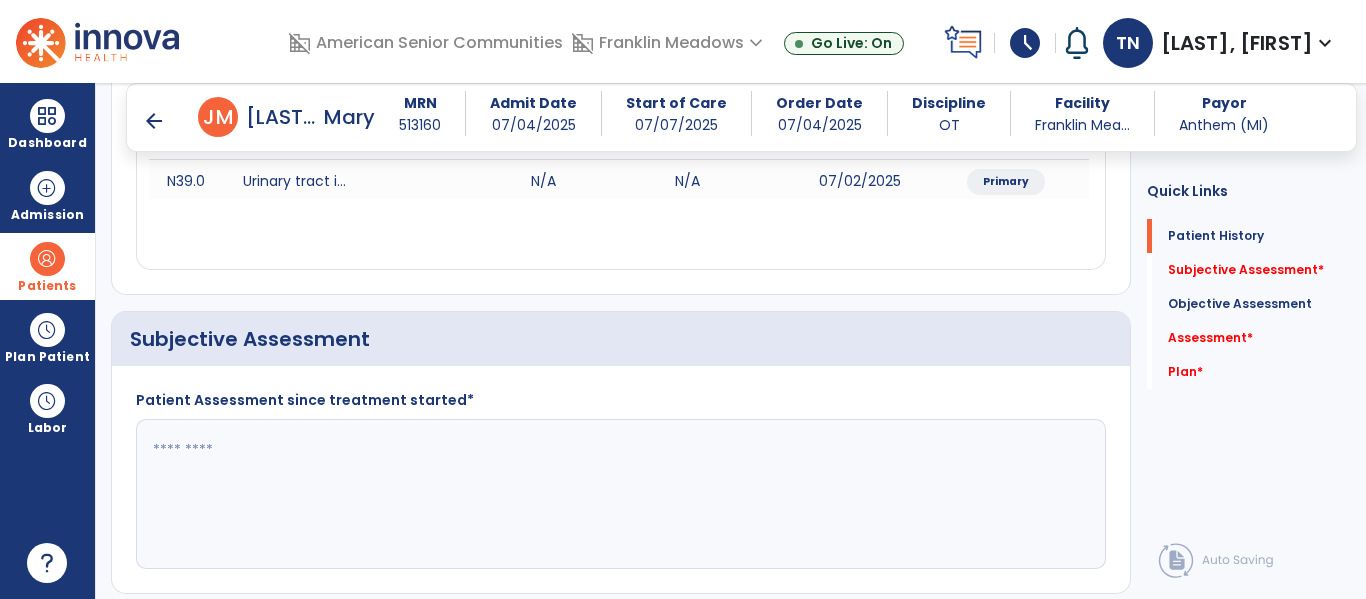 scroll, scrollTop: 329, scrollLeft: 0, axis: vertical 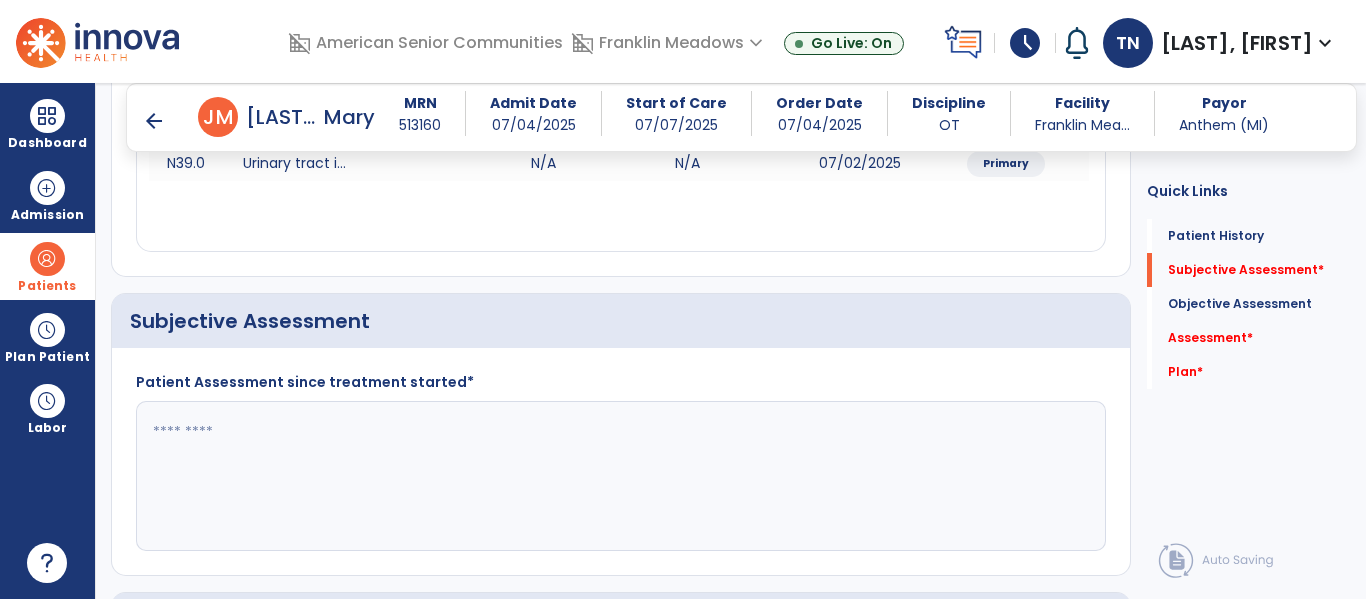 click 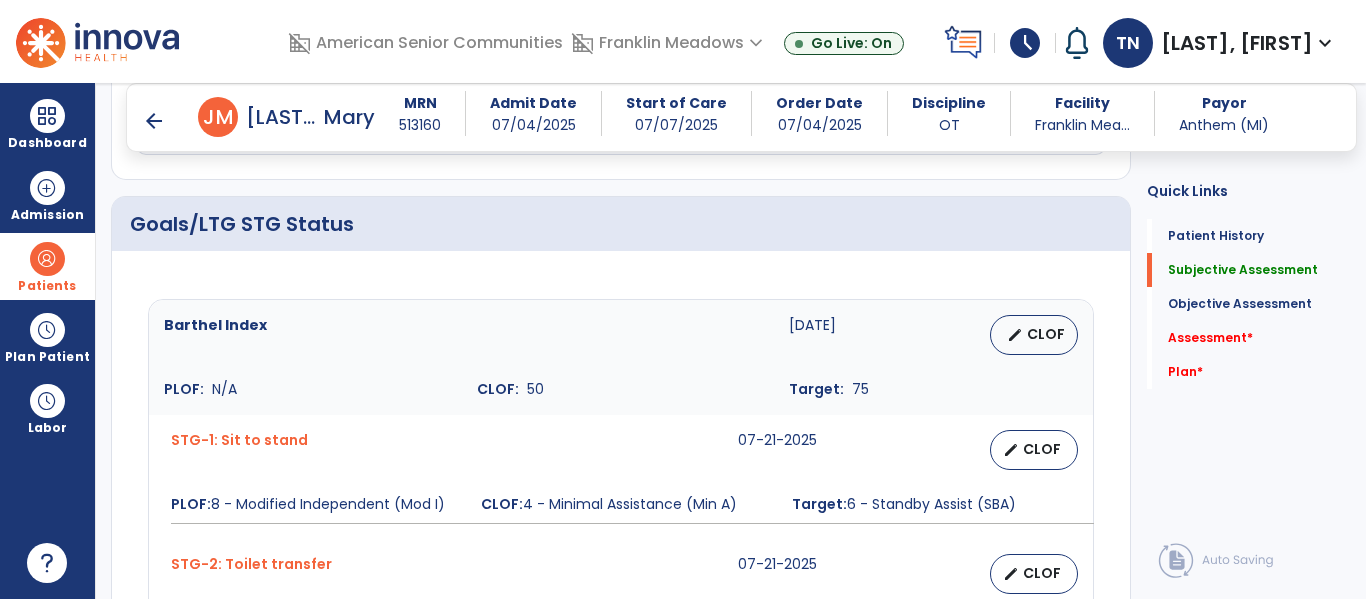 scroll, scrollTop: 723, scrollLeft: 0, axis: vertical 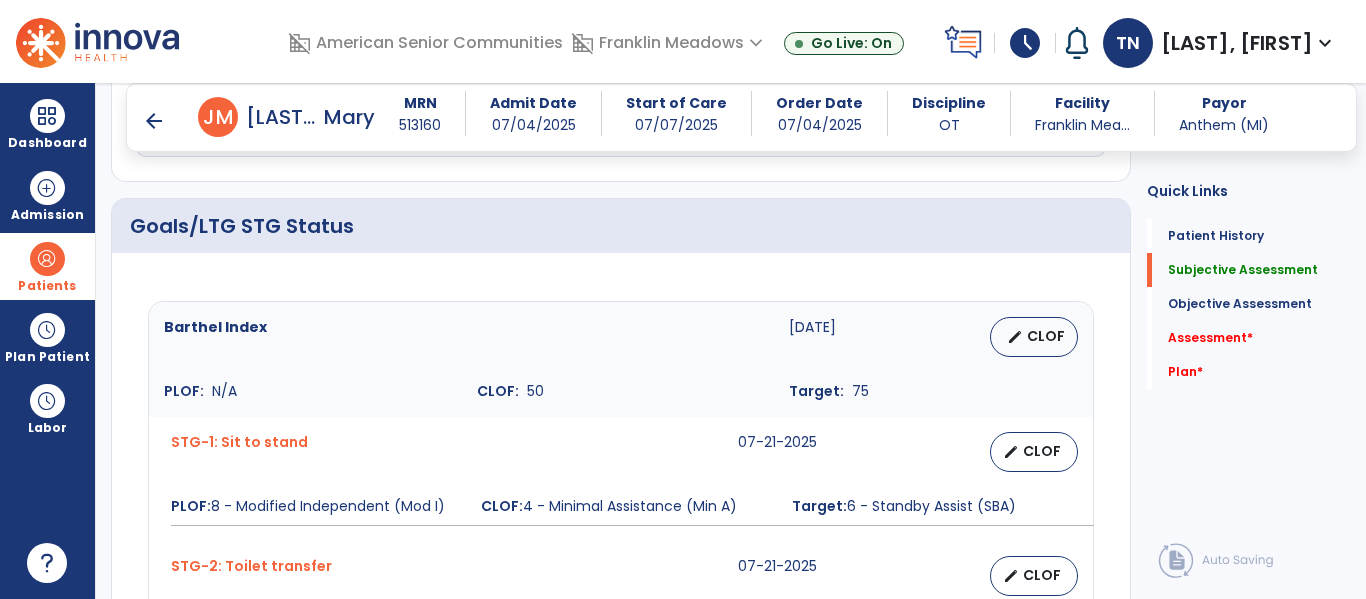 type on "**********" 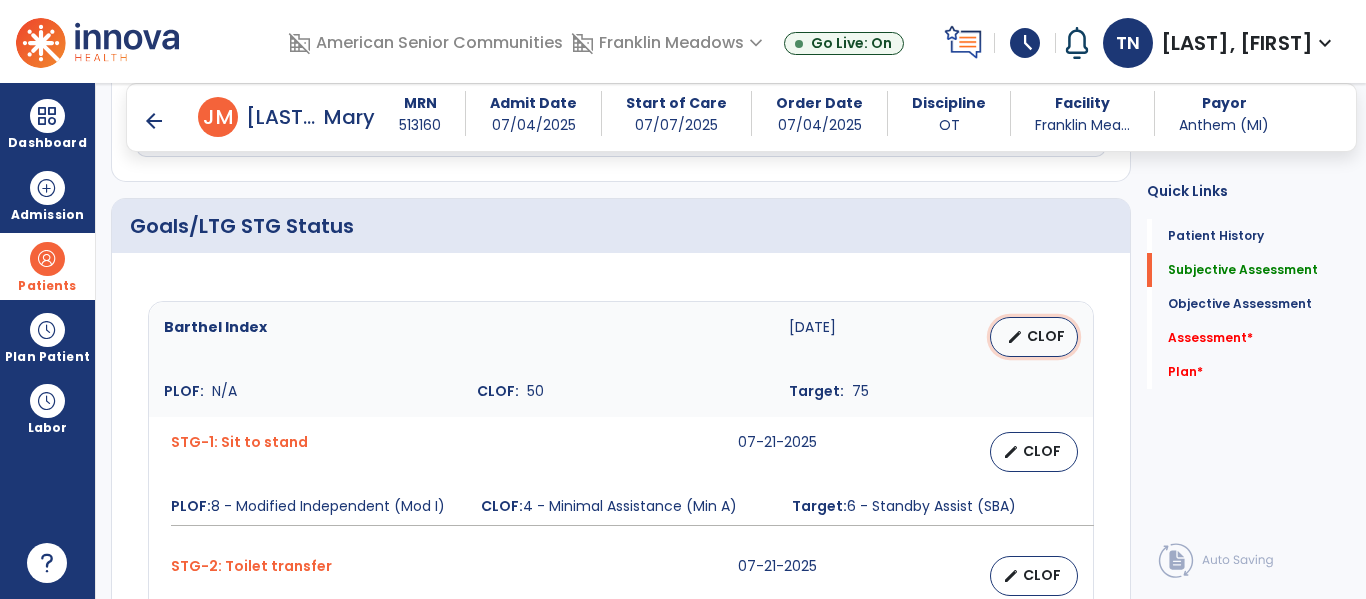 click on "CLOF" at bounding box center [1046, 336] 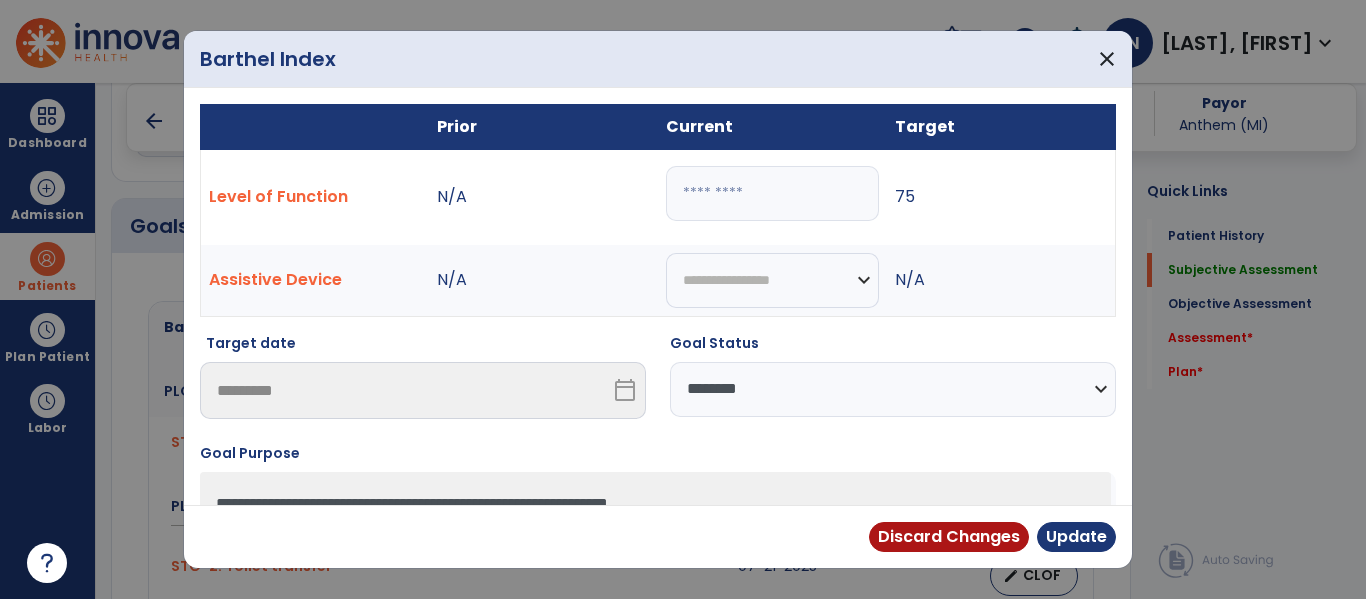 click on "**" at bounding box center (772, 193) 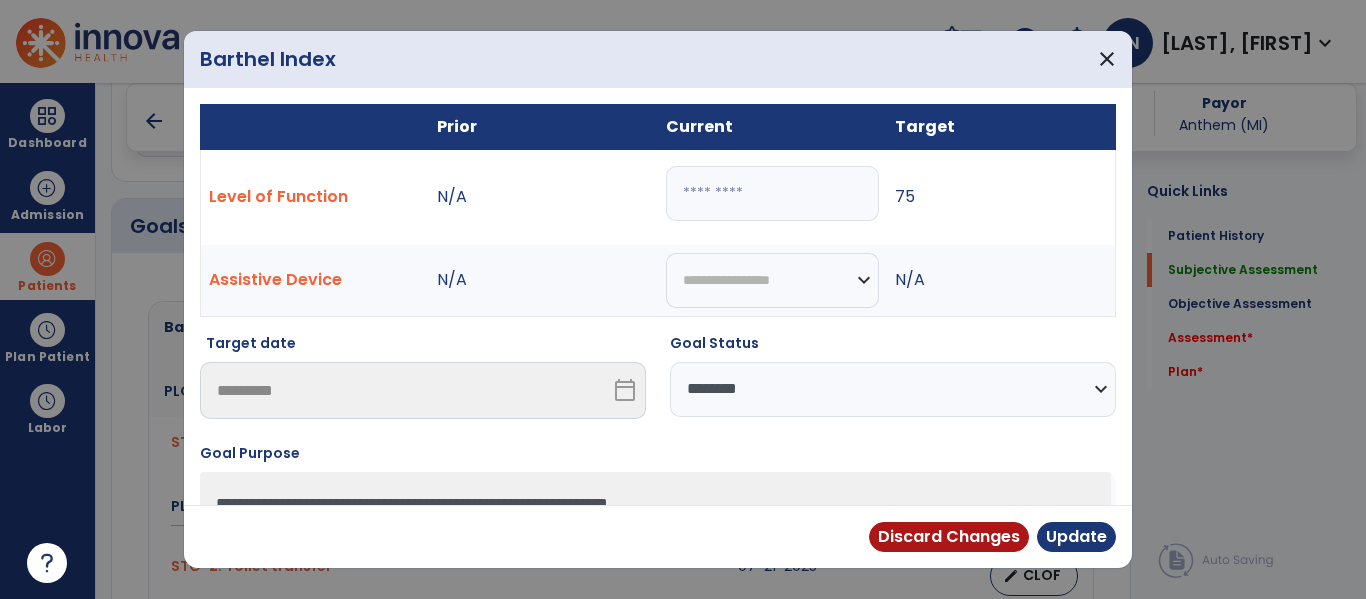 select on "**********" 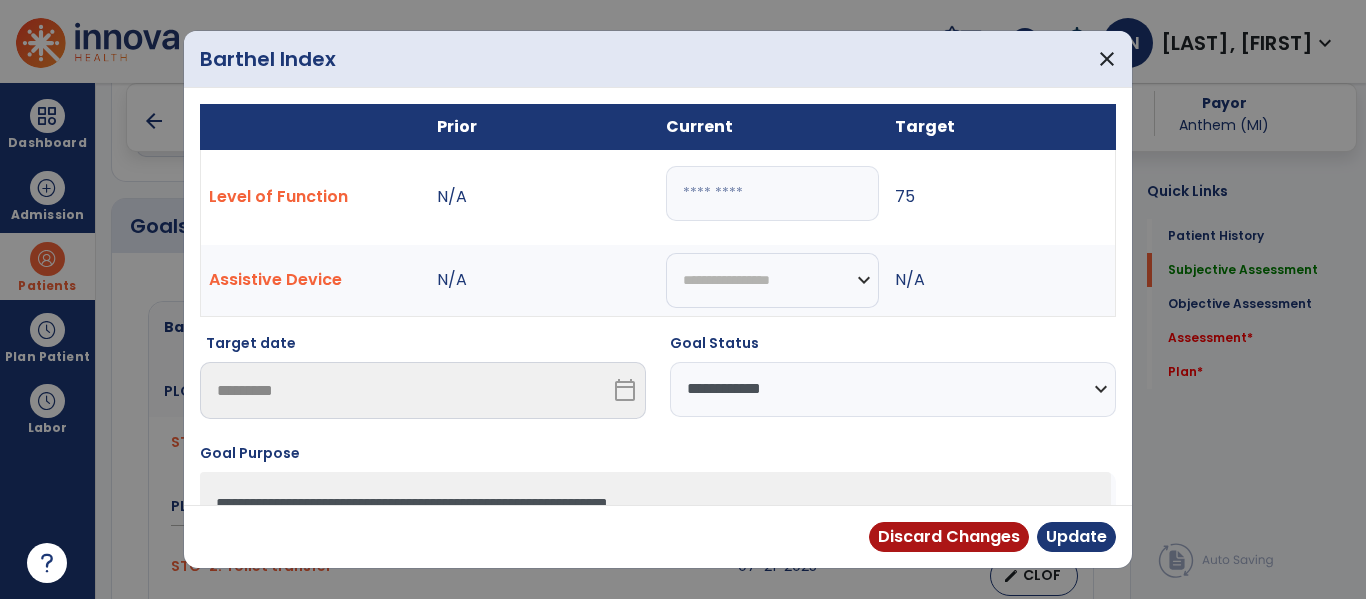 click on "**********" at bounding box center (893, 389) 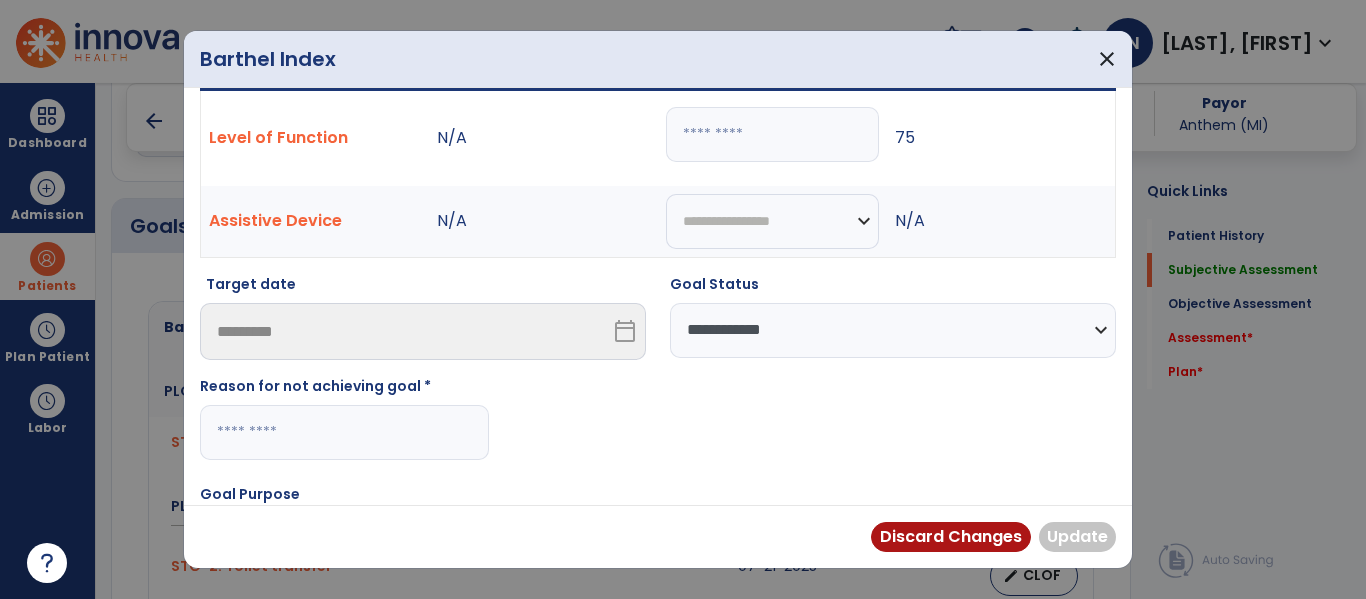scroll, scrollTop: 64, scrollLeft: 0, axis: vertical 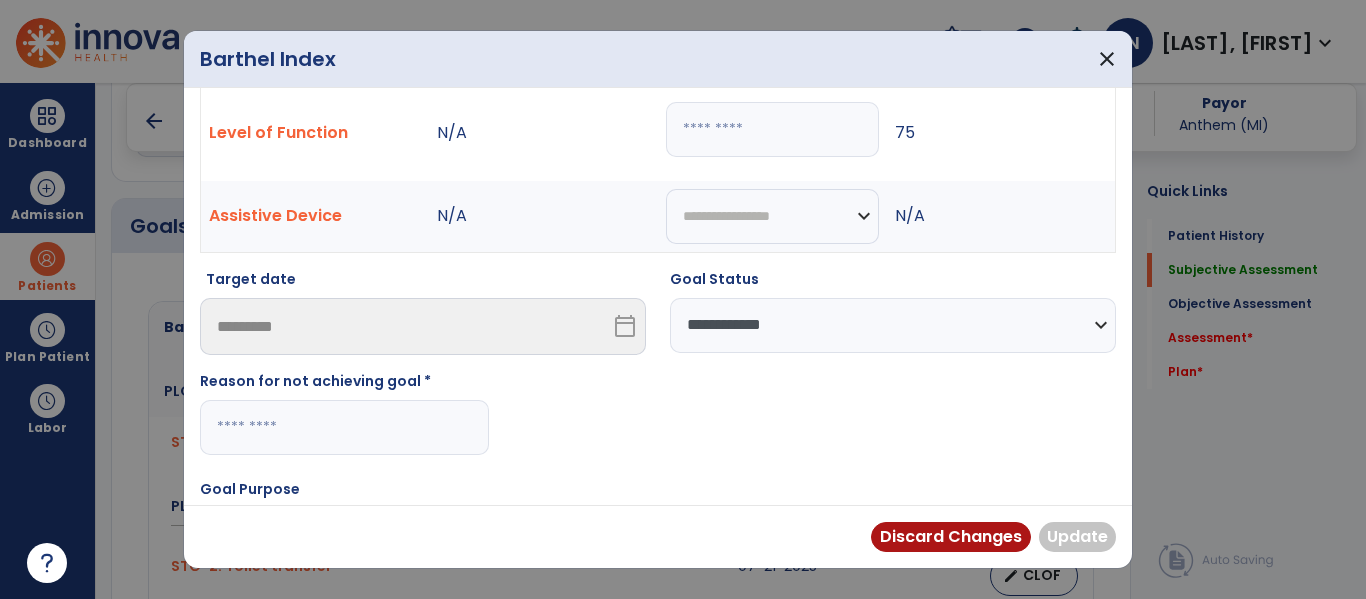 click at bounding box center [344, 427] 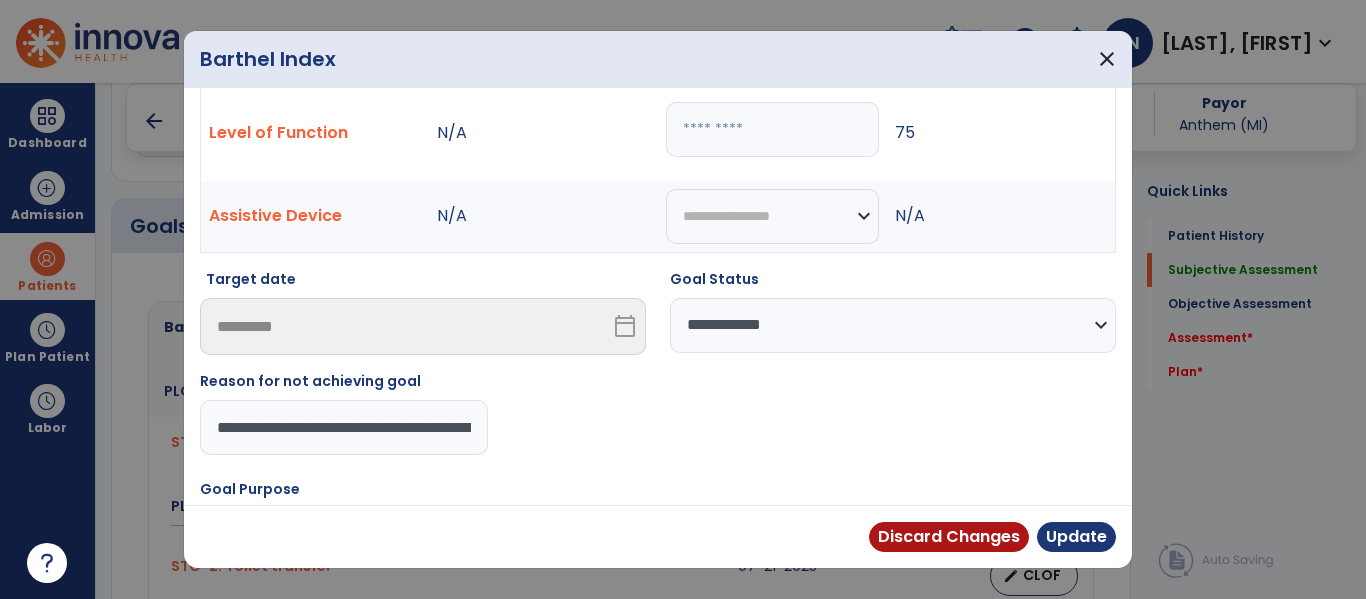 scroll, scrollTop: 0, scrollLeft: 170, axis: horizontal 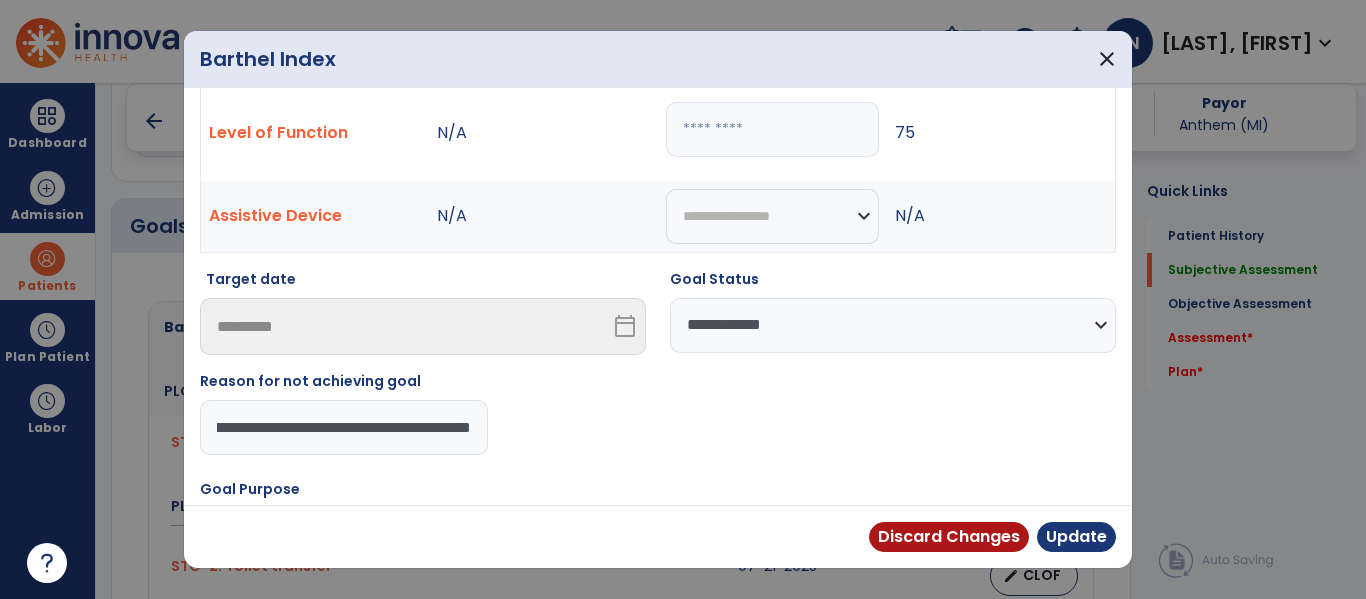 type on "**********" 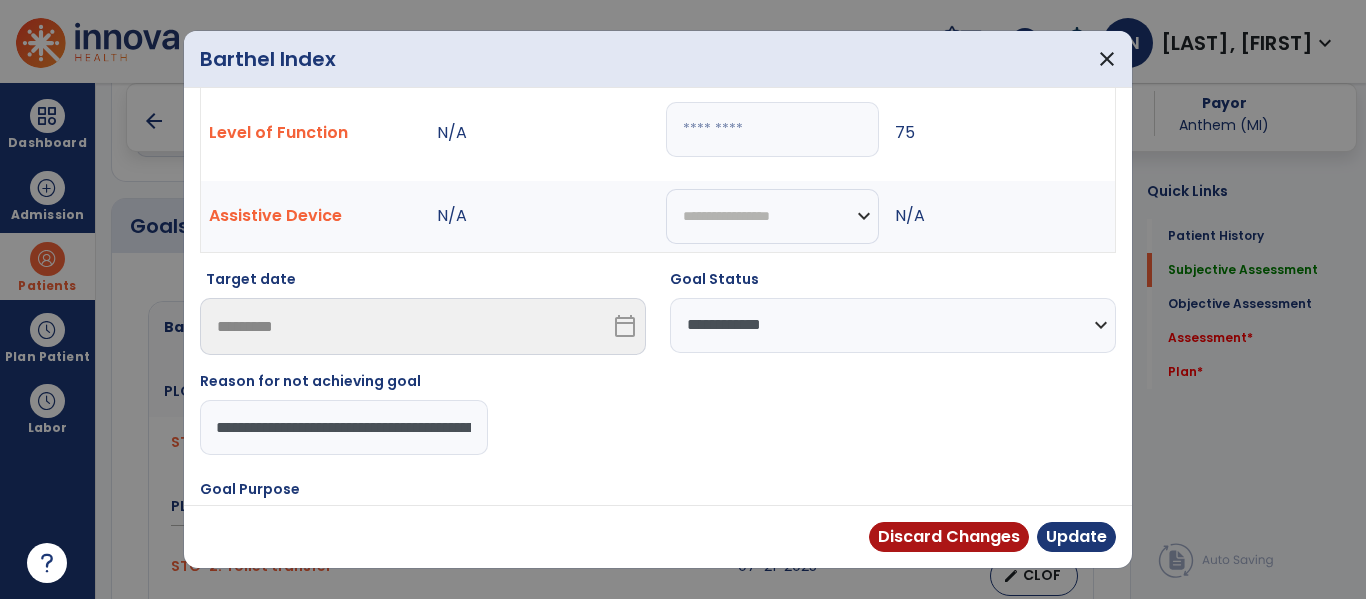 scroll, scrollTop: 0, scrollLeft: 0, axis: both 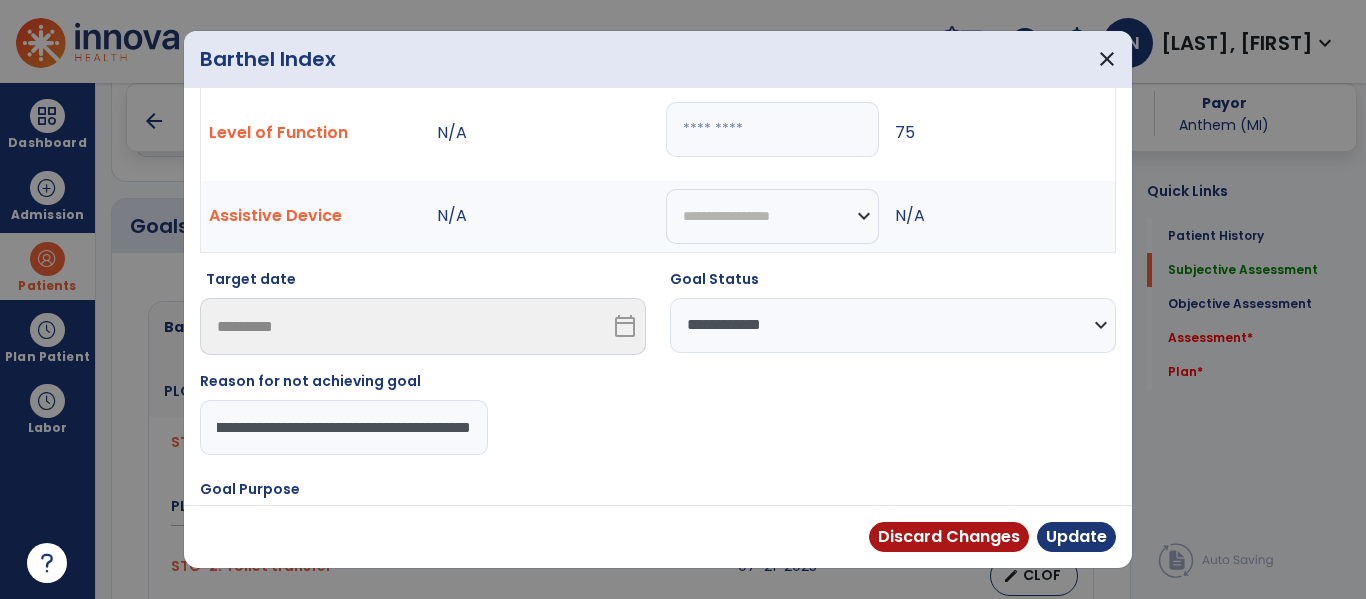 click on "**********" at bounding box center (658, 370) 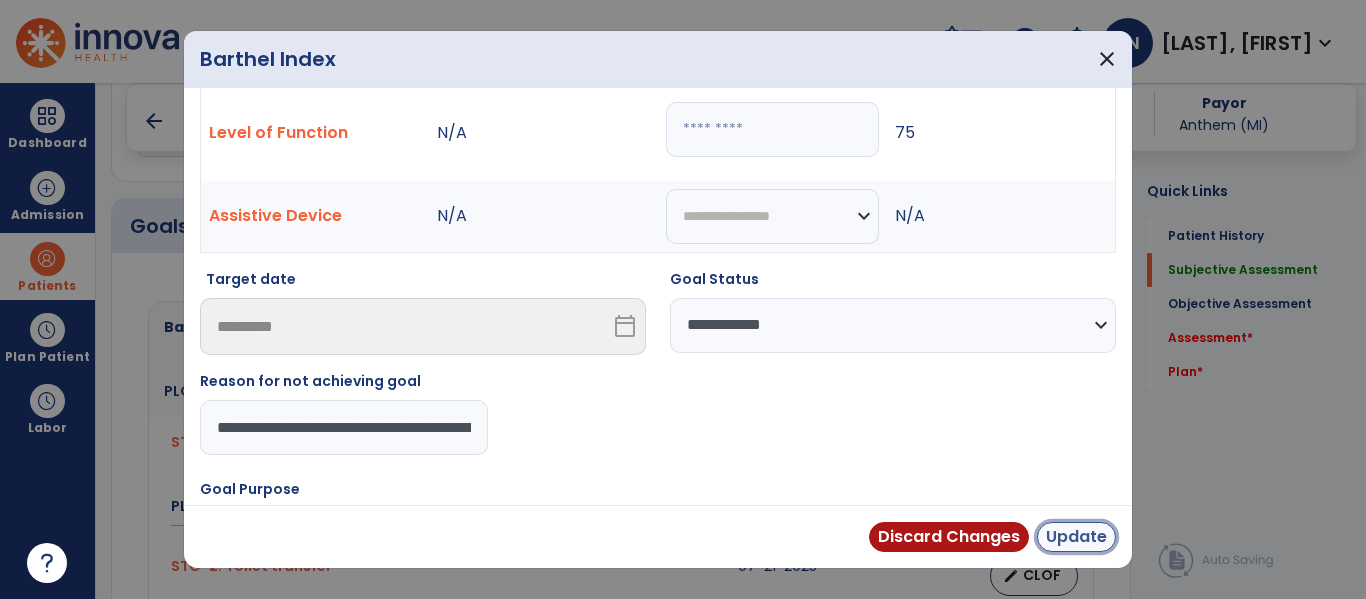 click on "Update" at bounding box center (1076, 537) 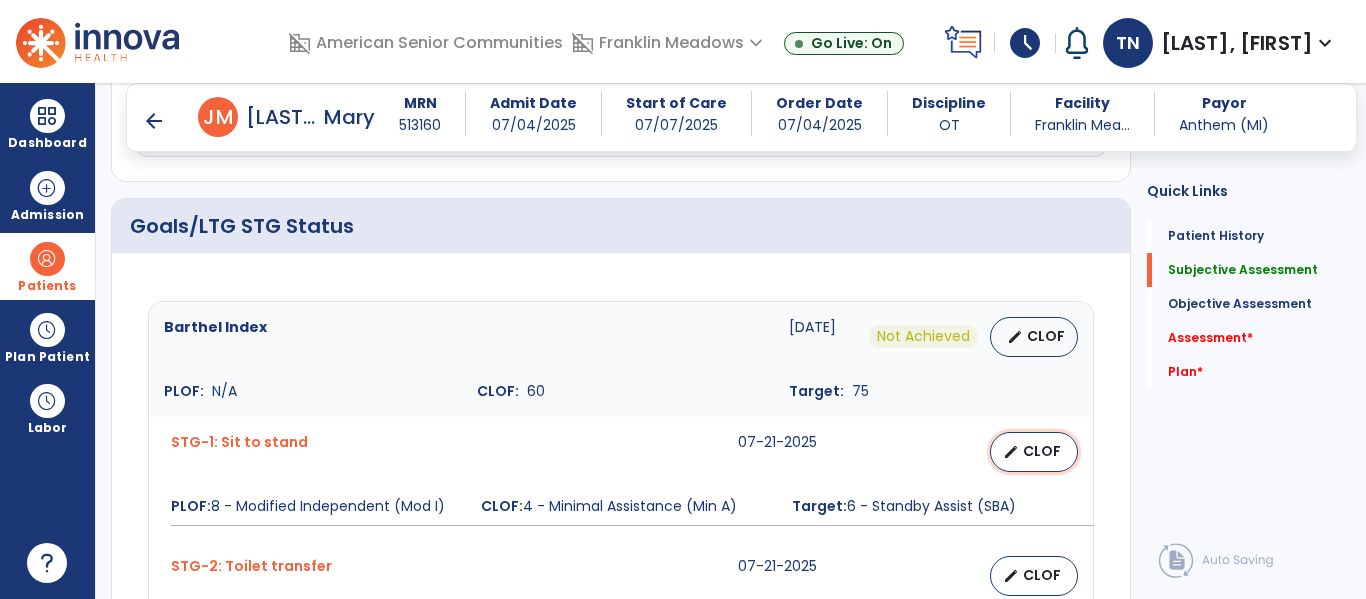 click on "CLOF" at bounding box center [1042, 451] 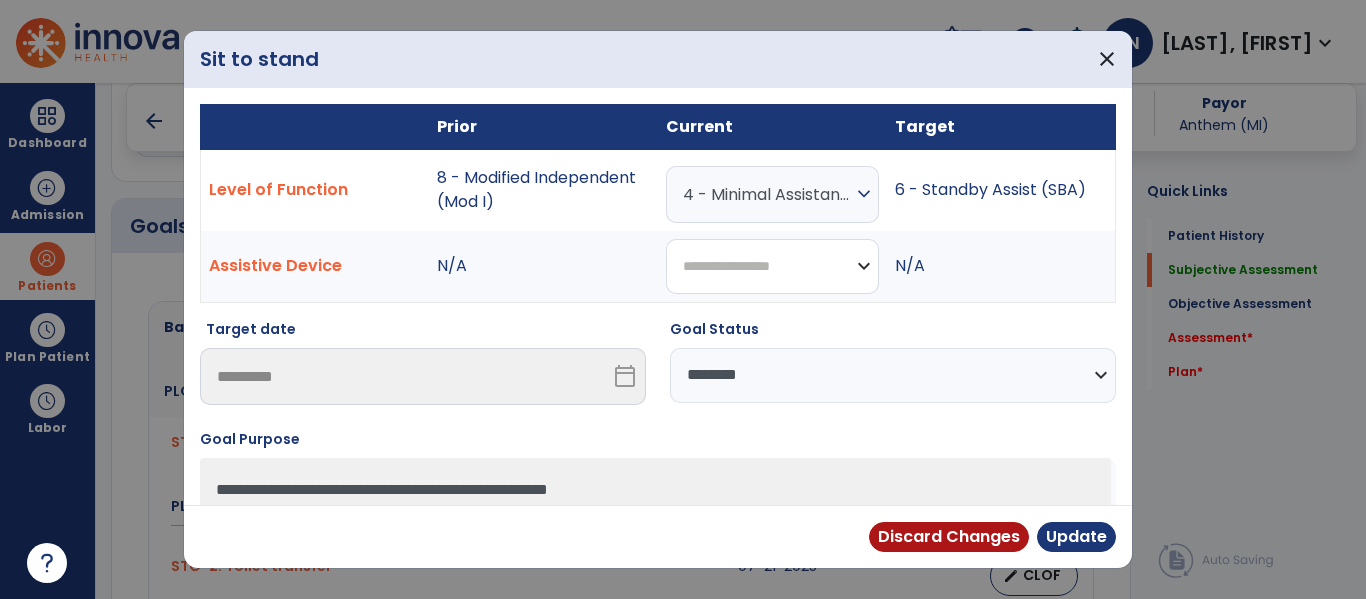 click on "**********" at bounding box center (772, 266) 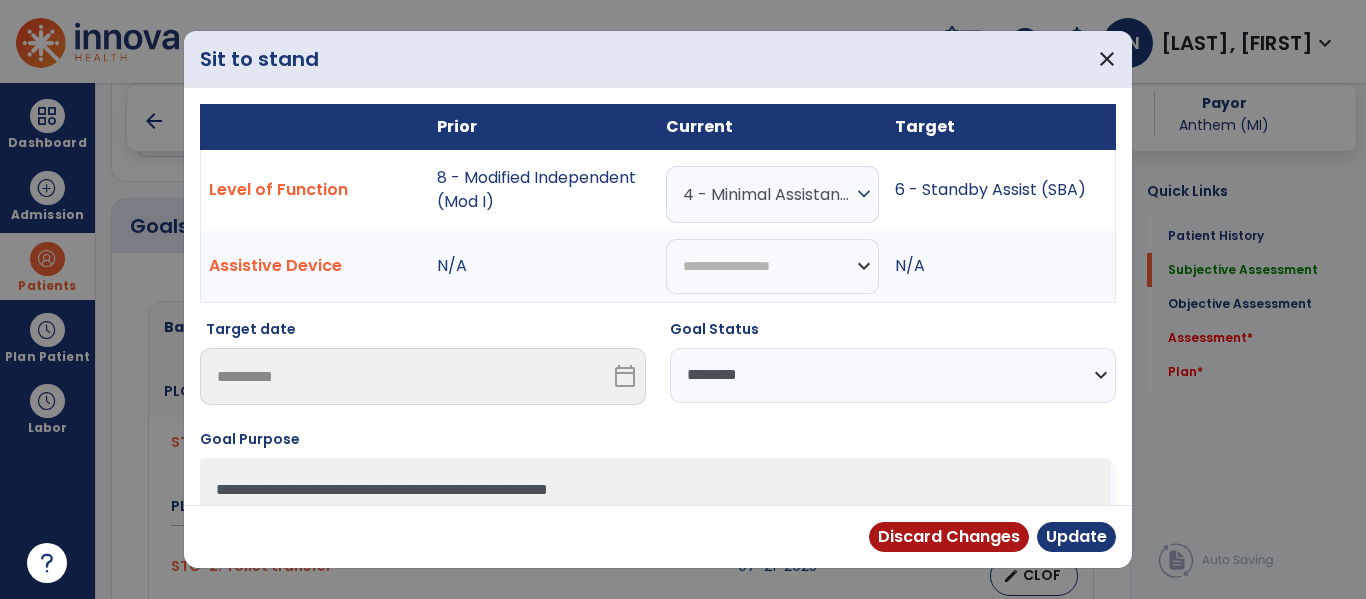 click on "expand_more" at bounding box center (864, 194) 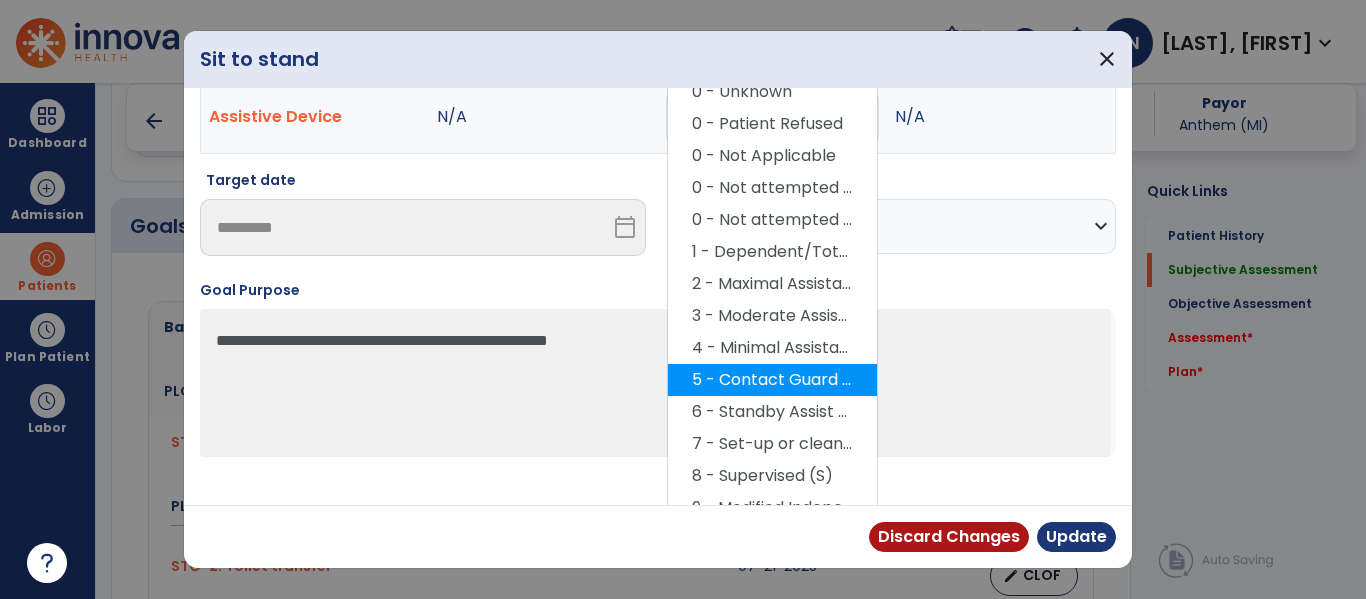 click on "5 - Contact Guard Assistance (CGA)" at bounding box center [772, 380] 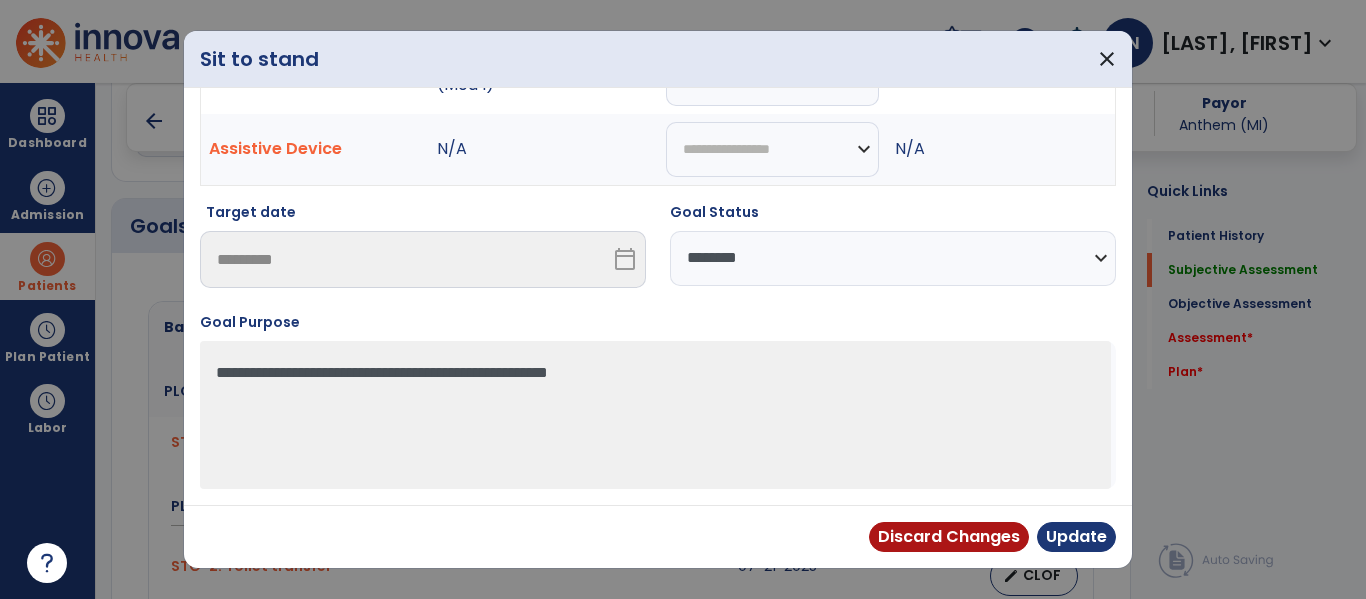 click on "**********" at bounding box center [893, 258] 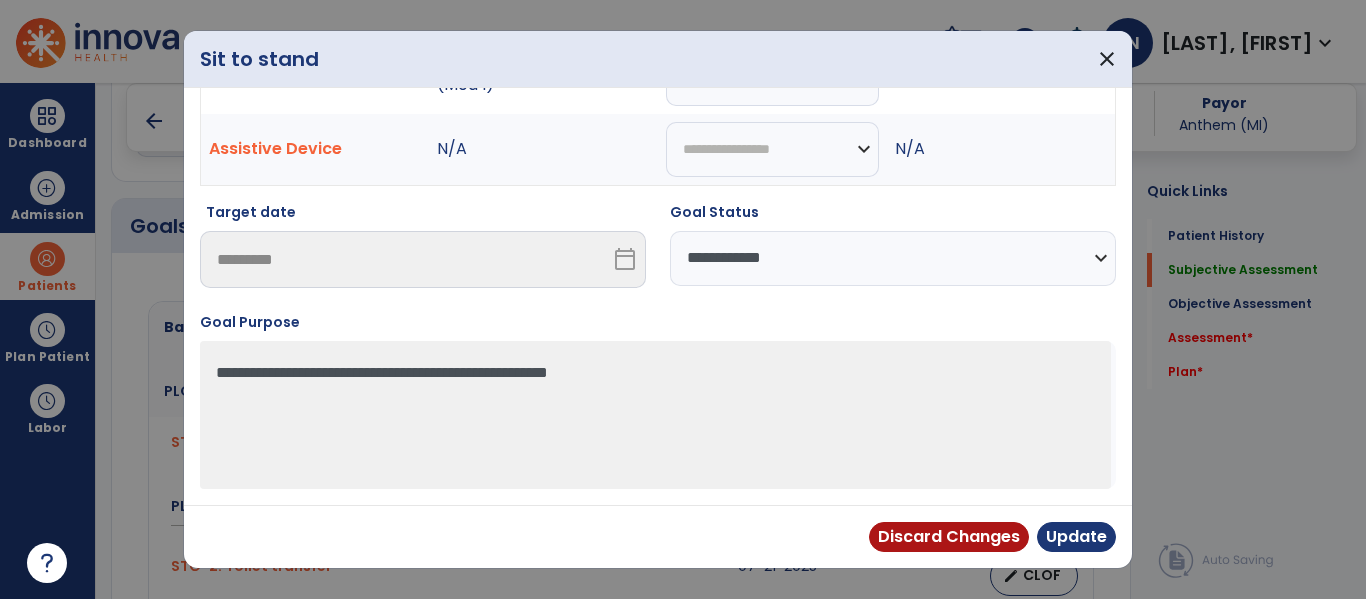 click on "**********" at bounding box center [893, 258] 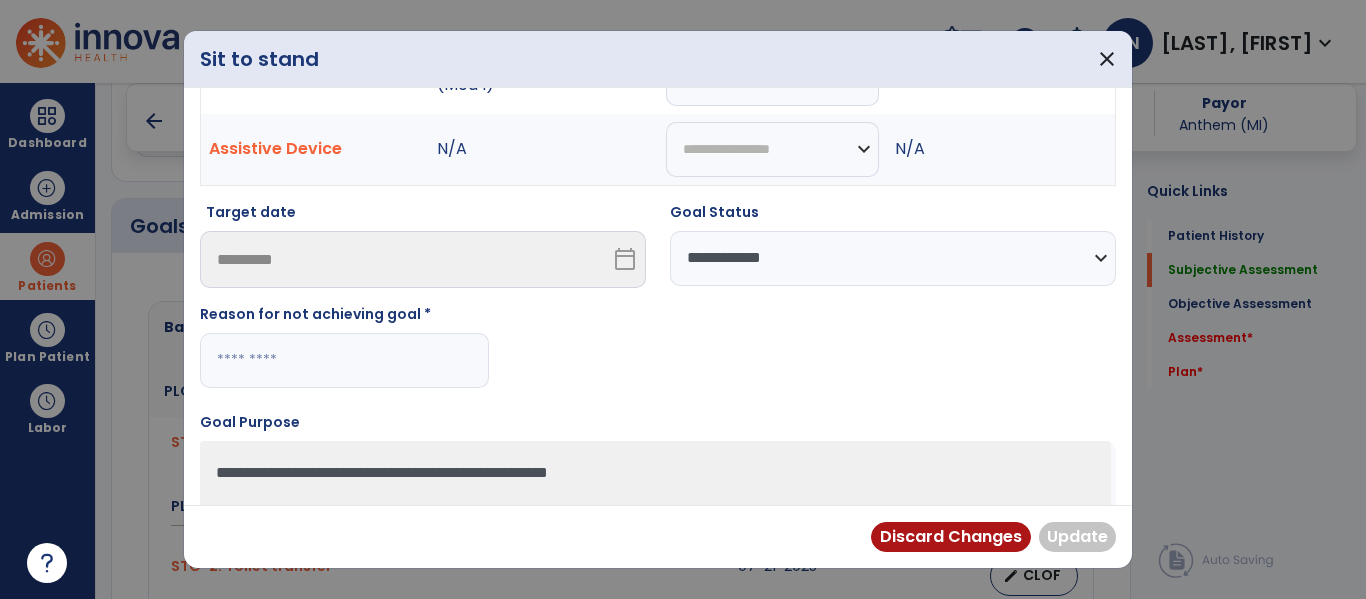 click at bounding box center [344, 360] 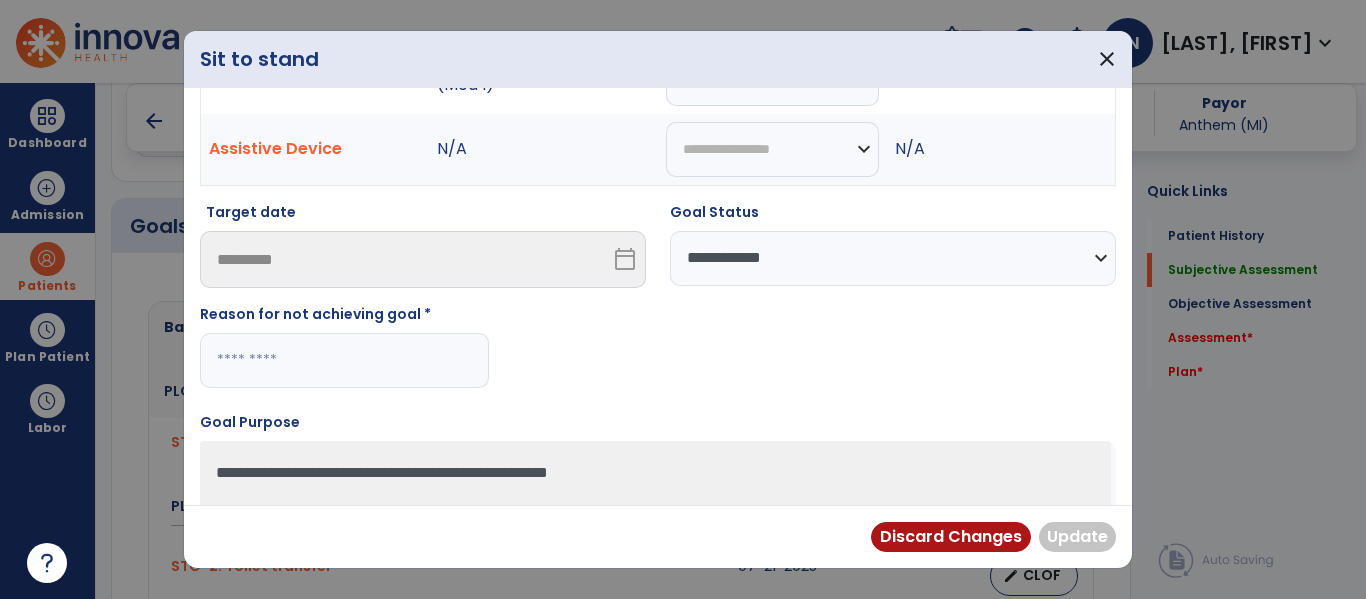 paste on "**********" 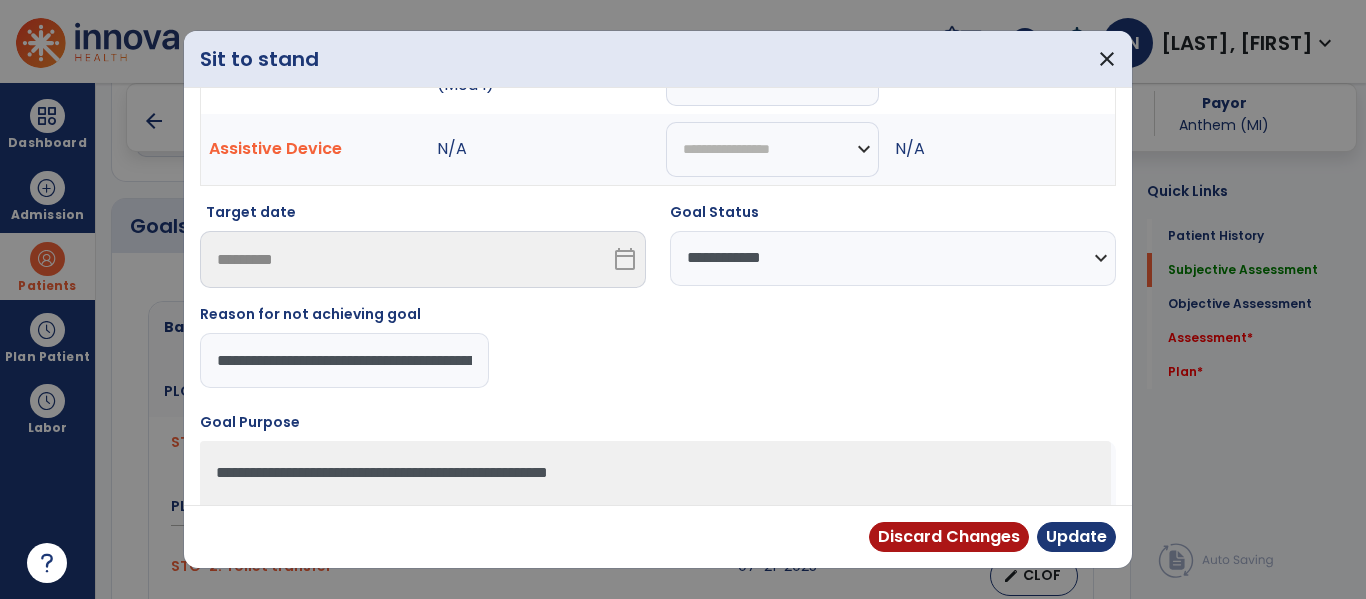 scroll, scrollTop: 0, scrollLeft: 237, axis: horizontal 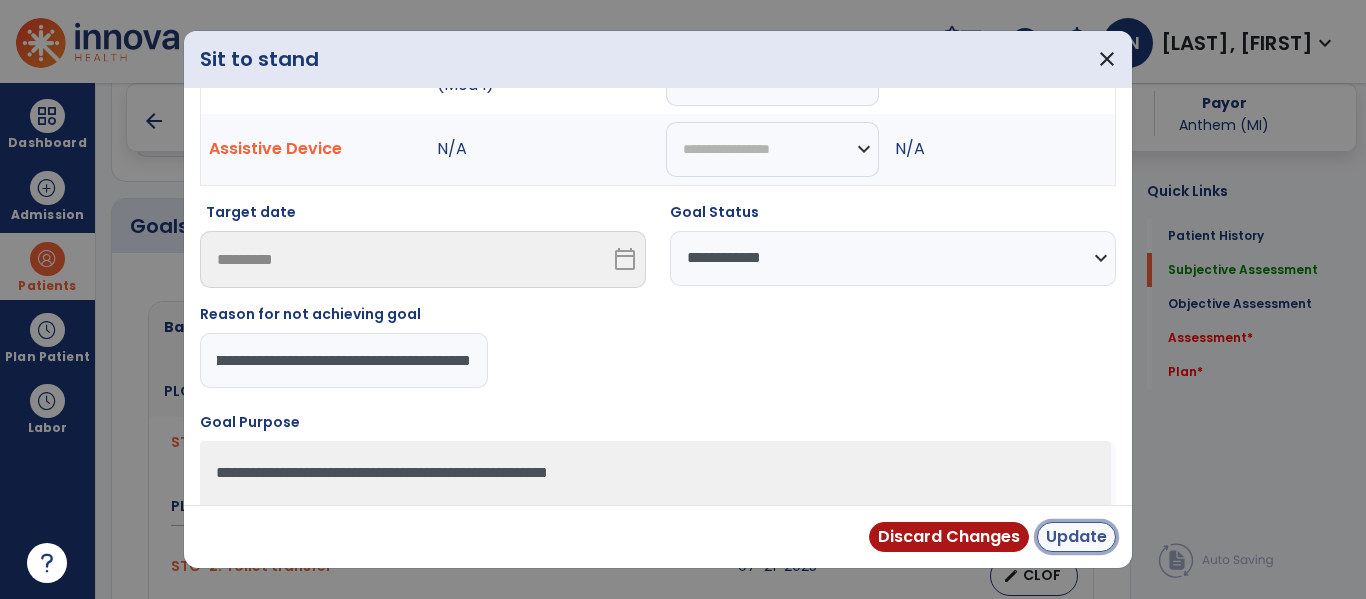 click on "Update" at bounding box center [1076, 537] 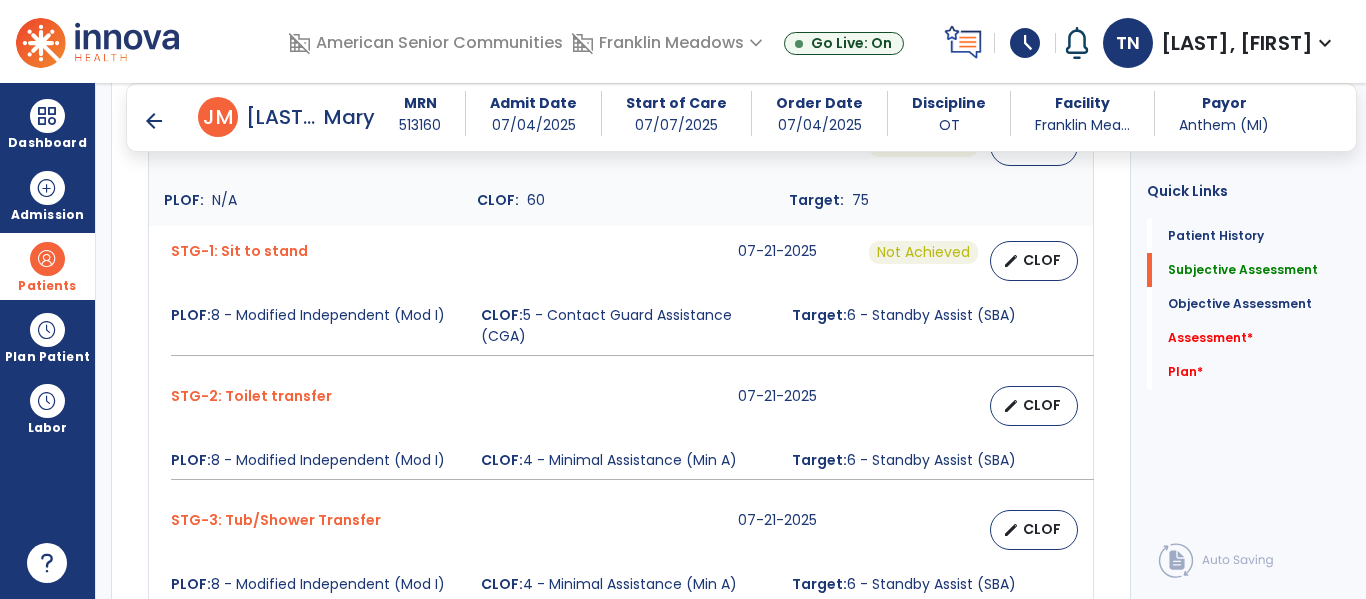 scroll, scrollTop: 918, scrollLeft: 0, axis: vertical 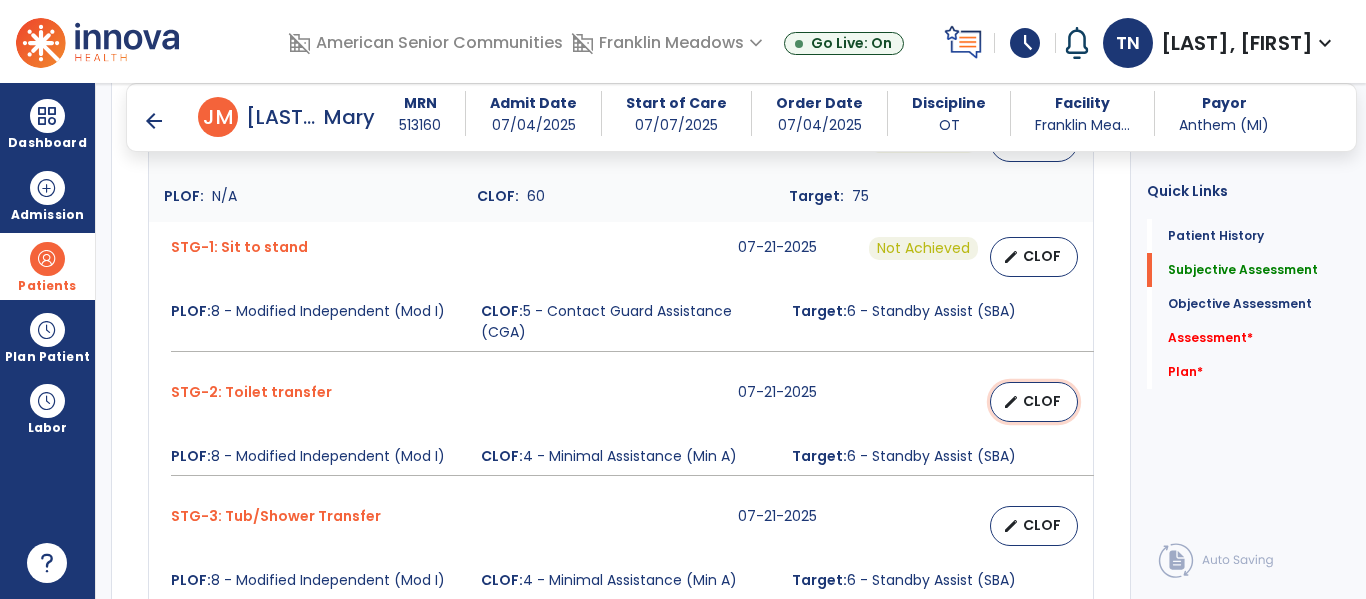click on "CLOF" at bounding box center (1042, 401) 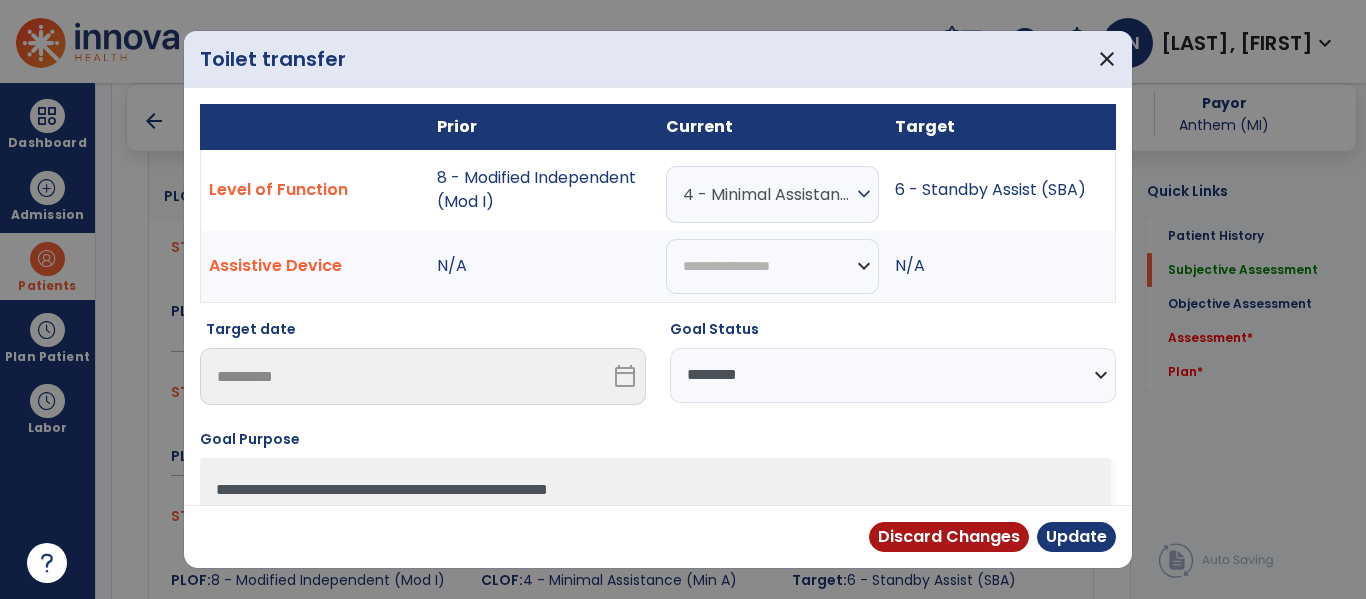 click on "expand_more" at bounding box center (864, 194) 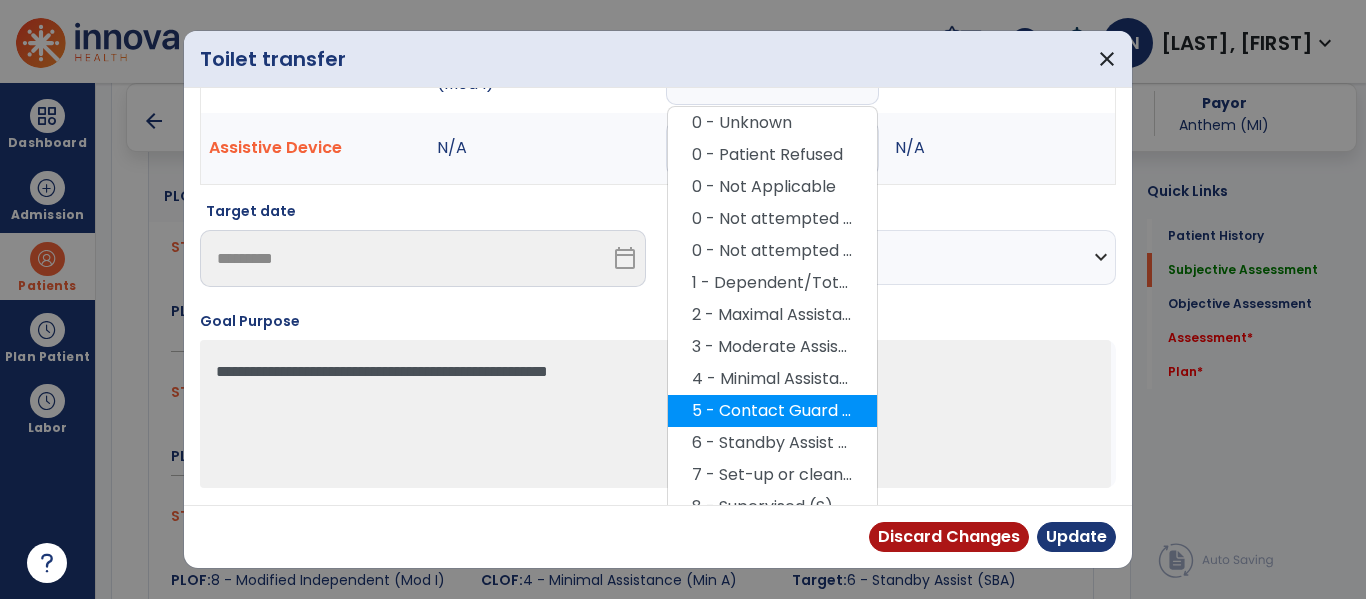 click on "5 - Contact Guard Assistance (CGA)" at bounding box center (772, 411) 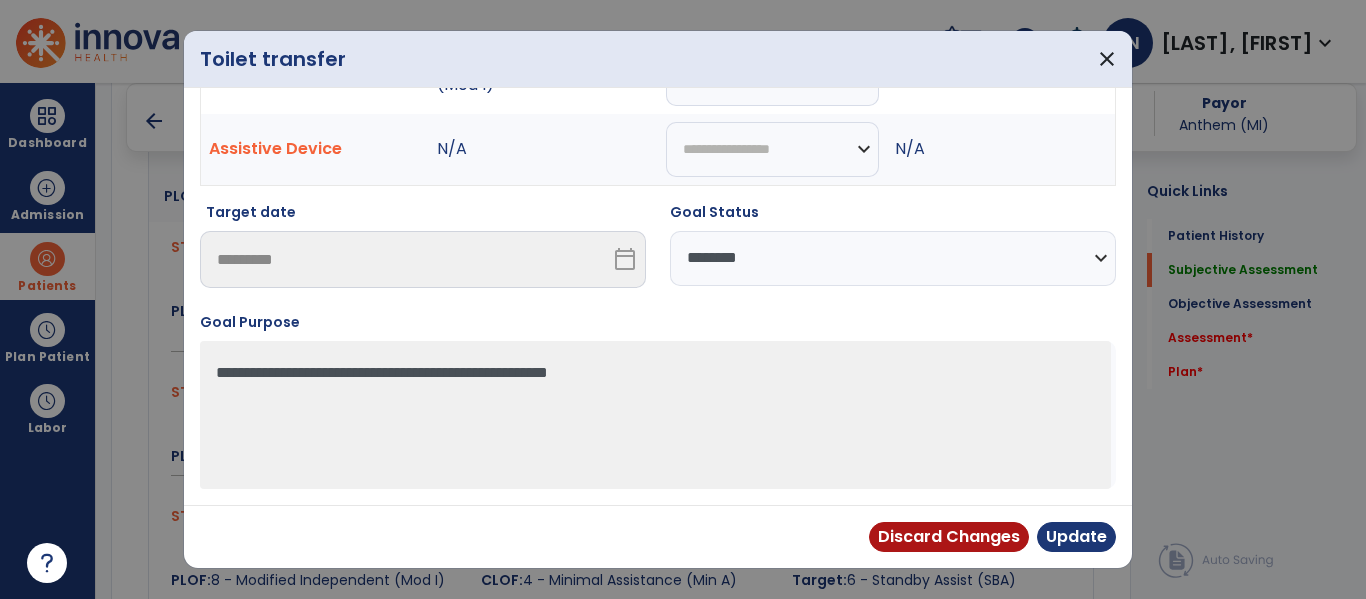 scroll, scrollTop: 117, scrollLeft: 0, axis: vertical 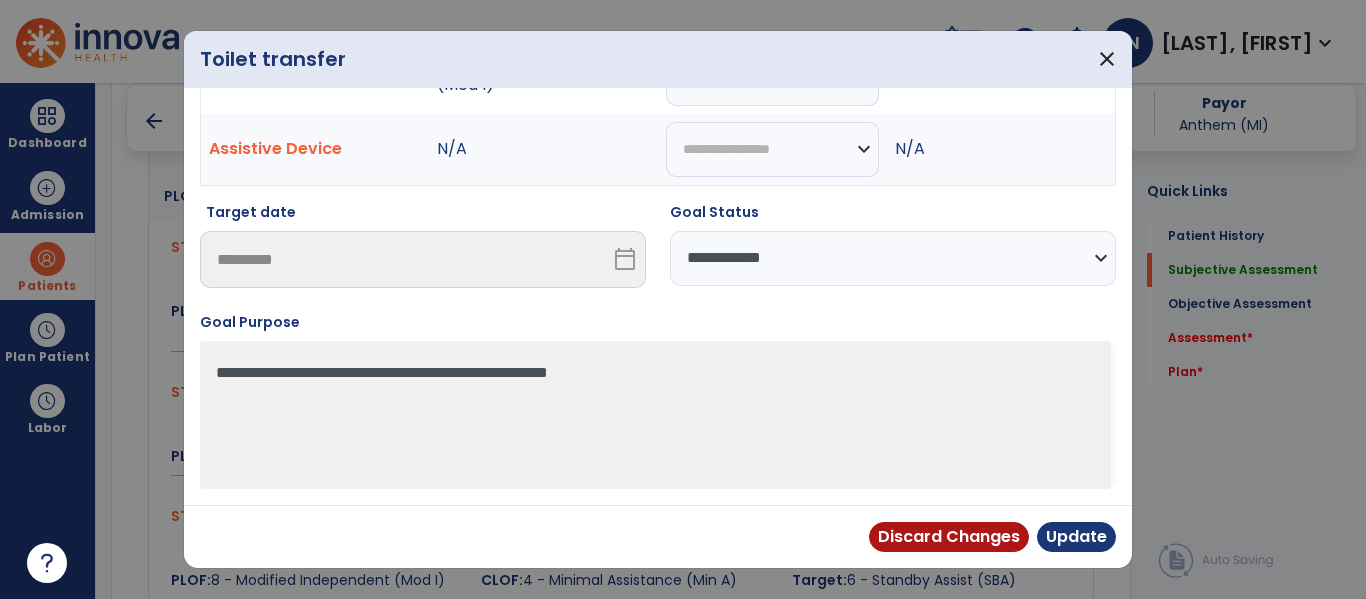 click on "**********" at bounding box center [893, 258] 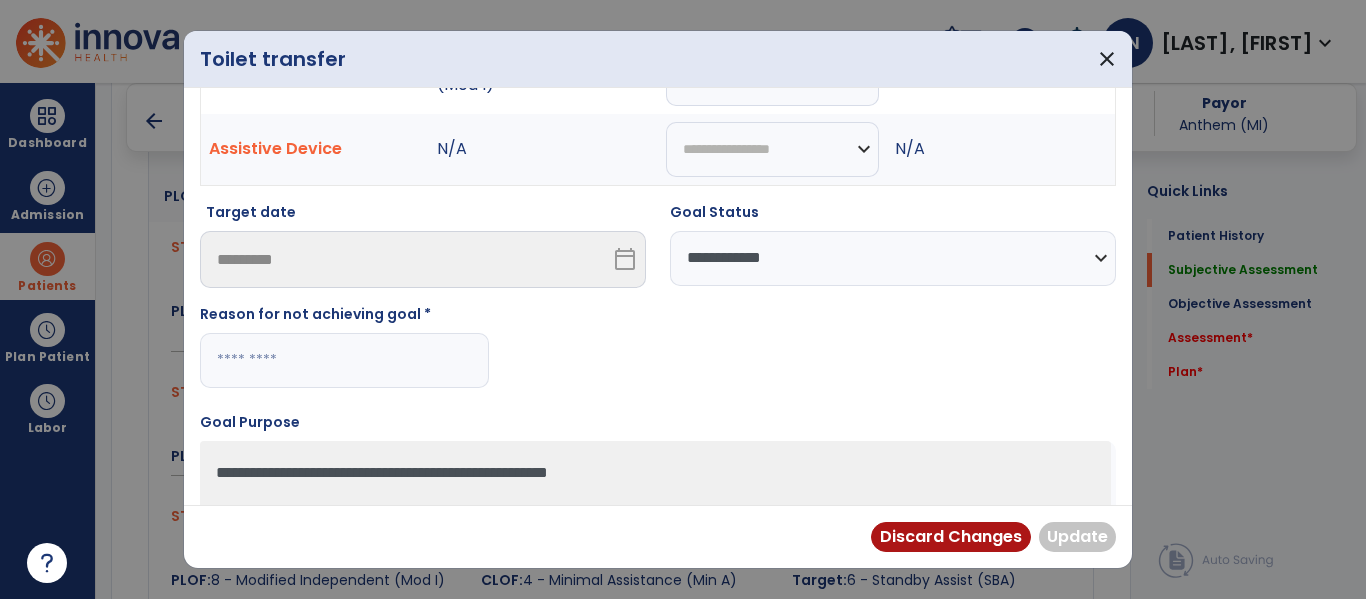 click at bounding box center [344, 360] 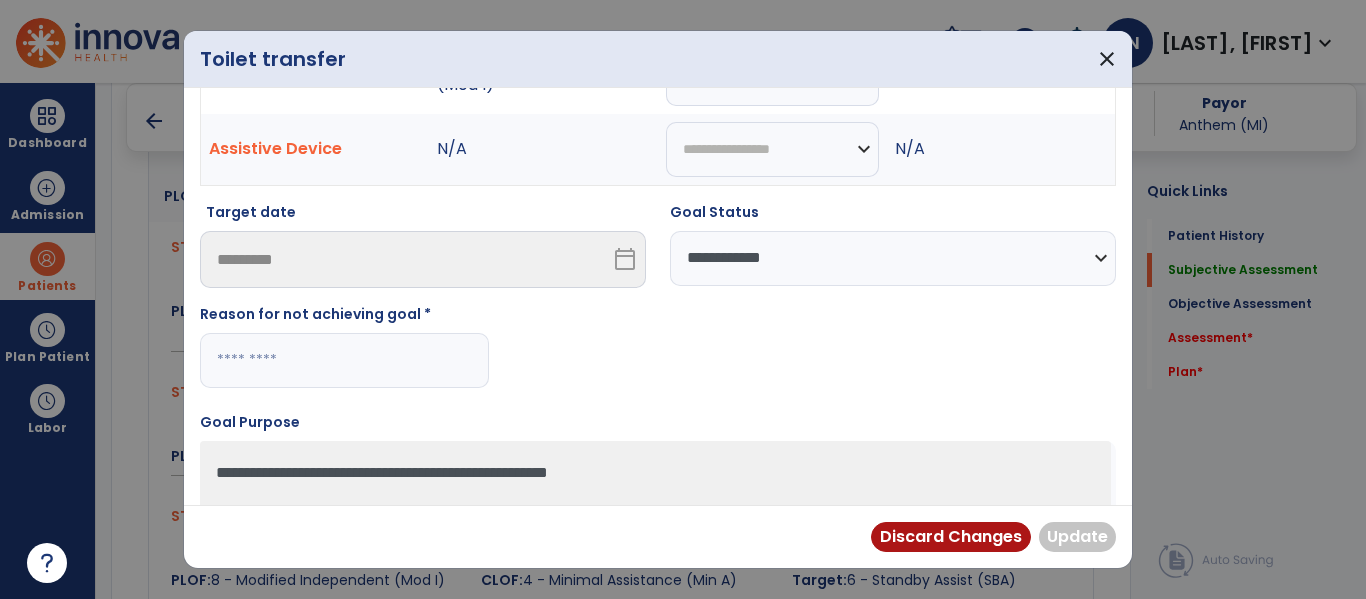 paste on "**********" 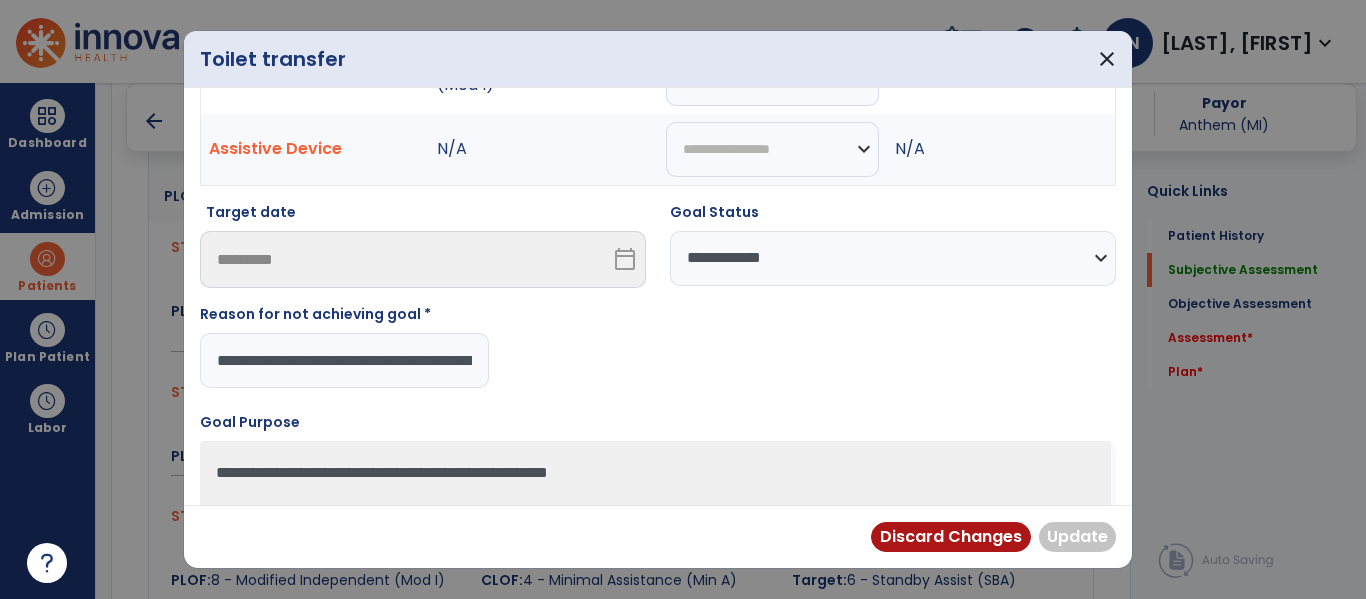 scroll, scrollTop: 0, scrollLeft: 237, axis: horizontal 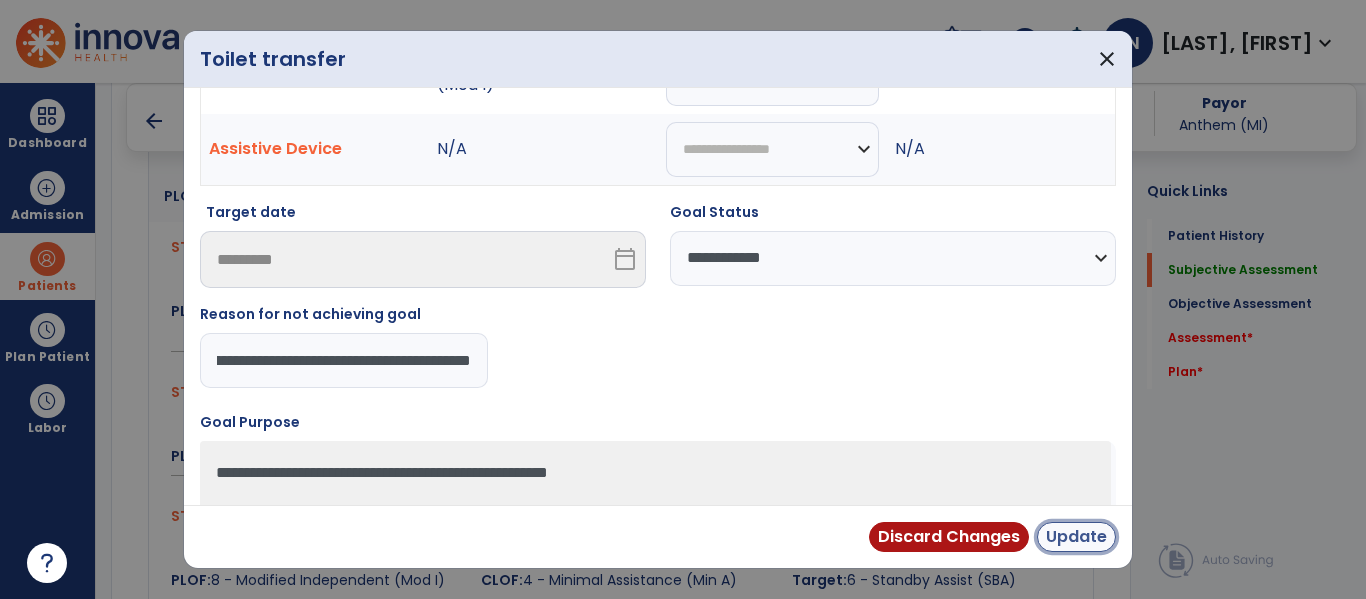 click on "Update" at bounding box center (1076, 537) 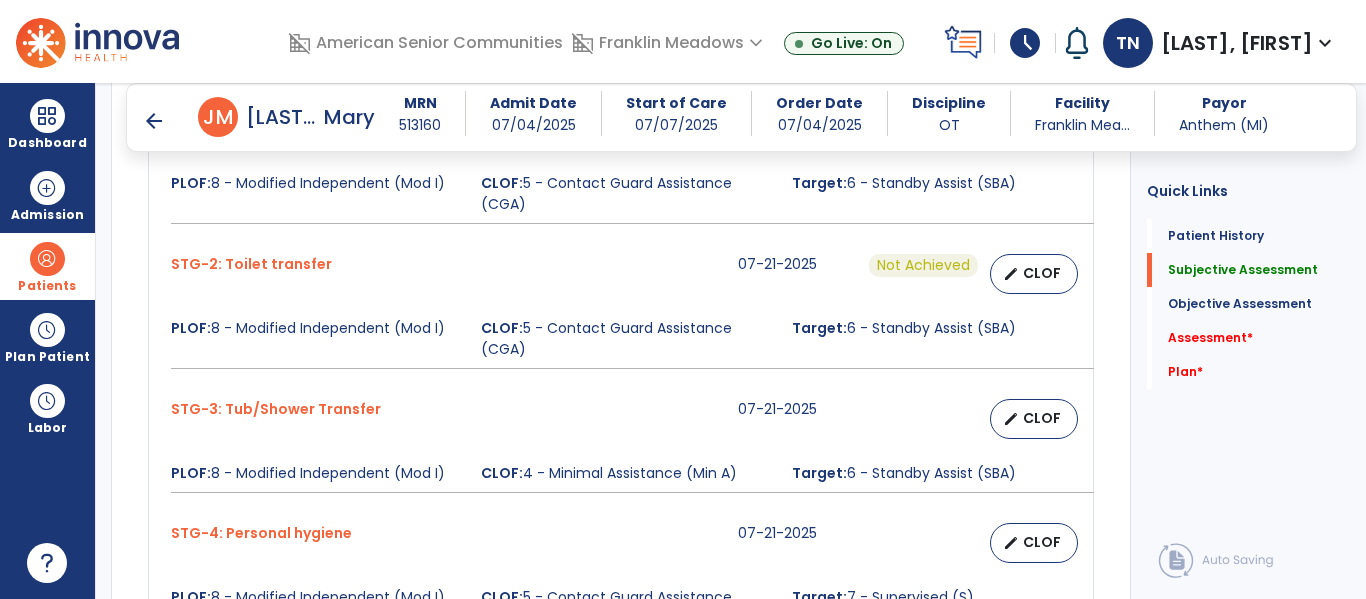 scroll, scrollTop: 1051, scrollLeft: 0, axis: vertical 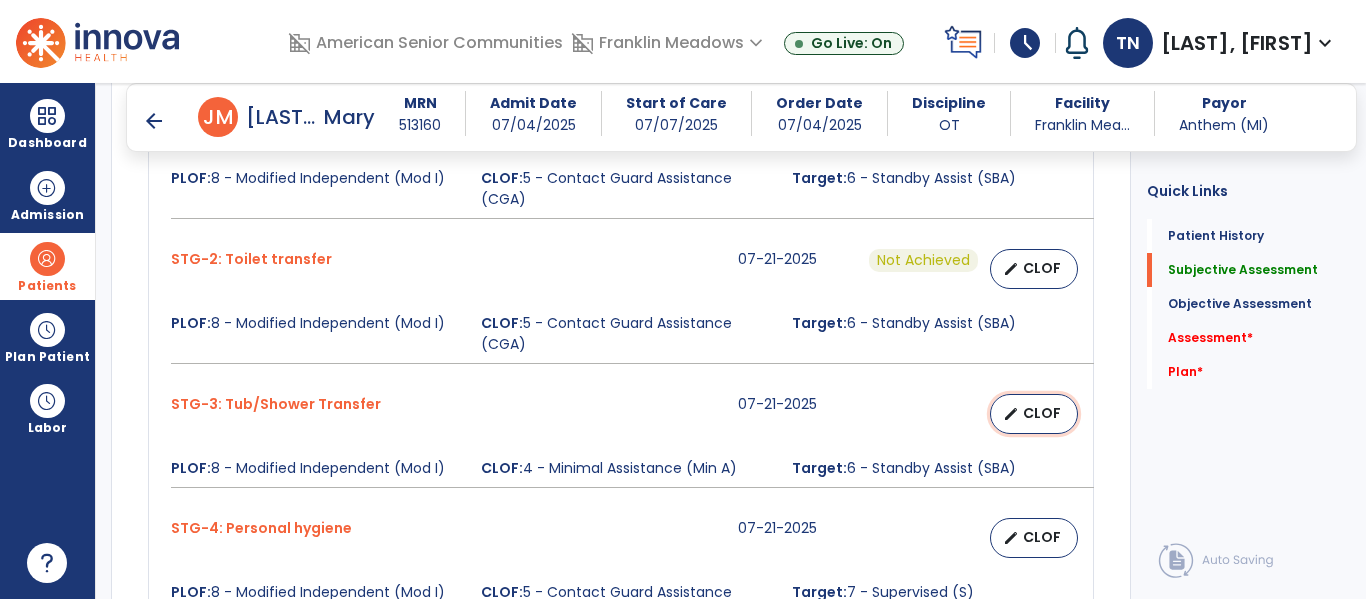click on "CLOF" at bounding box center (1042, 413) 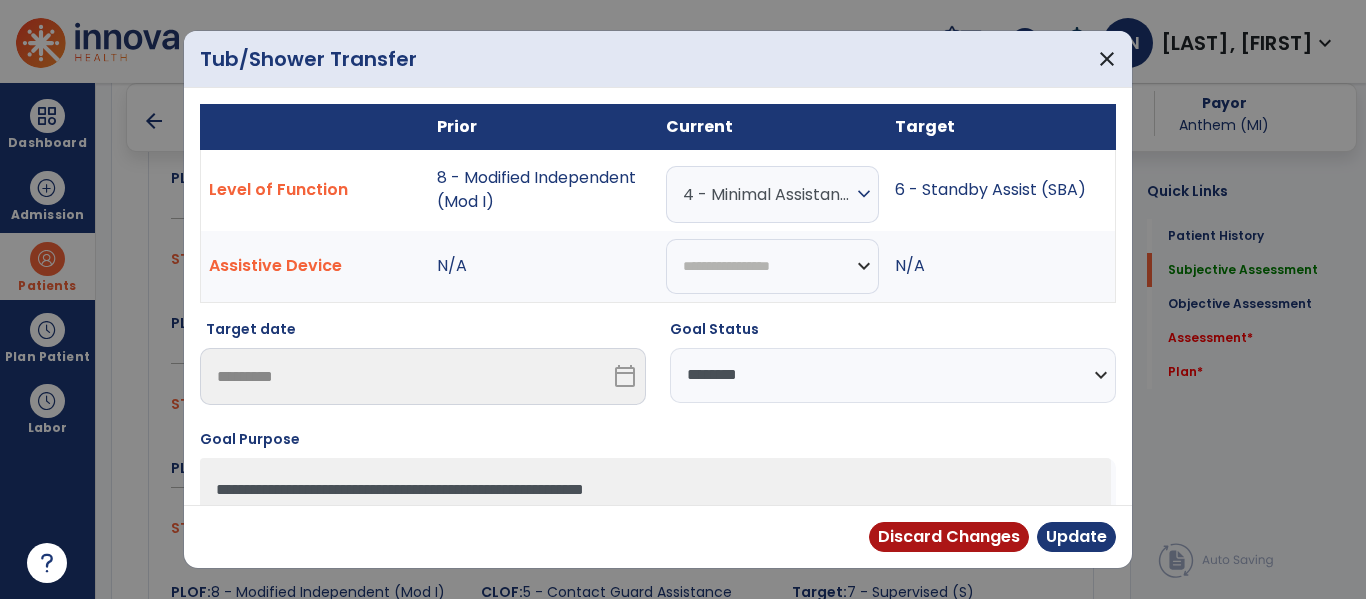 click on "**********" at bounding box center (893, 375) 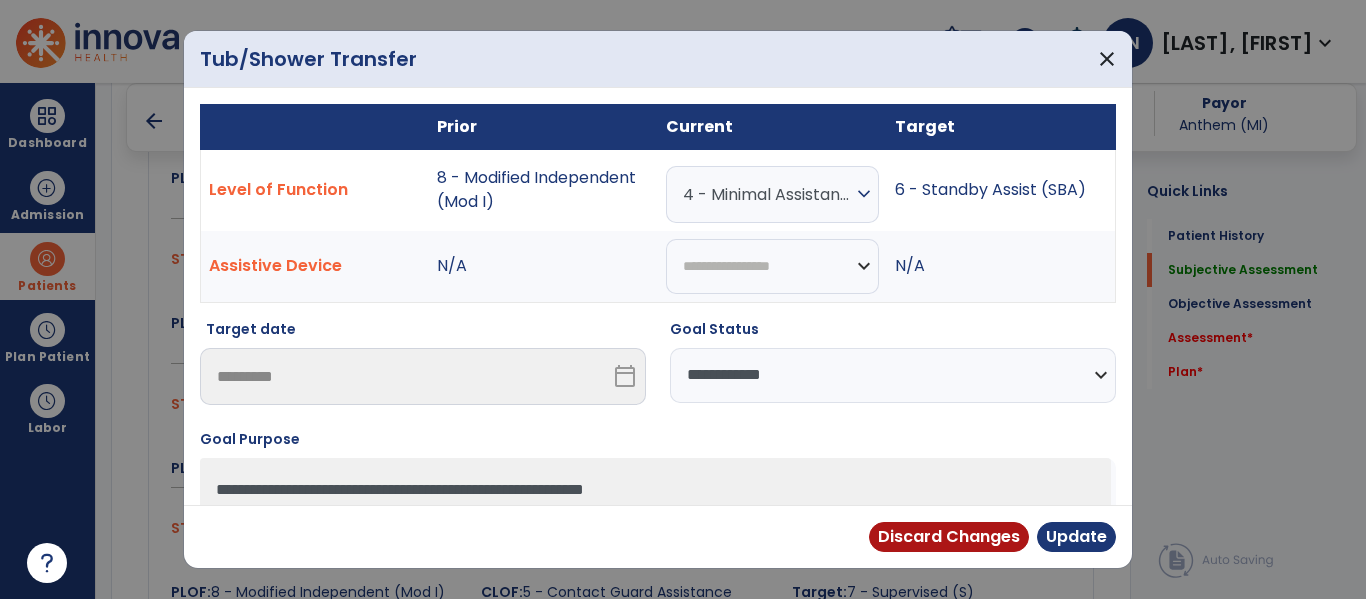 click on "**********" at bounding box center (893, 375) 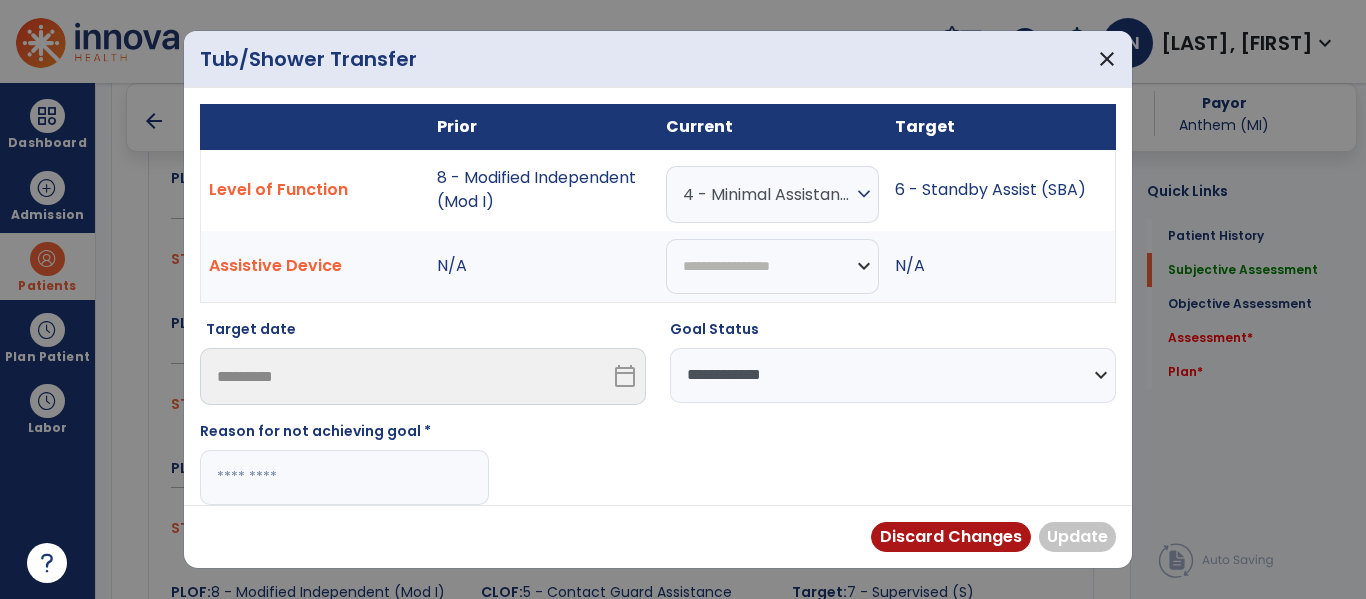 click at bounding box center (344, 477) 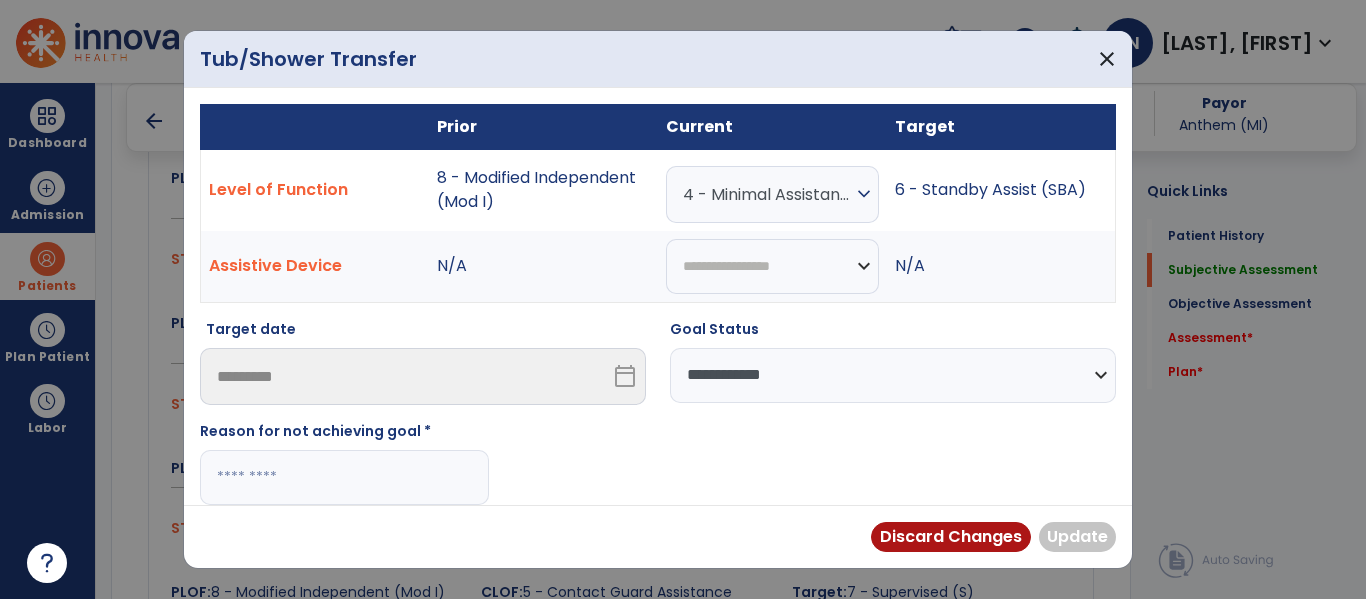 paste on "**********" 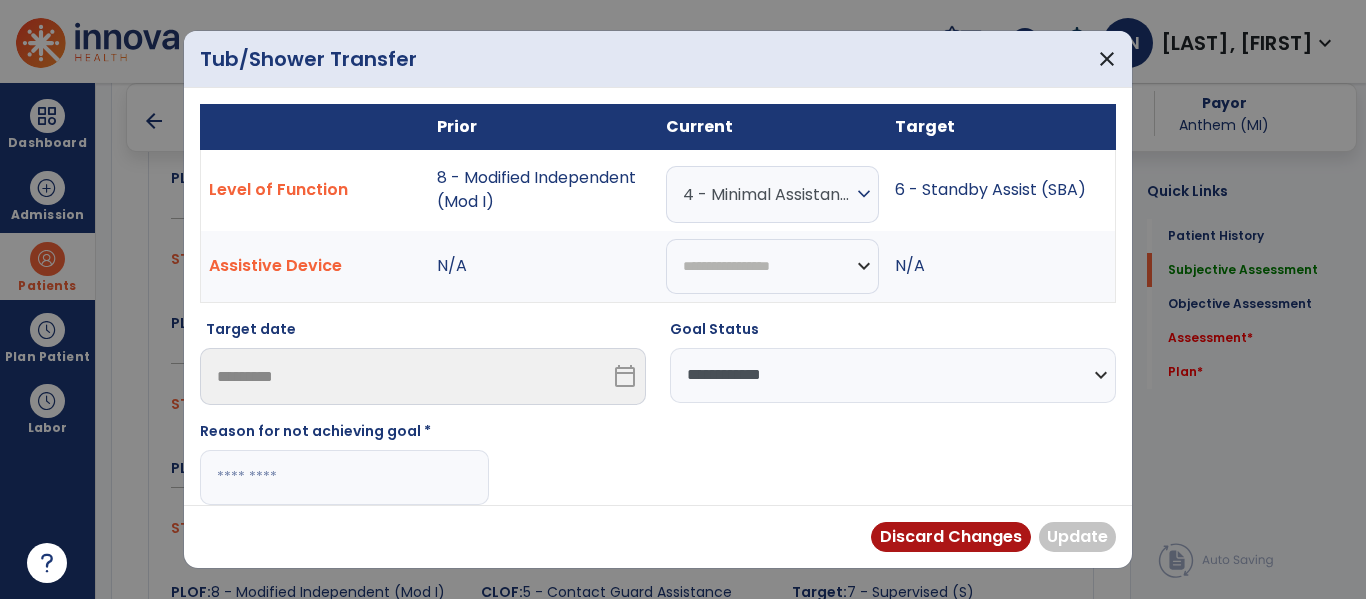 type on "**********" 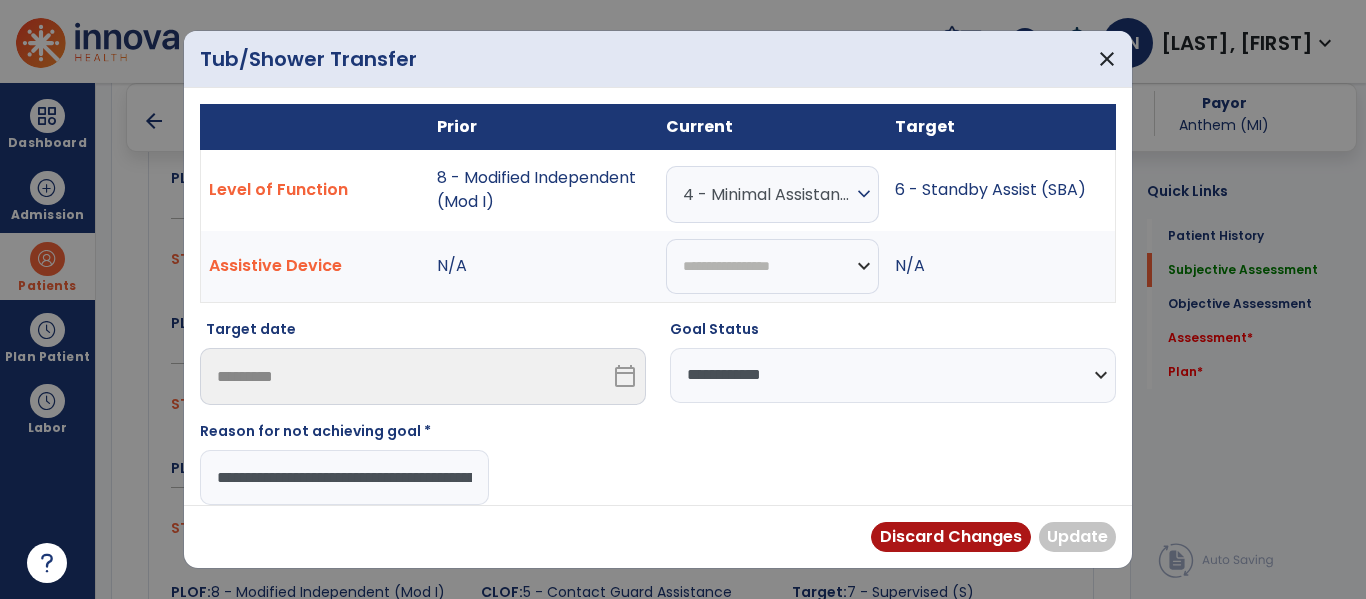 scroll, scrollTop: 0, scrollLeft: 237, axis: horizontal 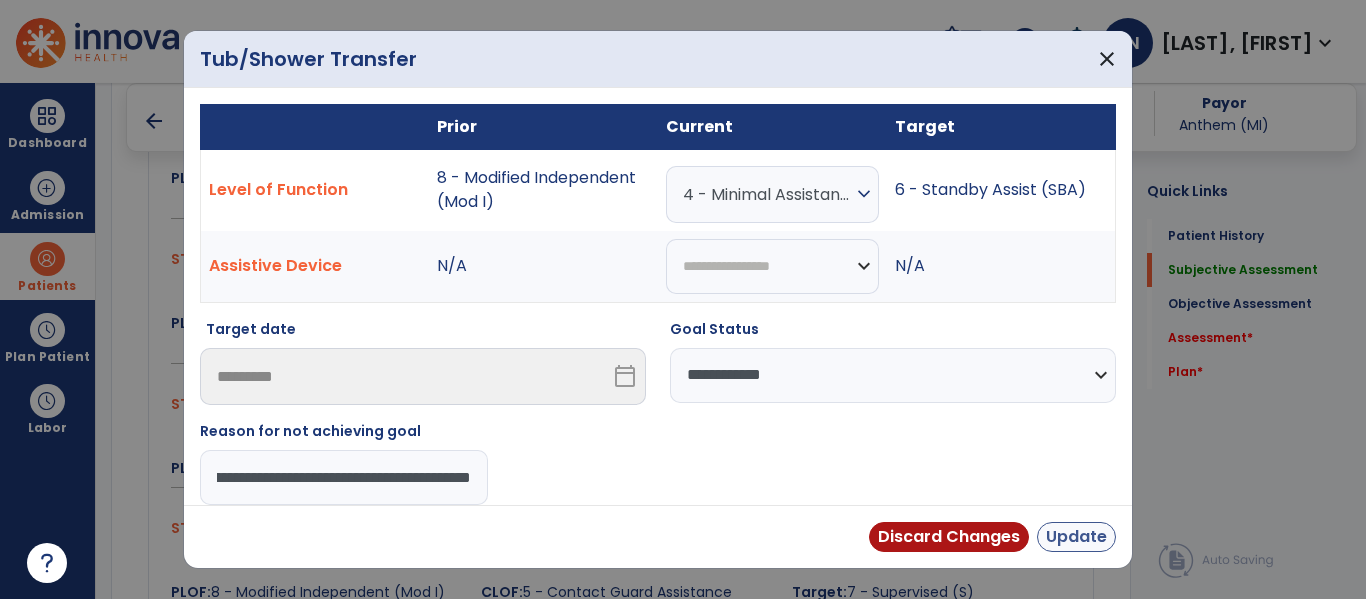 click on "Update" at bounding box center (1076, 537) 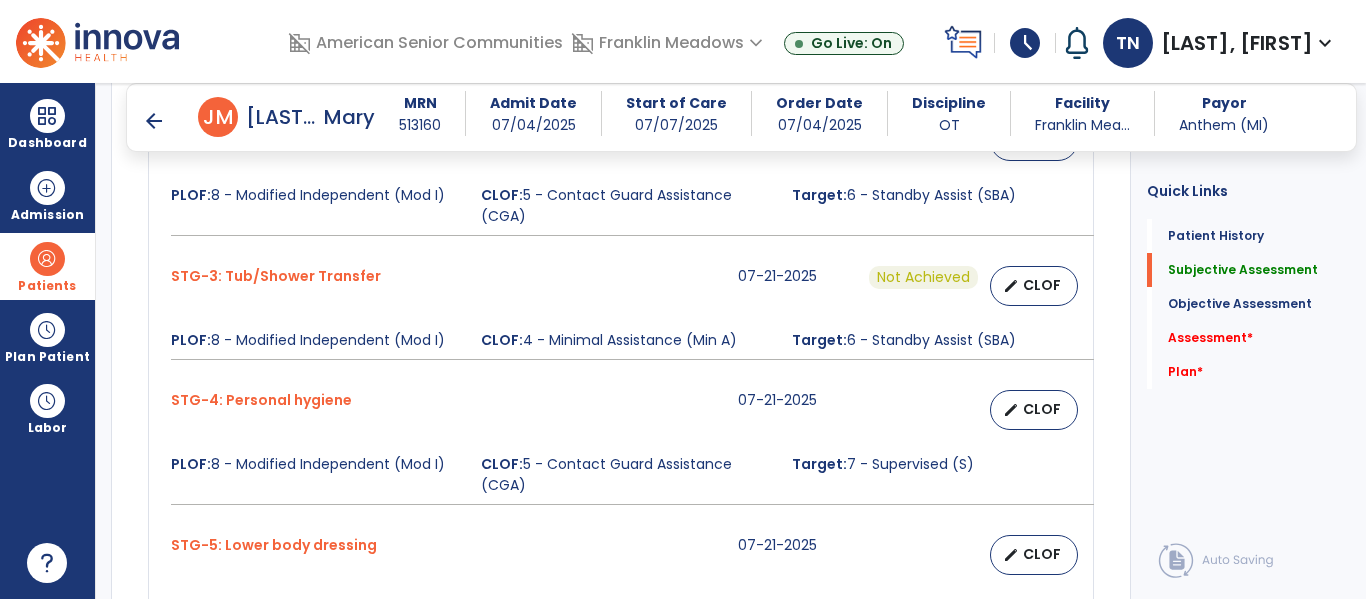 scroll, scrollTop: 1181, scrollLeft: 0, axis: vertical 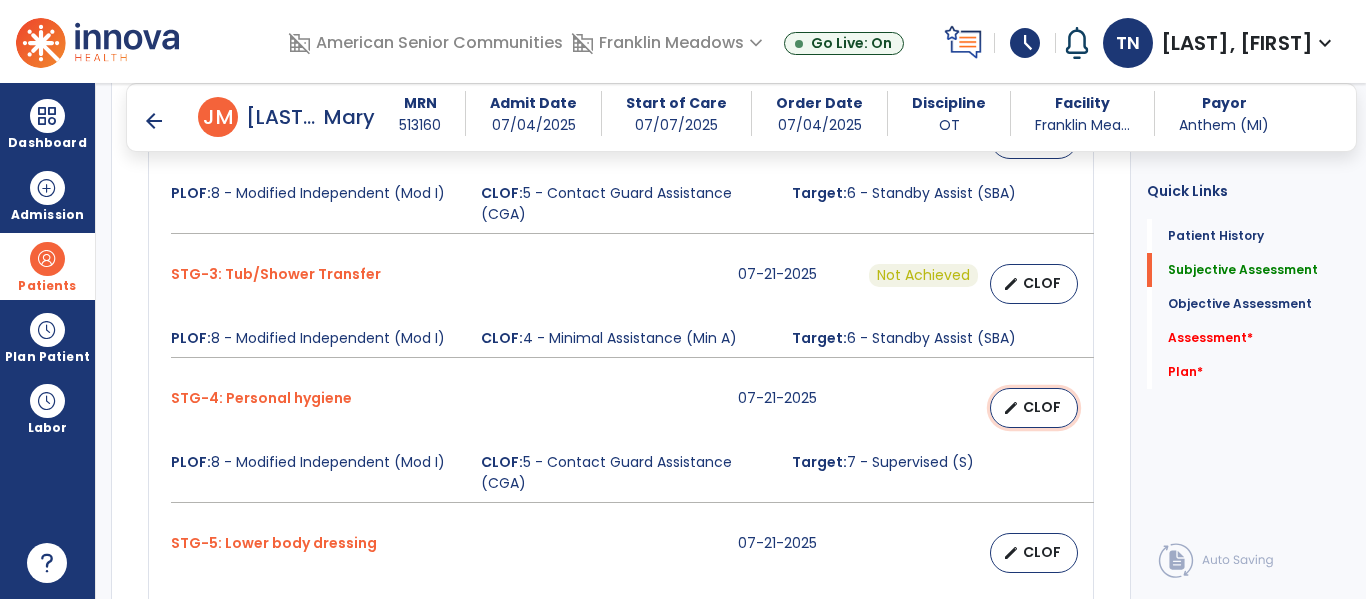 click on "CLOF" at bounding box center (1042, 407) 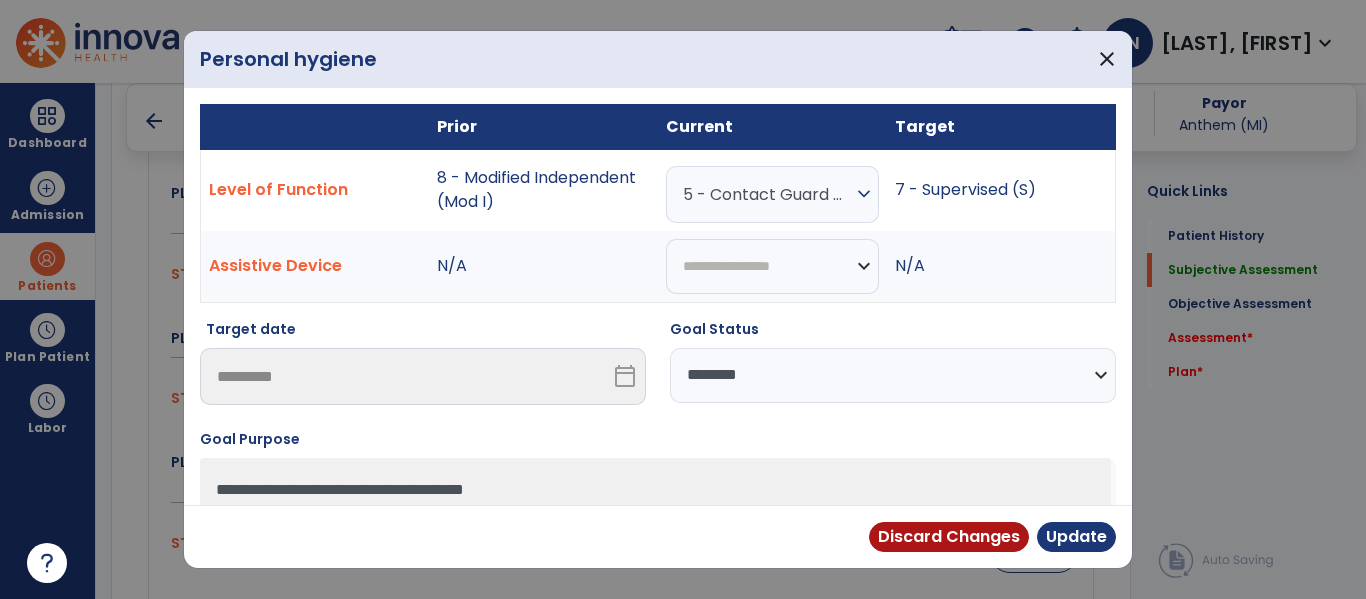 click on "expand_more" at bounding box center [864, 194] 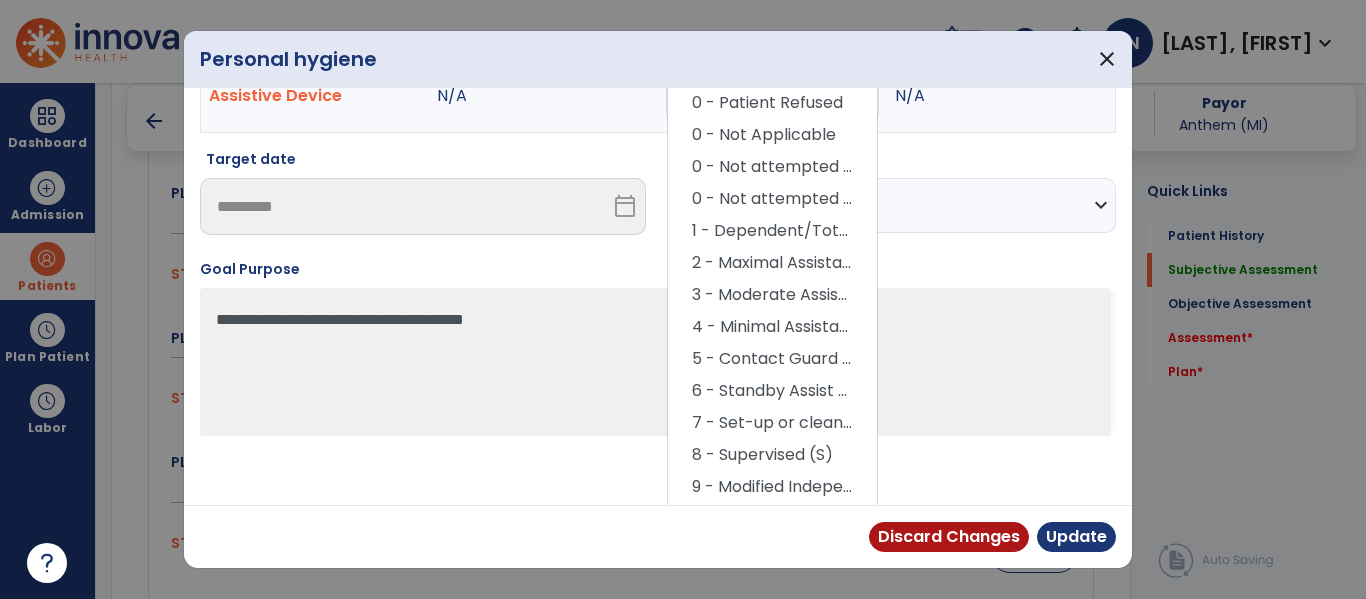 scroll, scrollTop: 172, scrollLeft: 0, axis: vertical 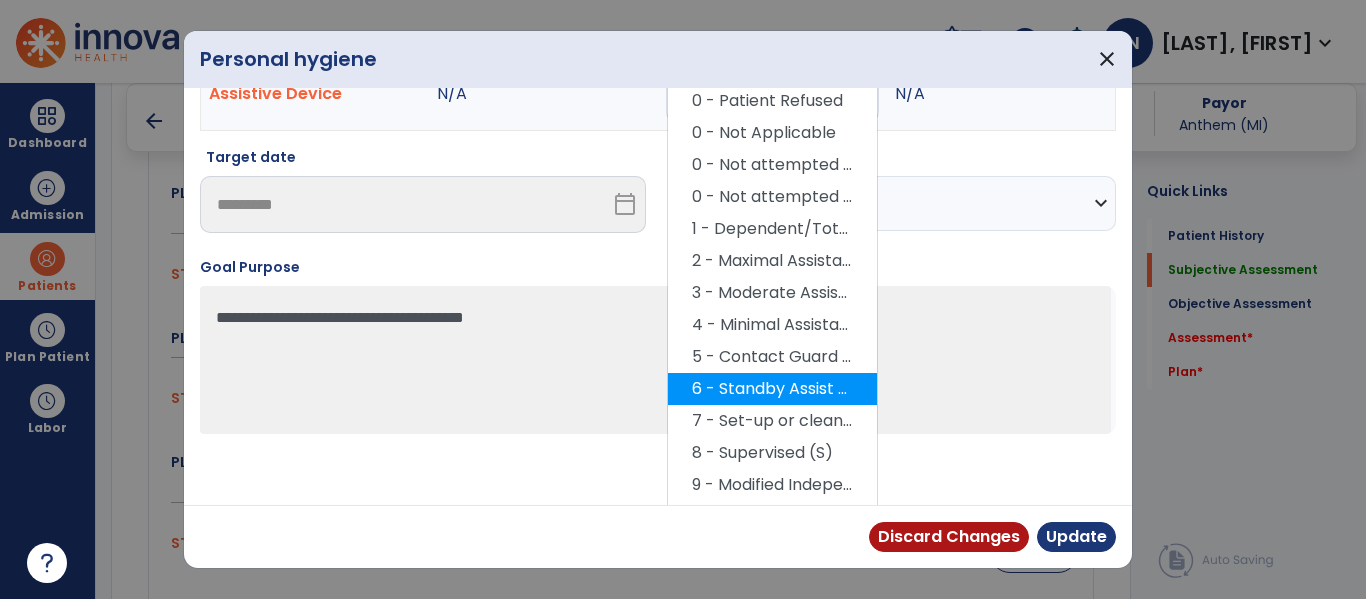 click on "6 - Standby Assist (SBA)" at bounding box center (772, 389) 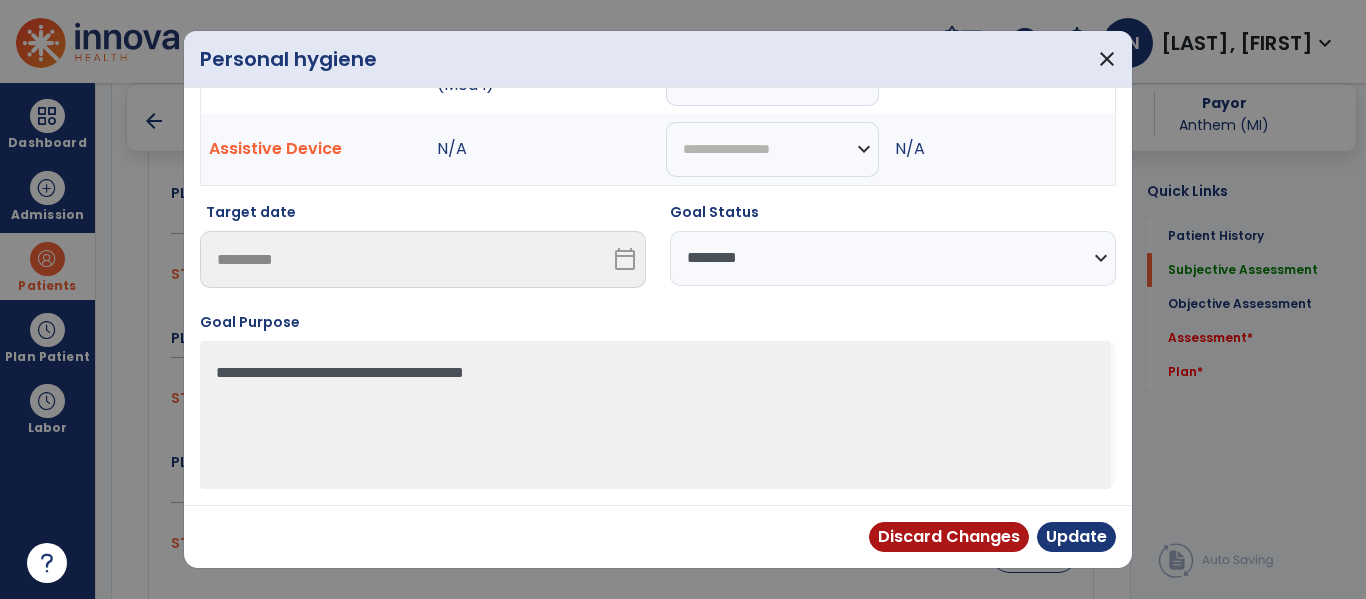 click on "**********" at bounding box center [893, 258] 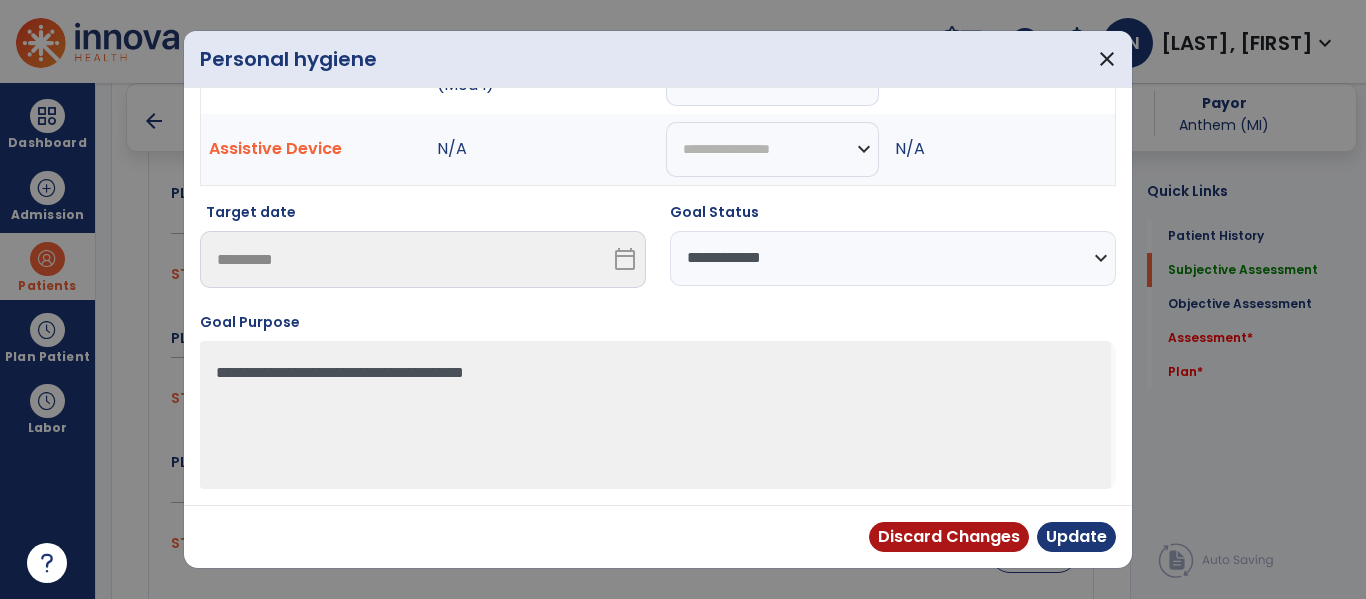 click on "**********" at bounding box center (893, 258) 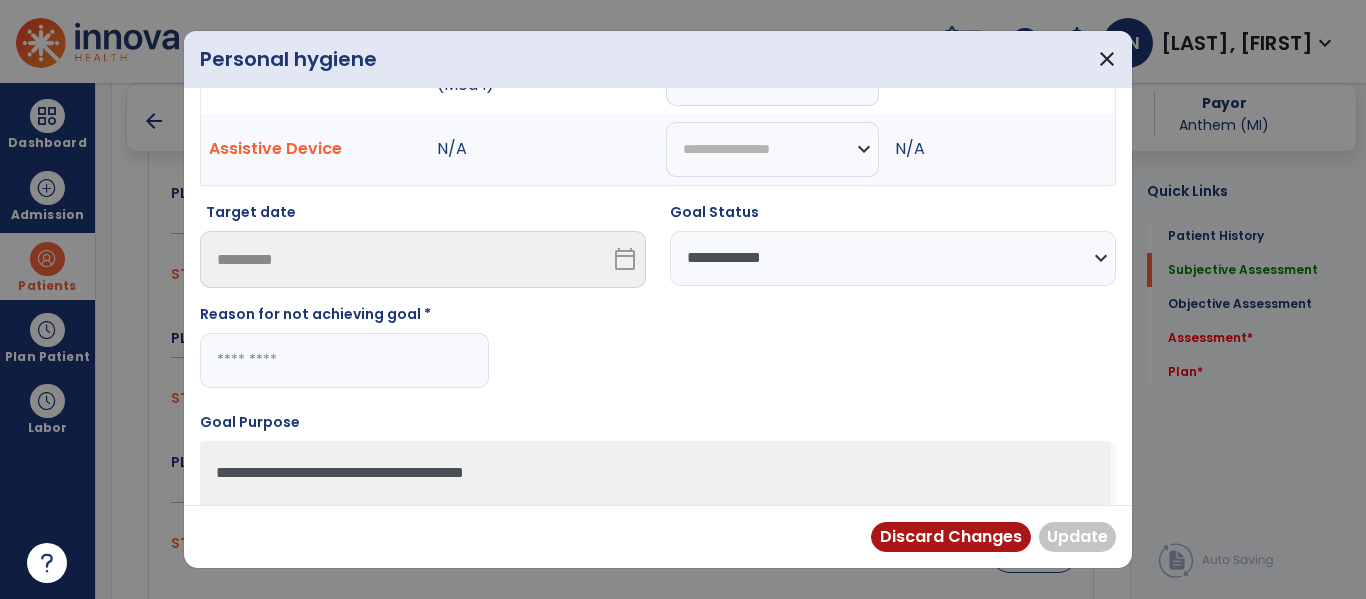 click at bounding box center (344, 360) 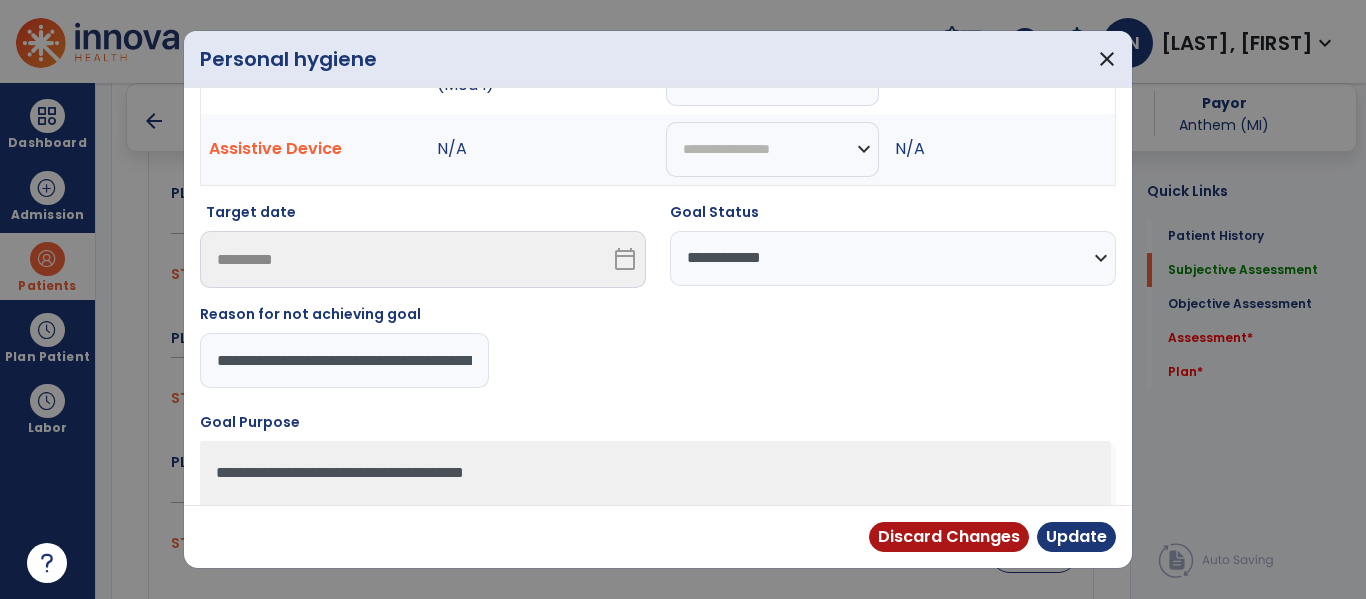 scroll, scrollTop: 0, scrollLeft: 237, axis: horizontal 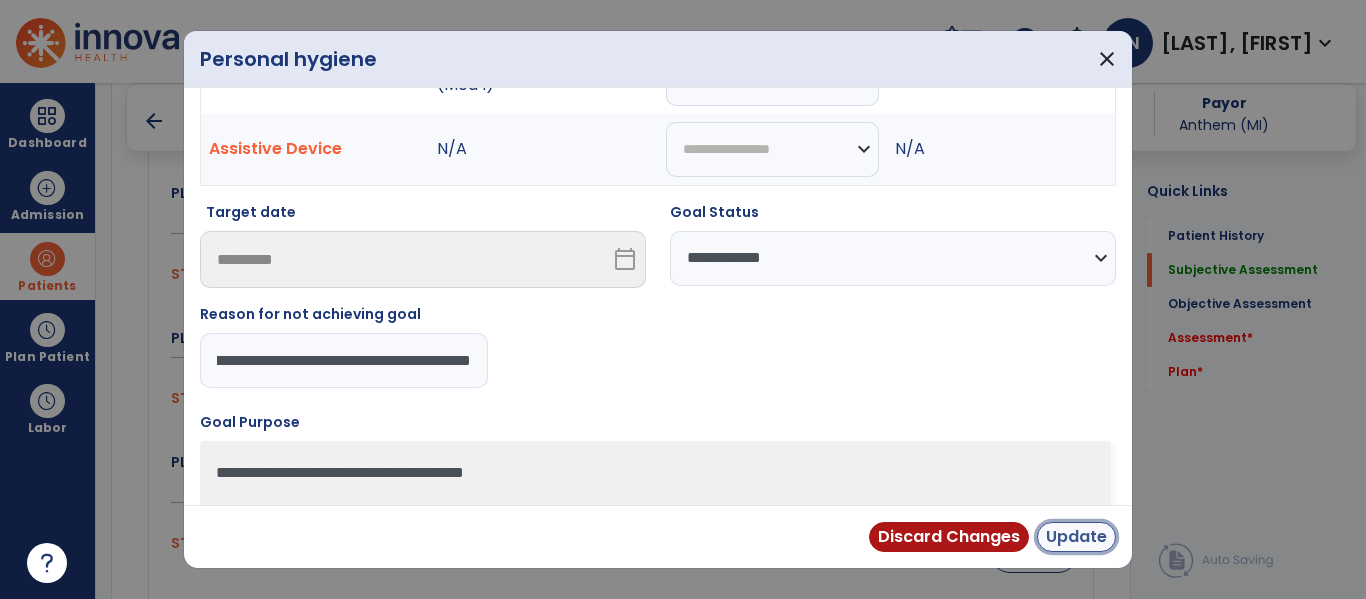 click on "Update" at bounding box center (1076, 537) 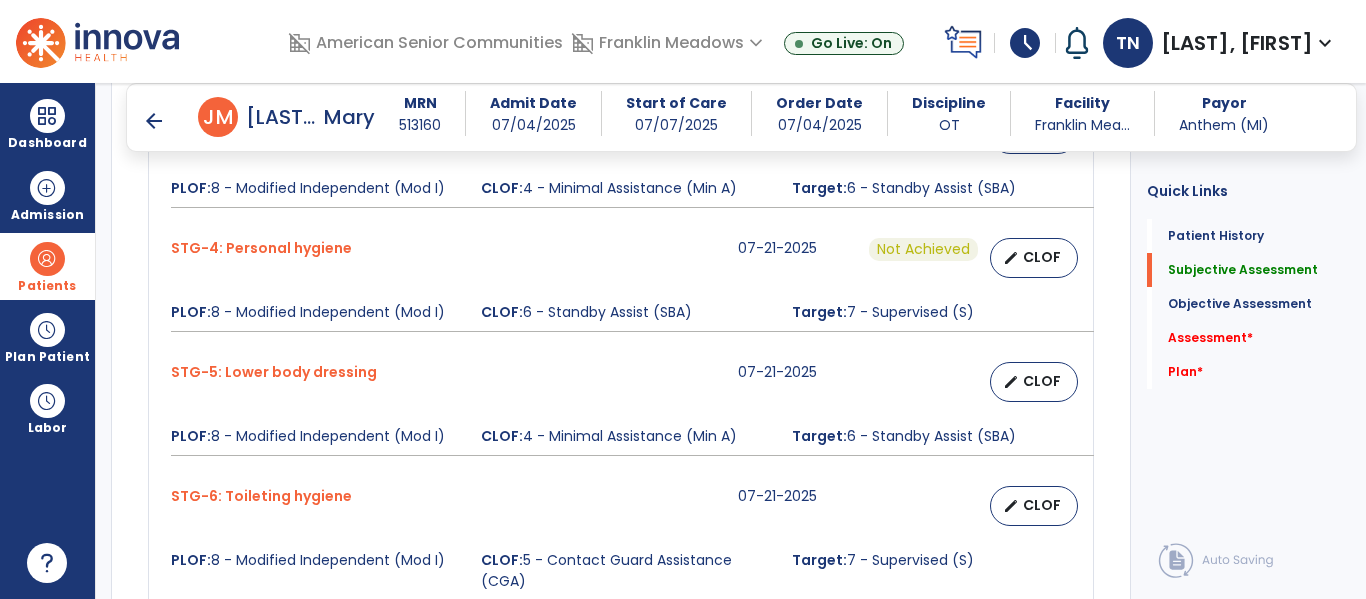 scroll, scrollTop: 1333, scrollLeft: 0, axis: vertical 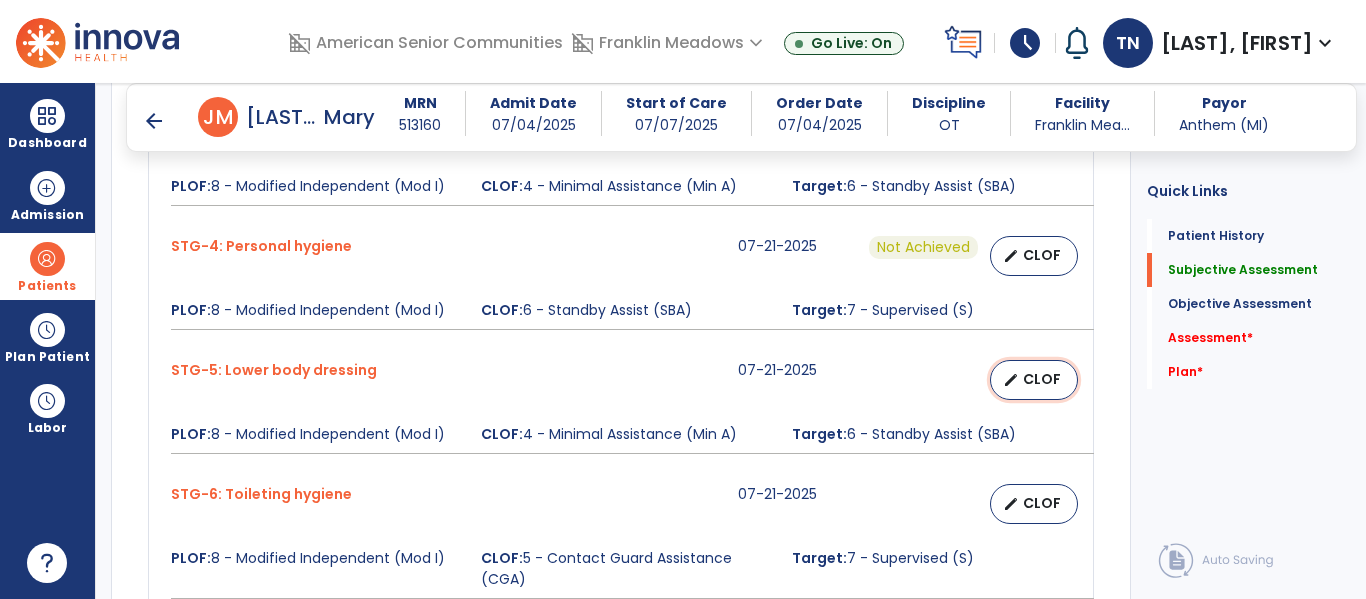 click on "CLOF" at bounding box center [1042, 379] 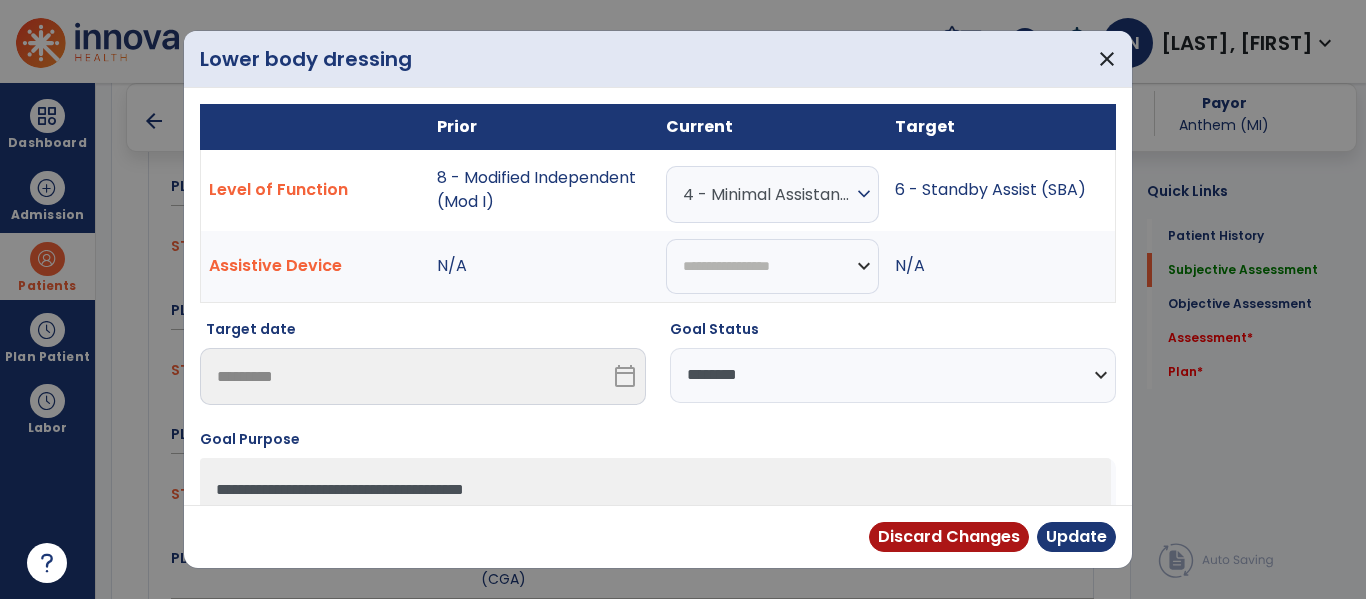 click on "expand_more" at bounding box center [864, 194] 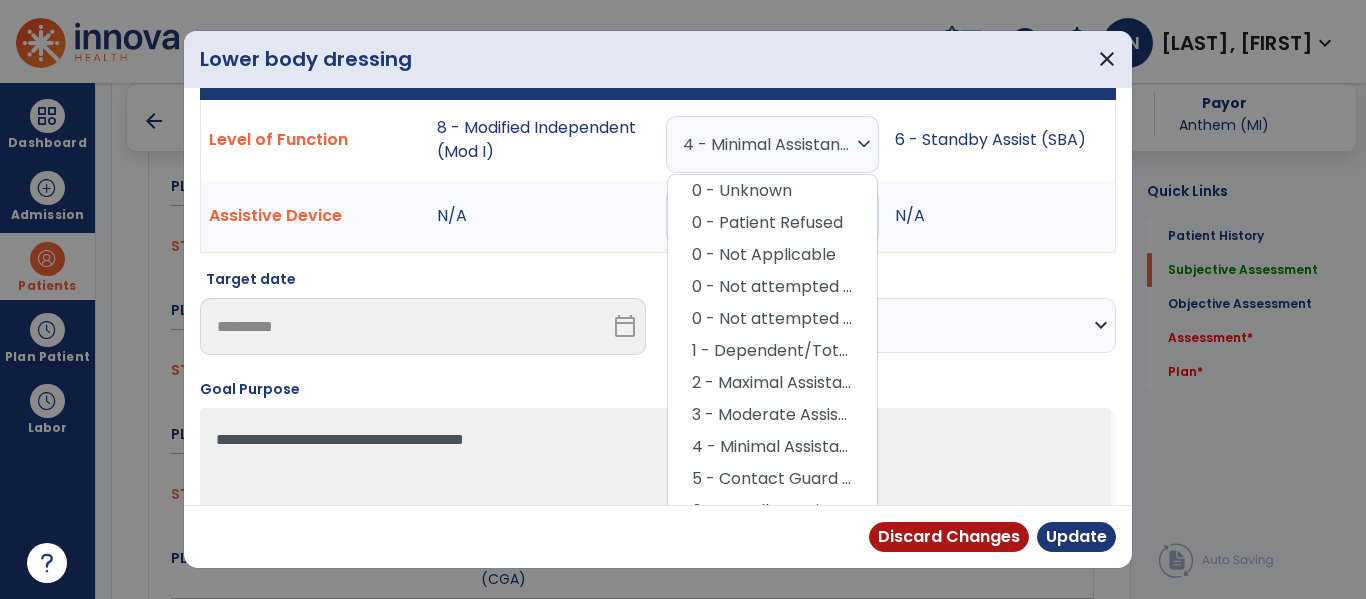 scroll, scrollTop: 48, scrollLeft: 0, axis: vertical 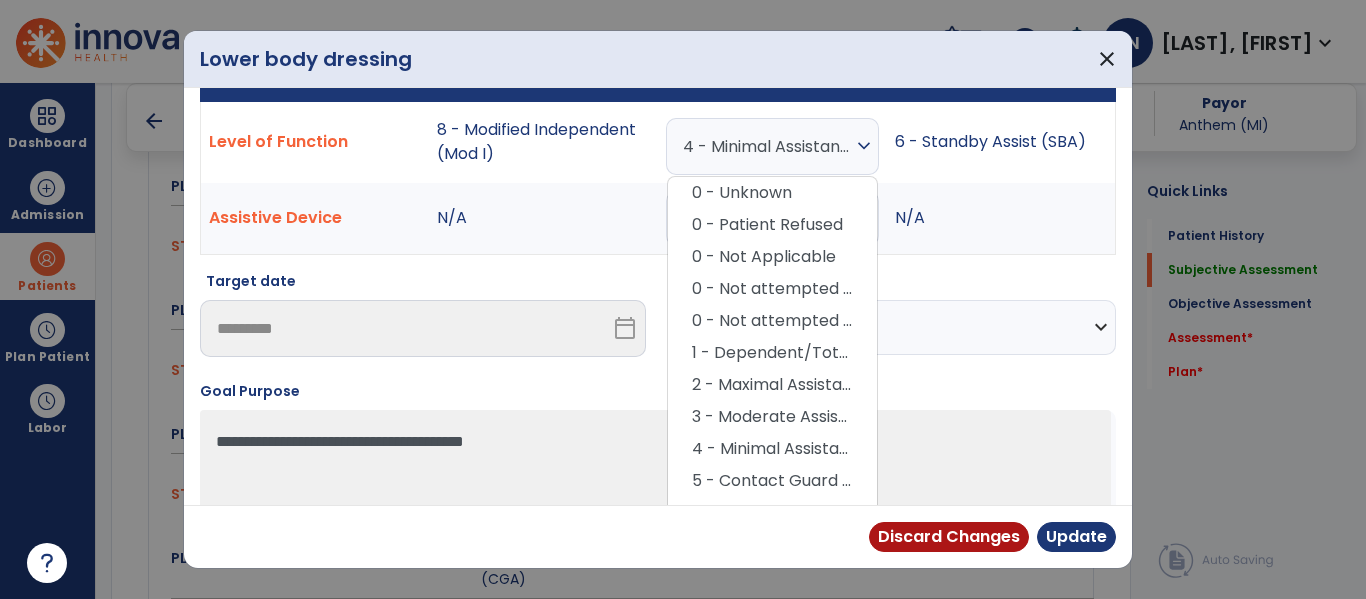 click on "**********" at bounding box center (683, 299) 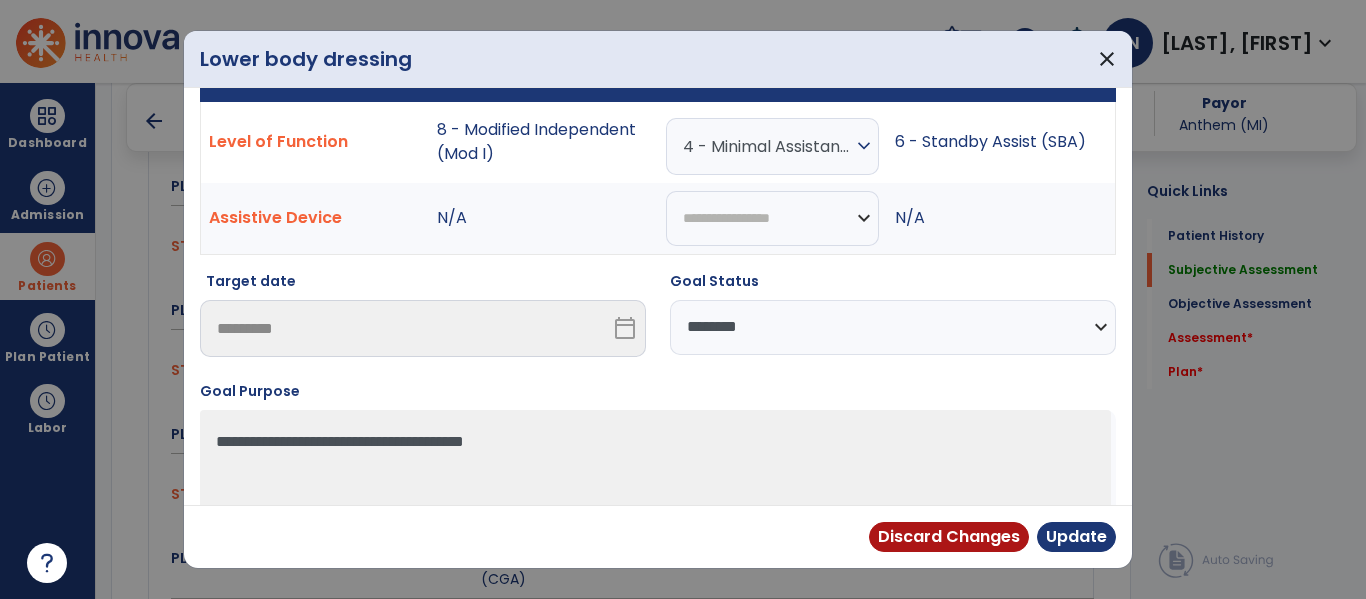 click on "**********" at bounding box center (893, 327) 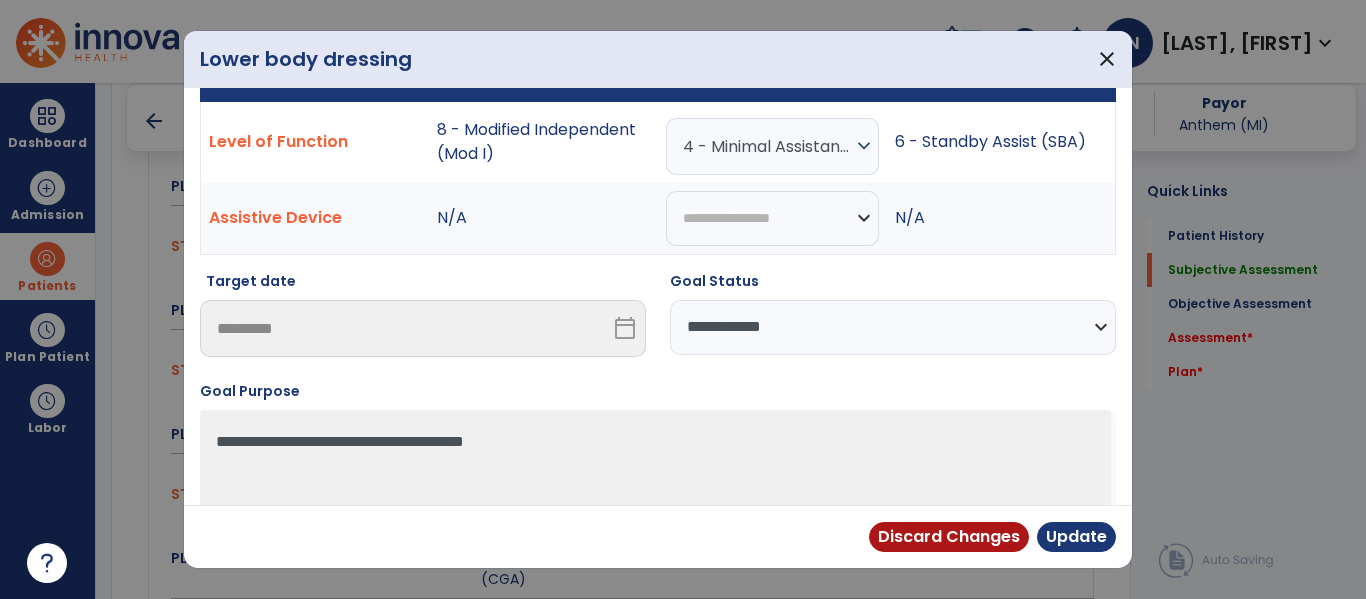 click on "**********" at bounding box center (893, 327) 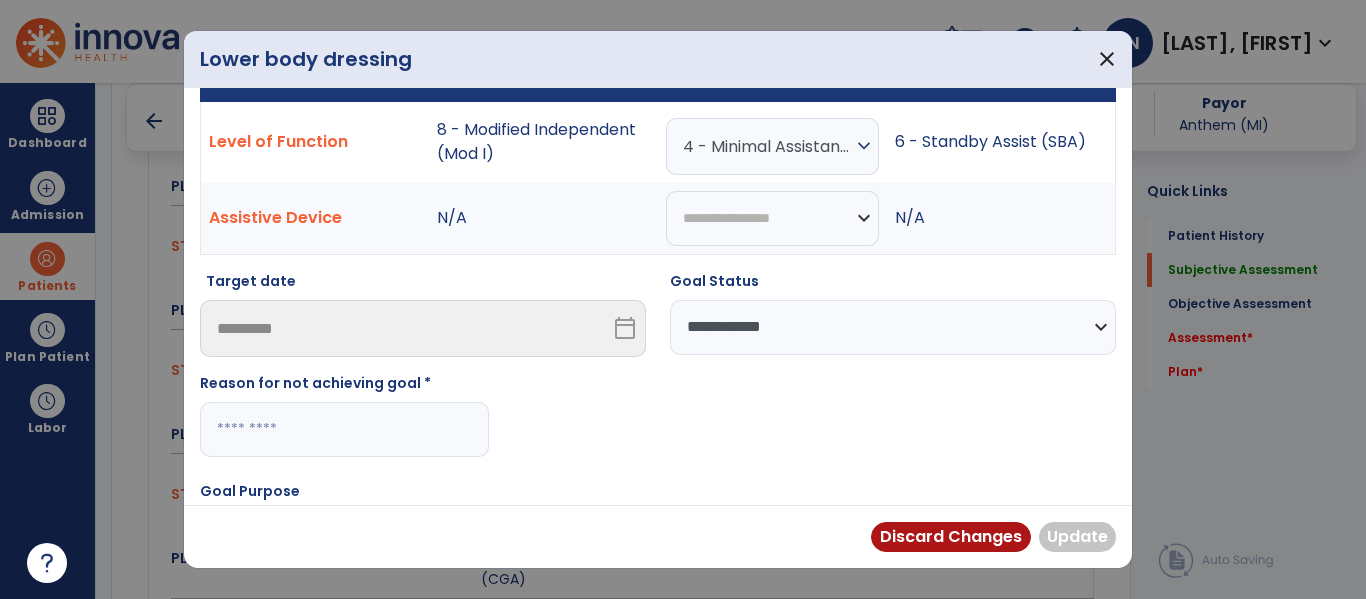click at bounding box center (344, 429) 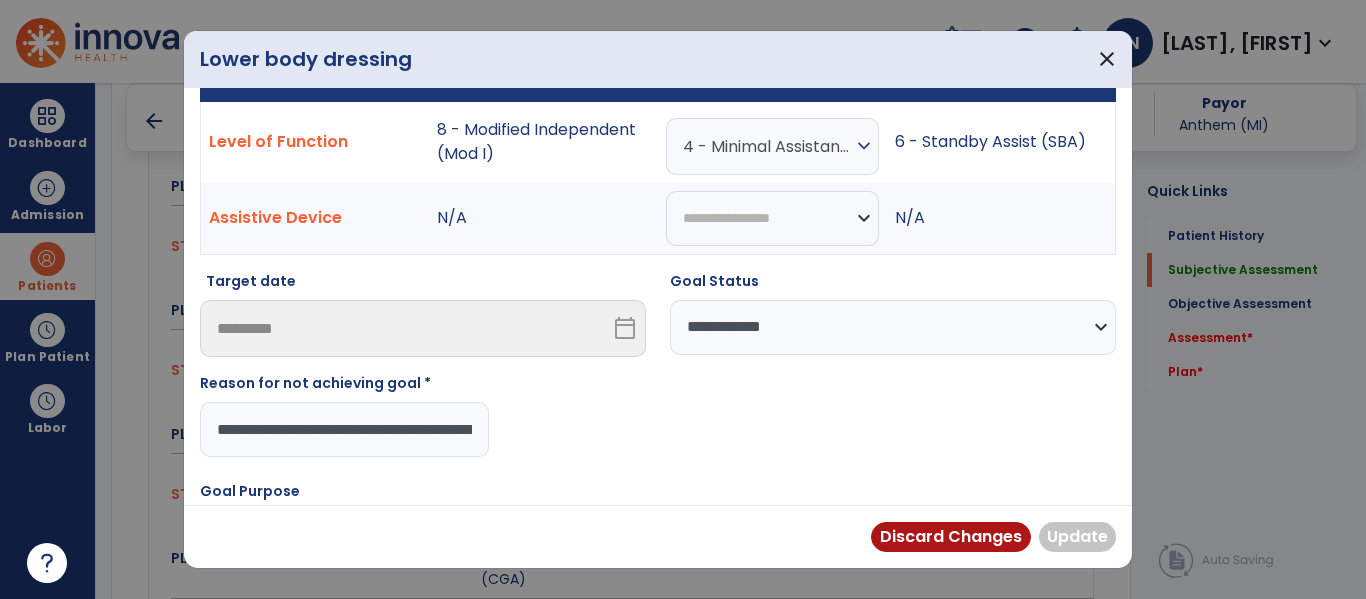 scroll, scrollTop: 0, scrollLeft: 237, axis: horizontal 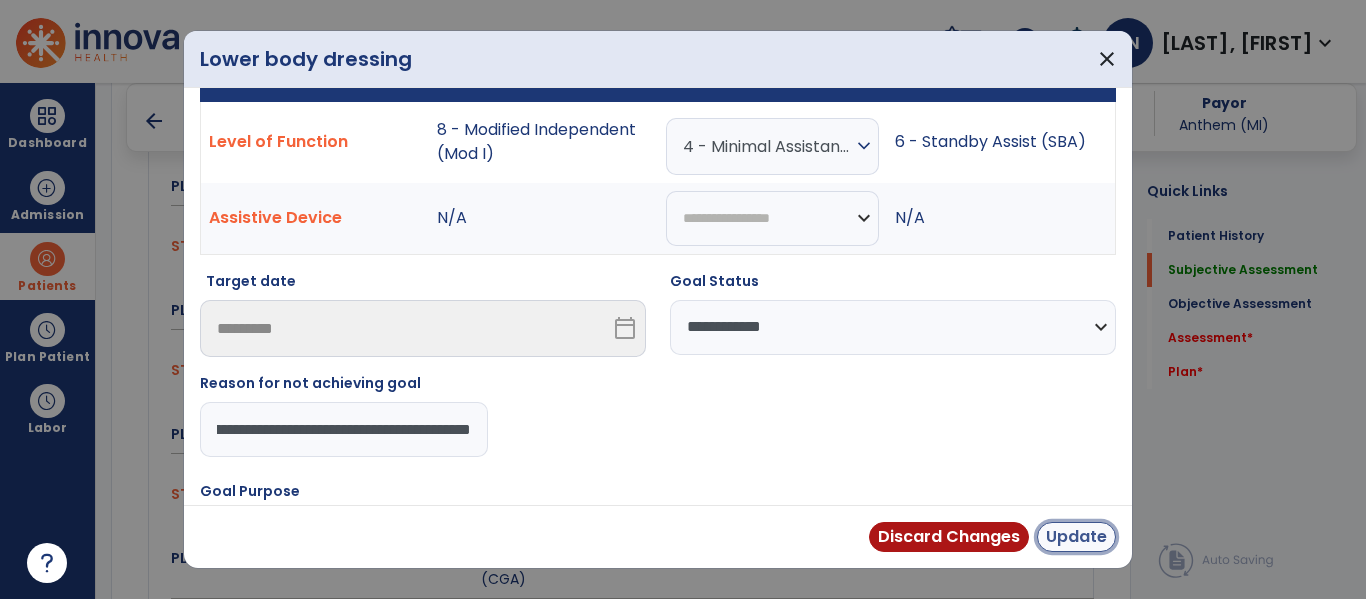 click on "Update" at bounding box center (1076, 537) 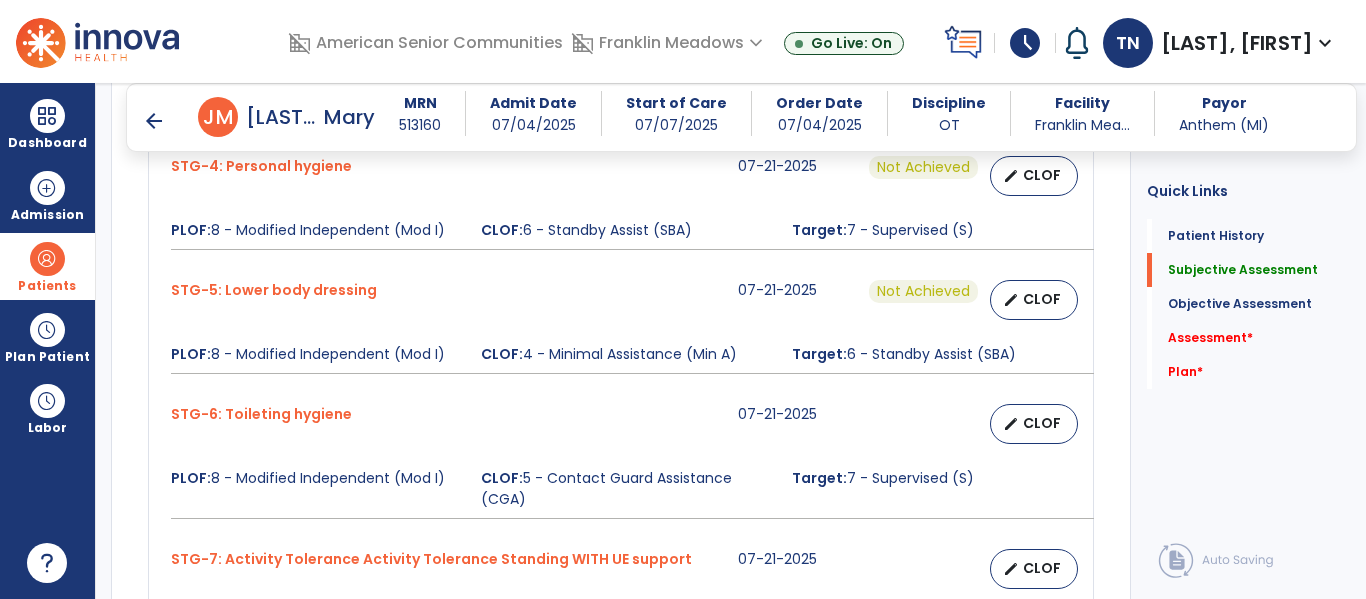 scroll, scrollTop: 1471, scrollLeft: 0, axis: vertical 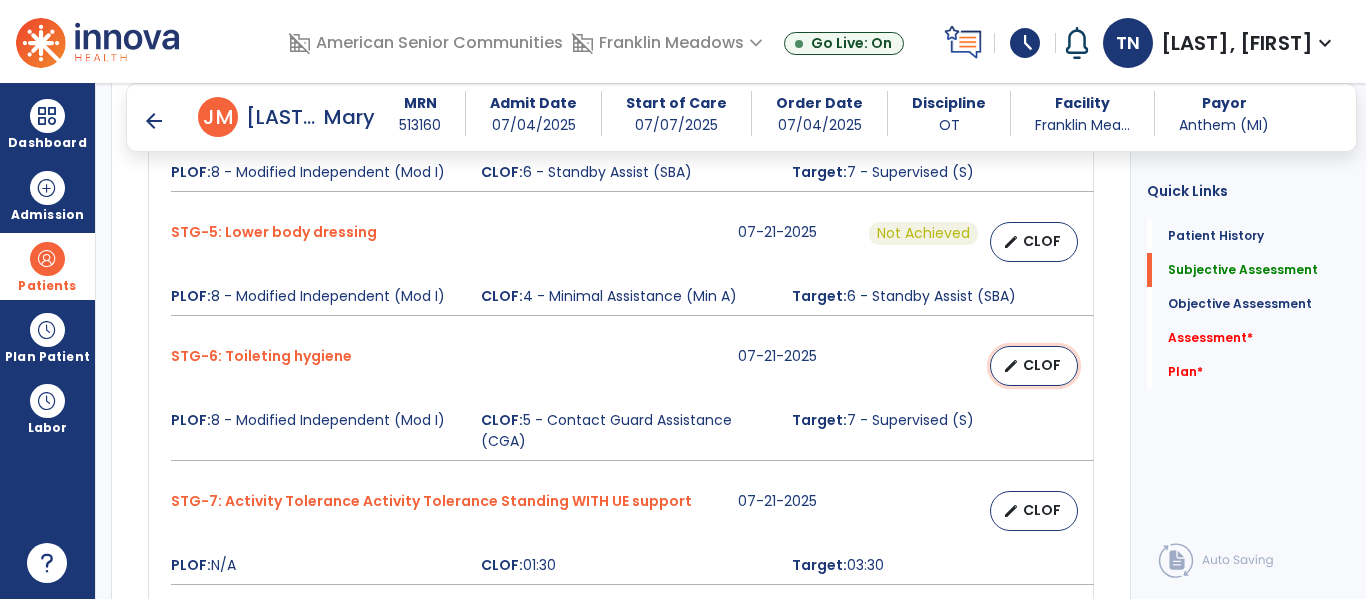 click on "edit   CLOF" at bounding box center [1034, 366] 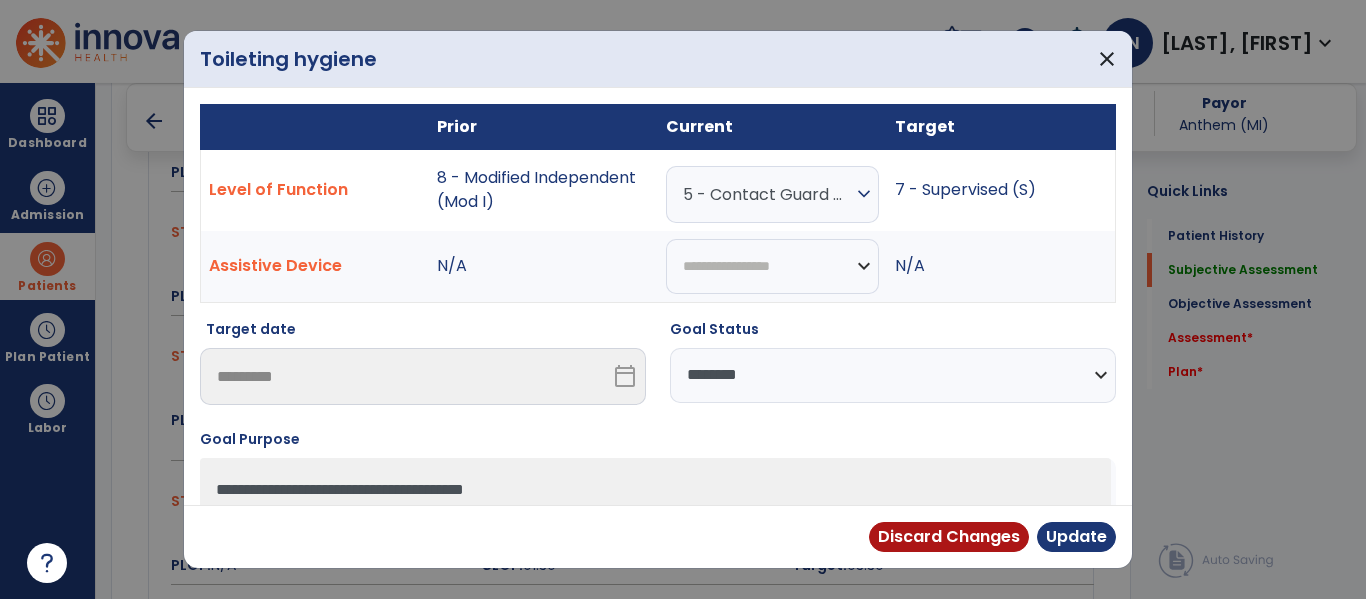 click on "**********" at bounding box center [893, 375] 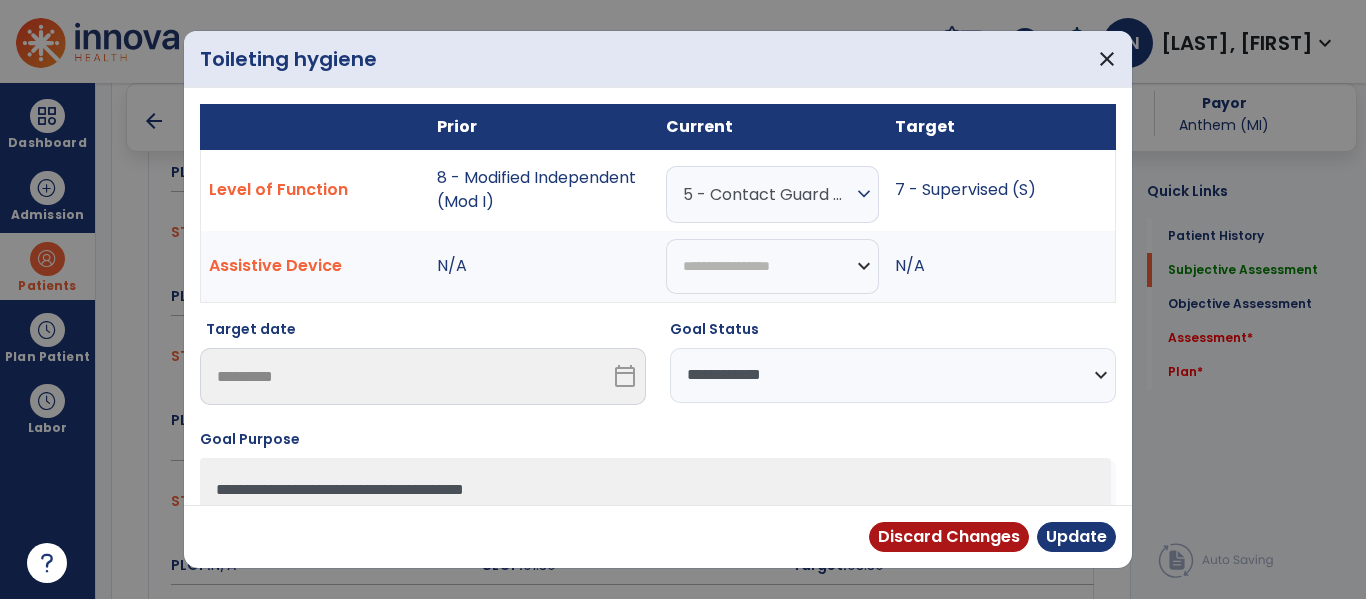 click on "**********" at bounding box center [893, 375] 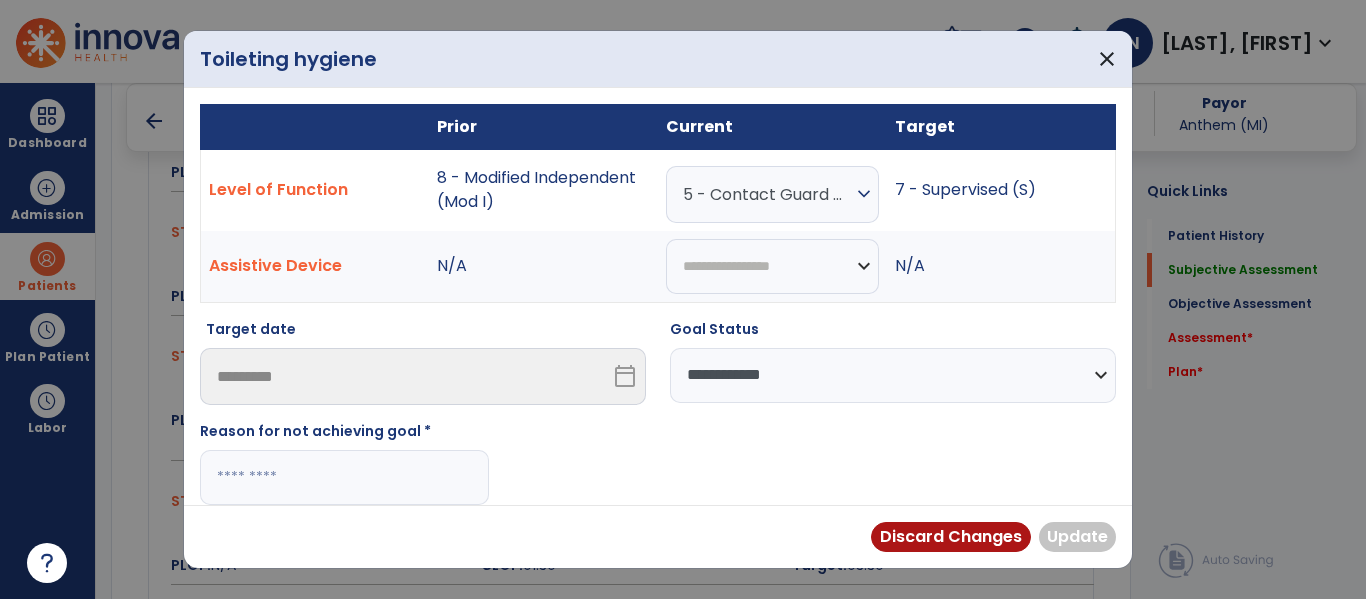 click at bounding box center [344, 477] 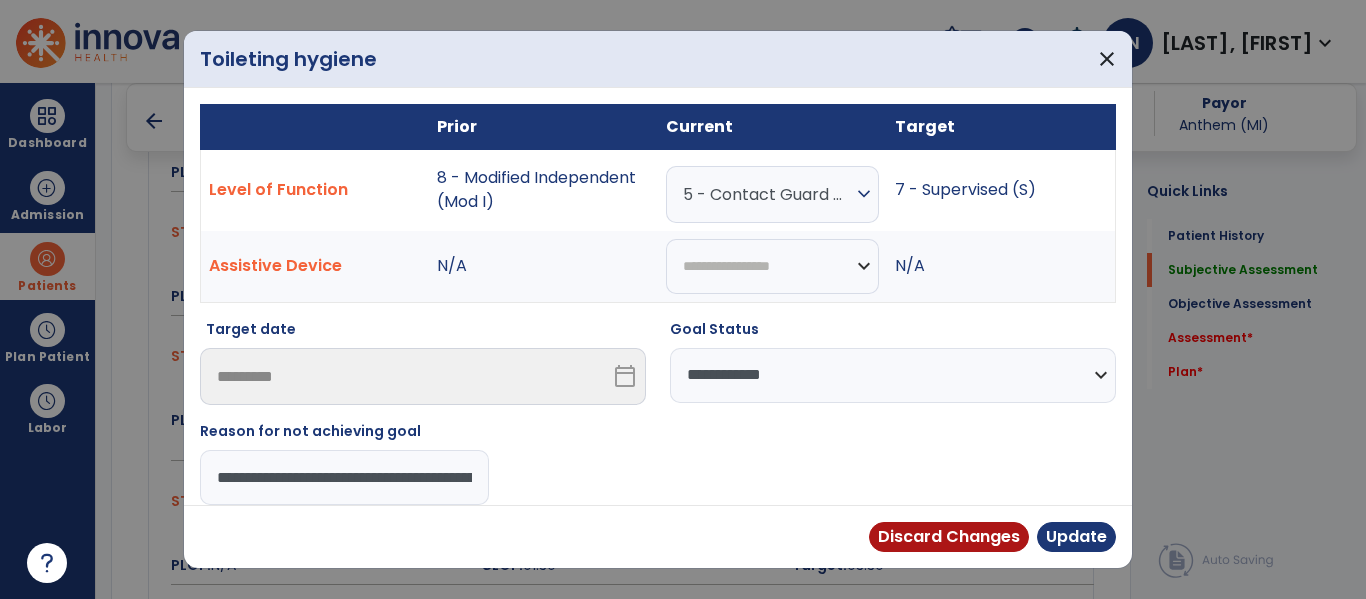 scroll, scrollTop: 0, scrollLeft: 237, axis: horizontal 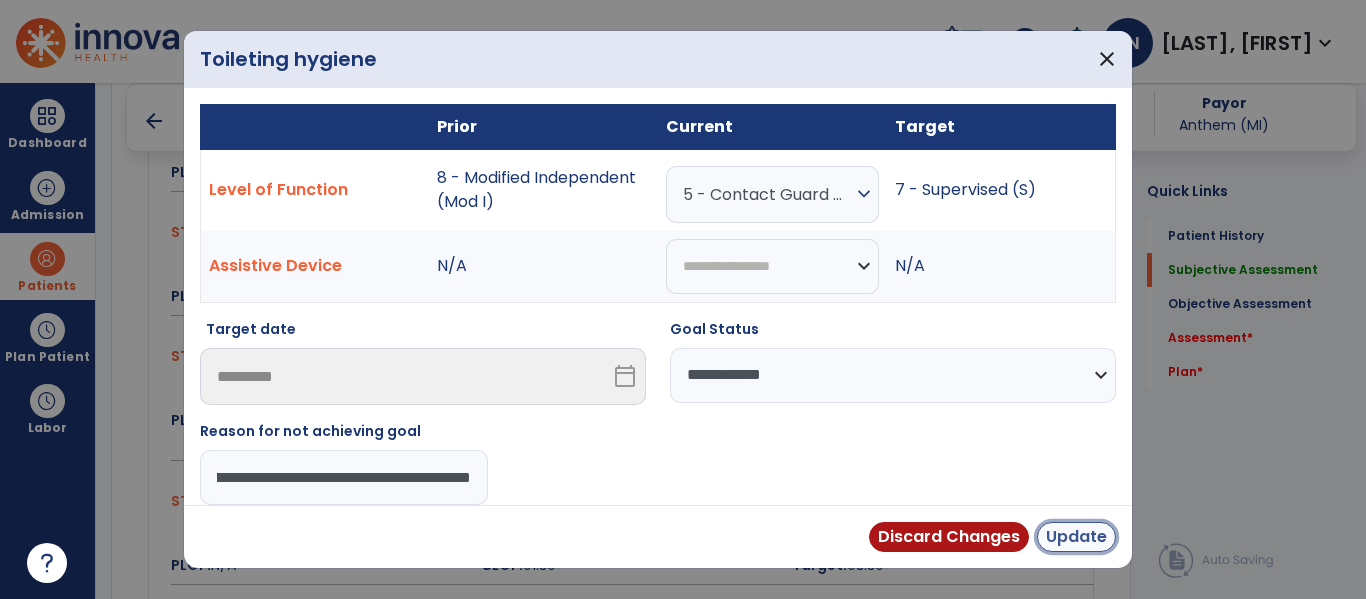 click on "Update" at bounding box center (1076, 537) 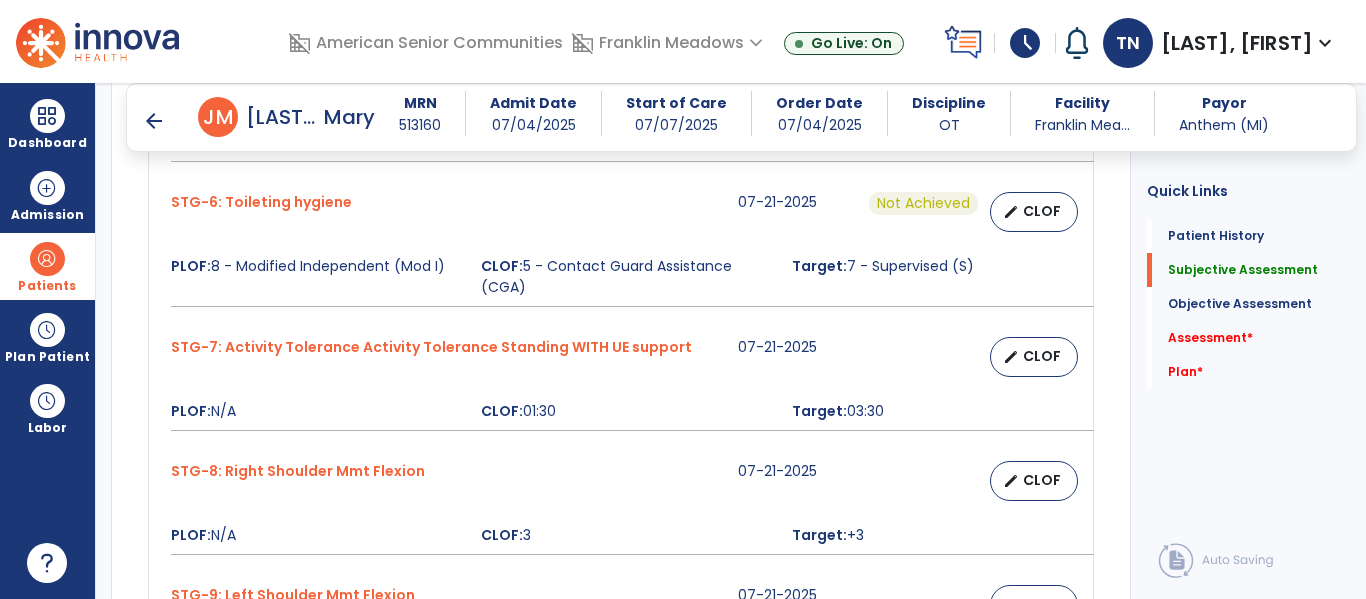 scroll, scrollTop: 1629, scrollLeft: 0, axis: vertical 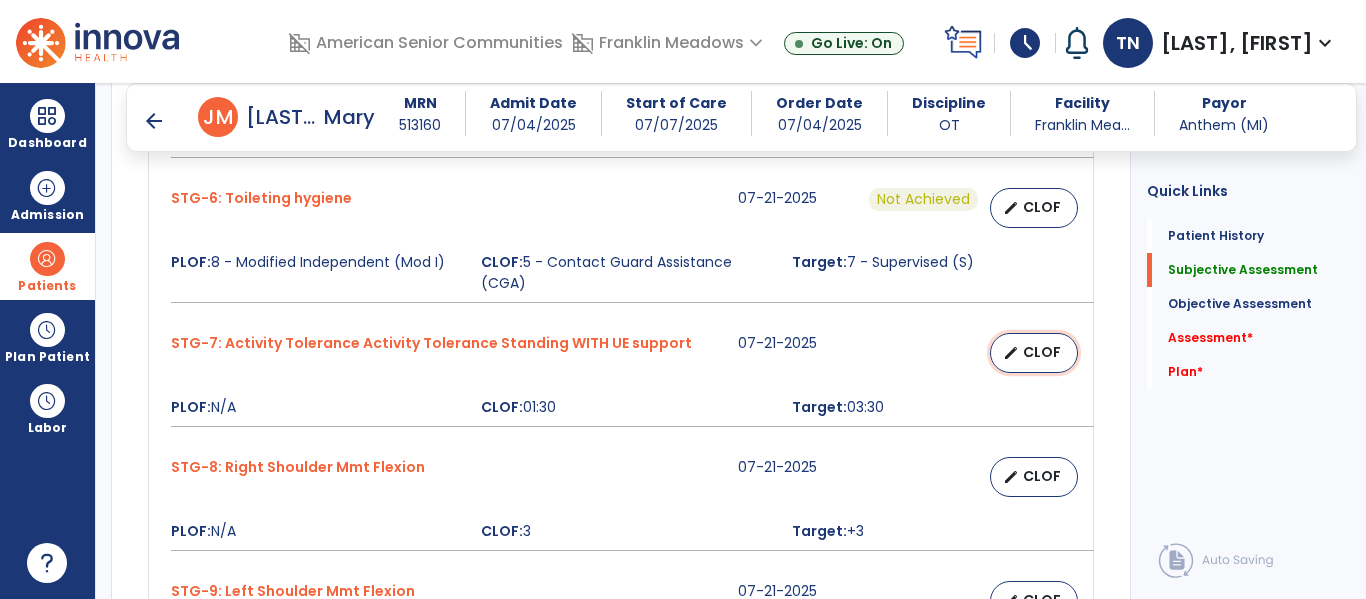 click on "edit   CLOF" at bounding box center (1034, 353) 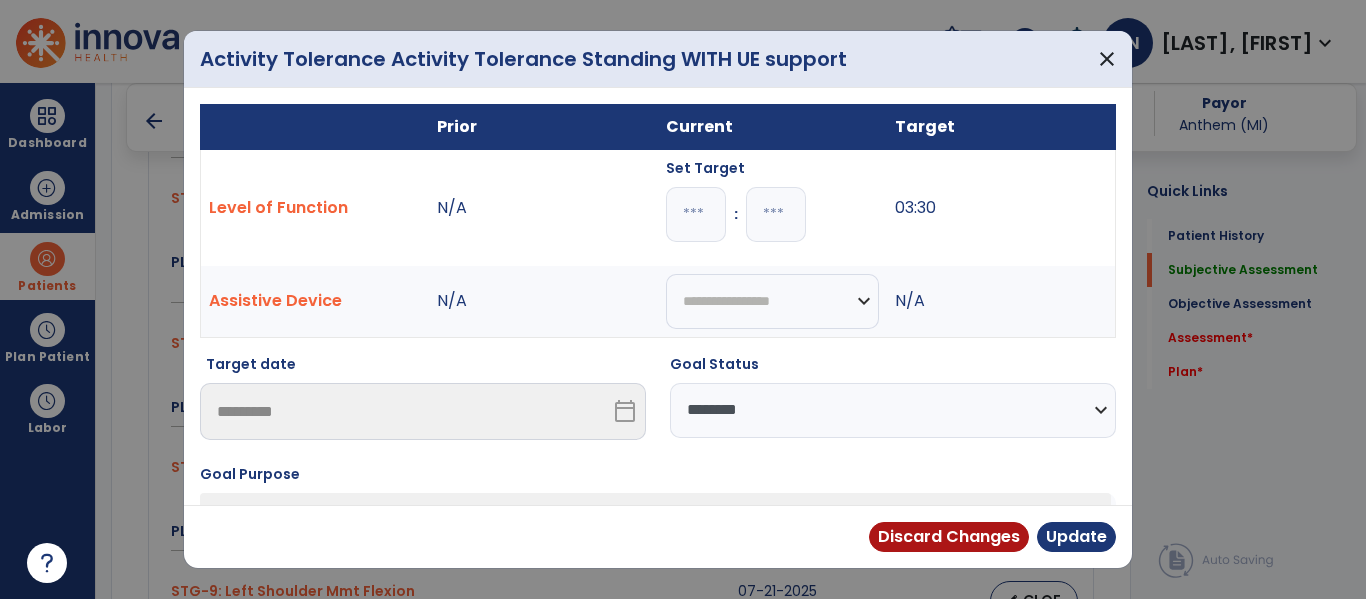 click on "**********" at bounding box center [893, 410] 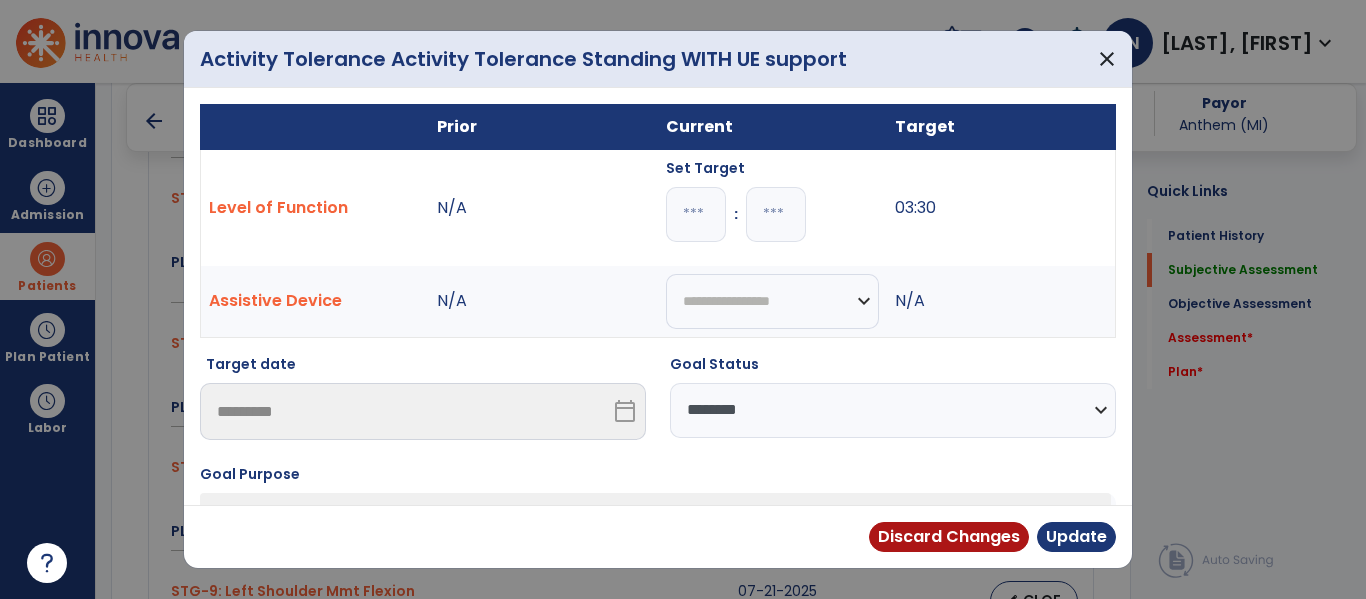 select on "**********" 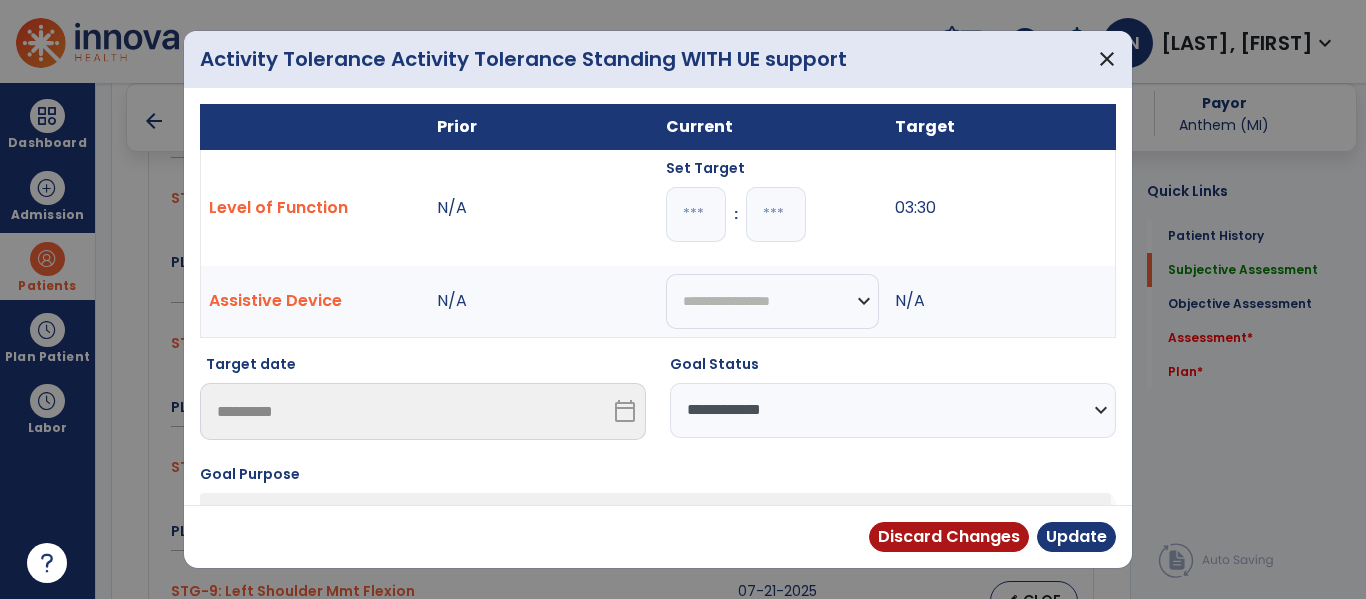 click on "**********" at bounding box center [893, 410] 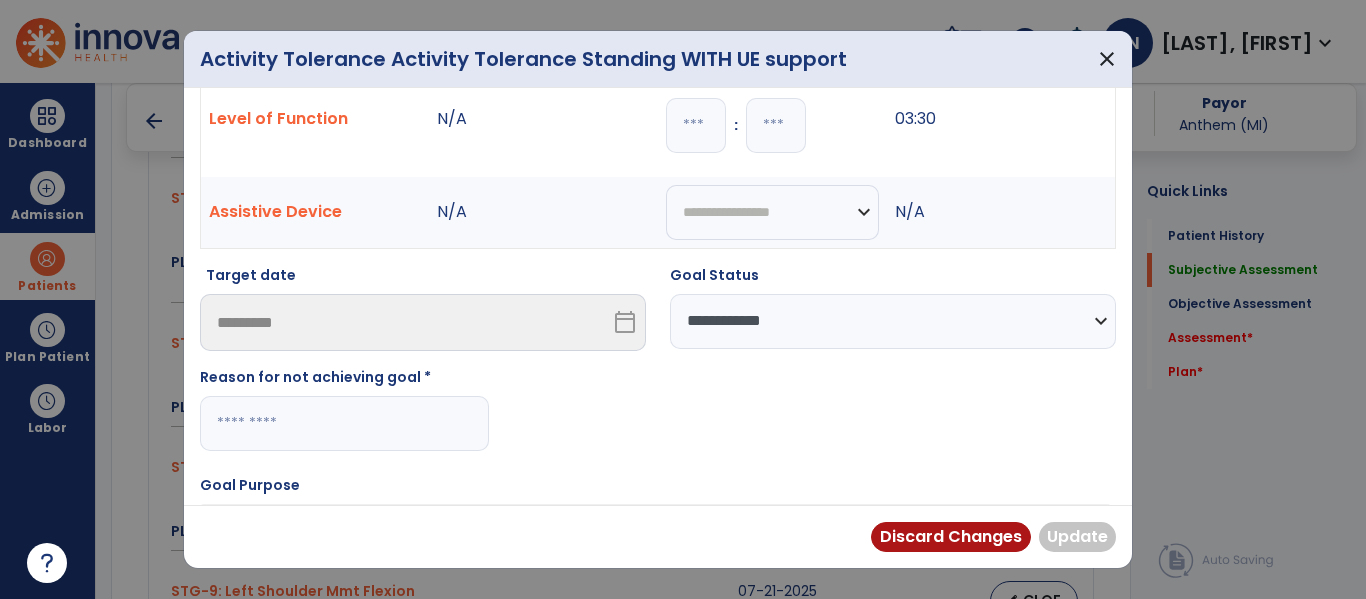 scroll, scrollTop: 91, scrollLeft: 0, axis: vertical 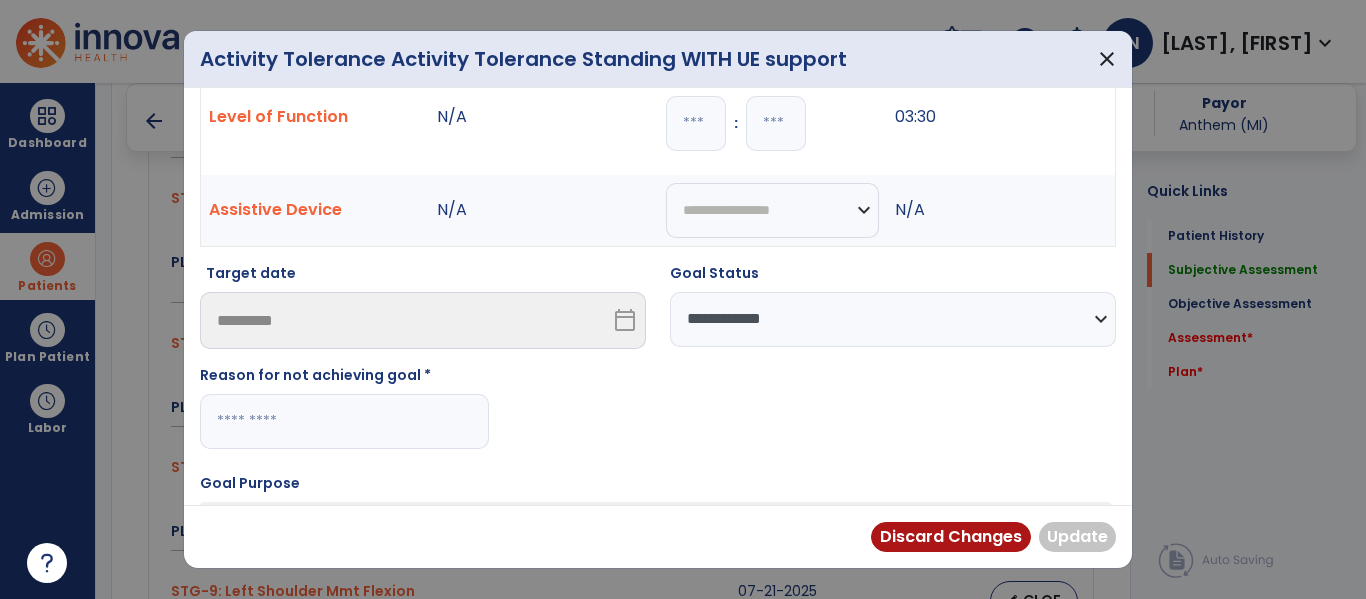 click at bounding box center (344, 421) 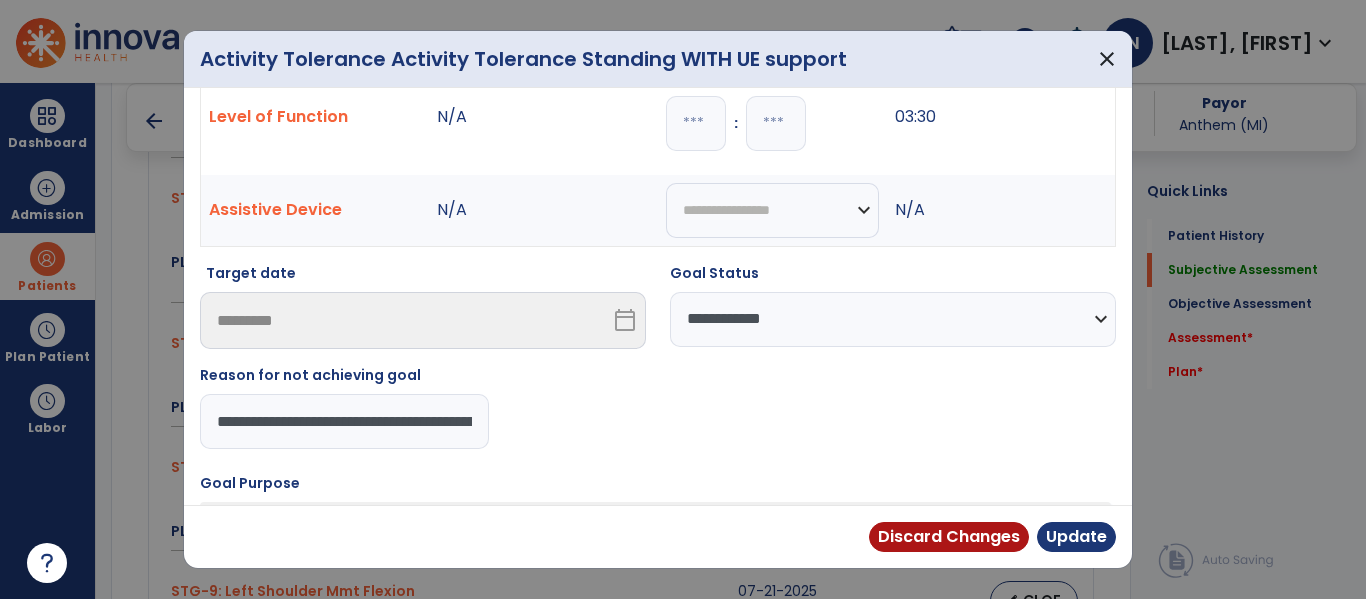 scroll, scrollTop: 0, scrollLeft: 237, axis: horizontal 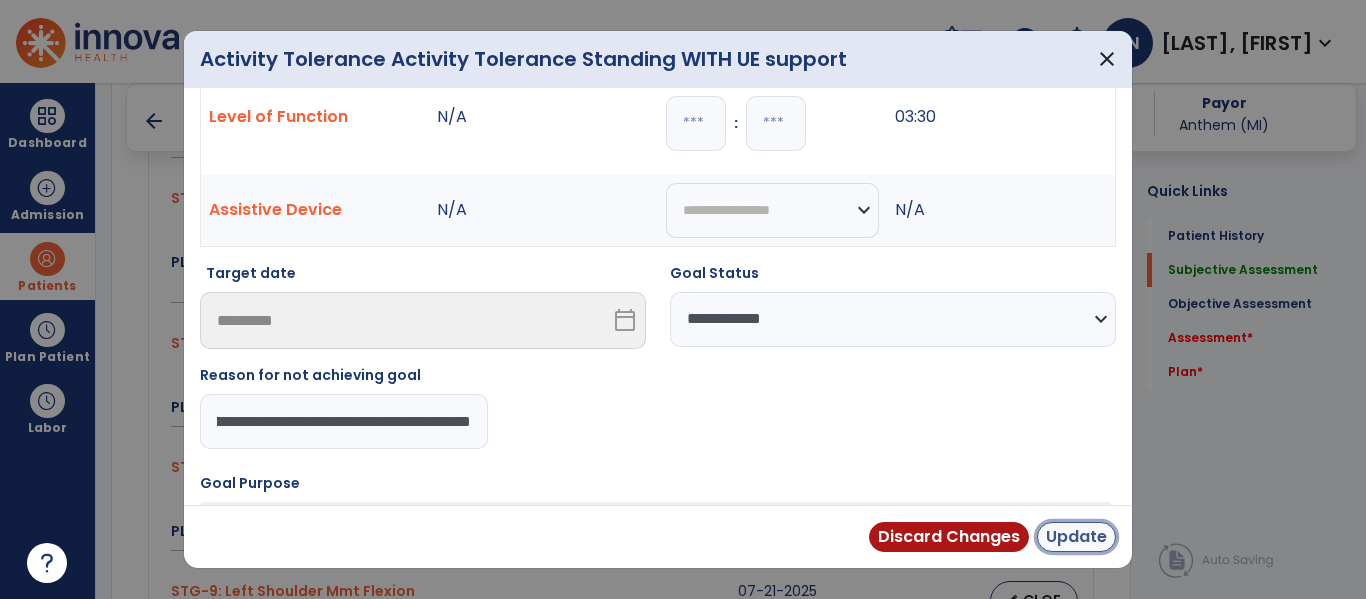 click on "Update" at bounding box center [1076, 537] 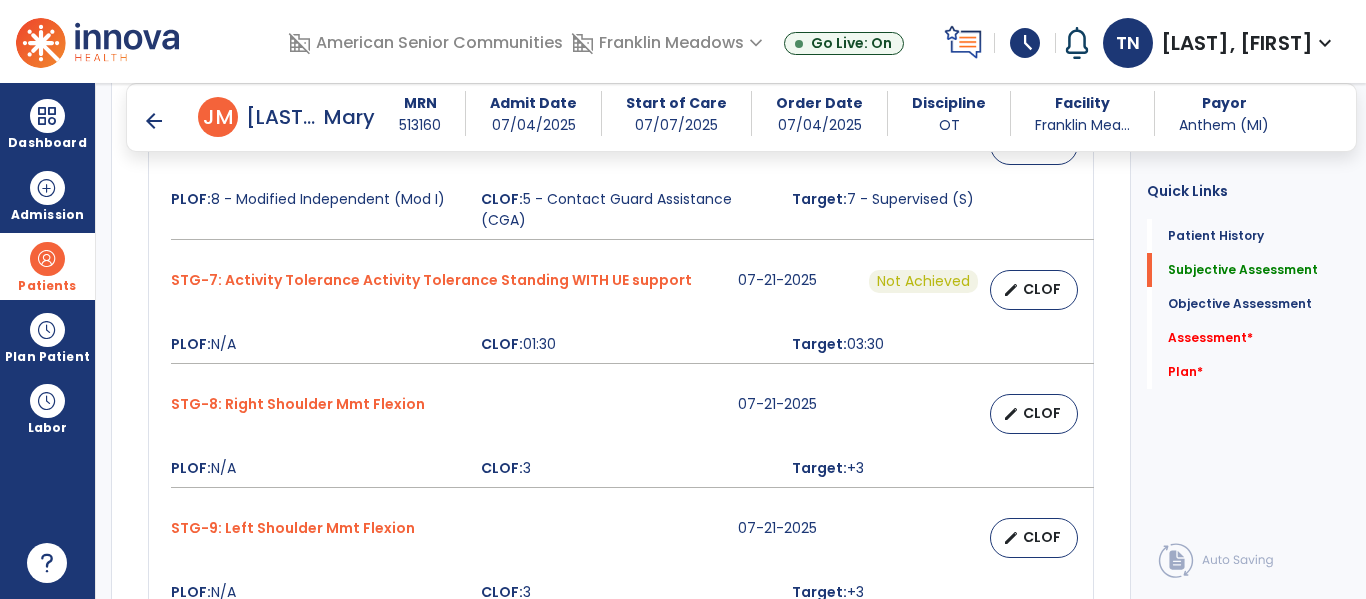 scroll, scrollTop: 1725, scrollLeft: 0, axis: vertical 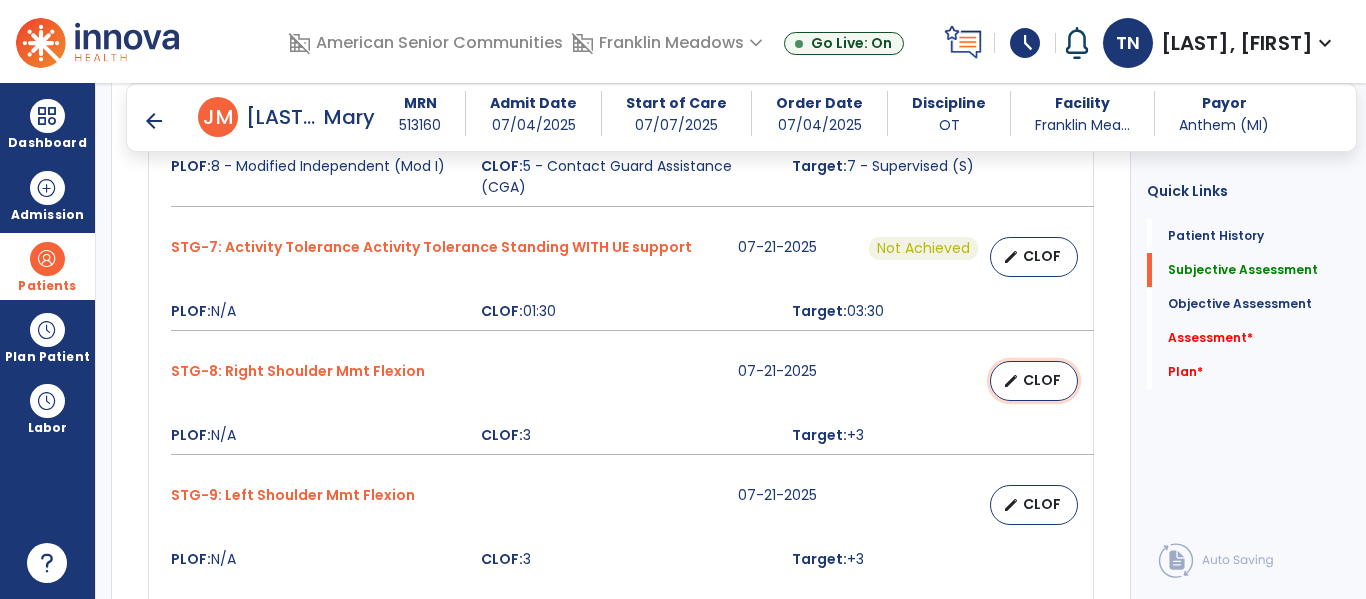 click on "CLOF" at bounding box center [1042, 380] 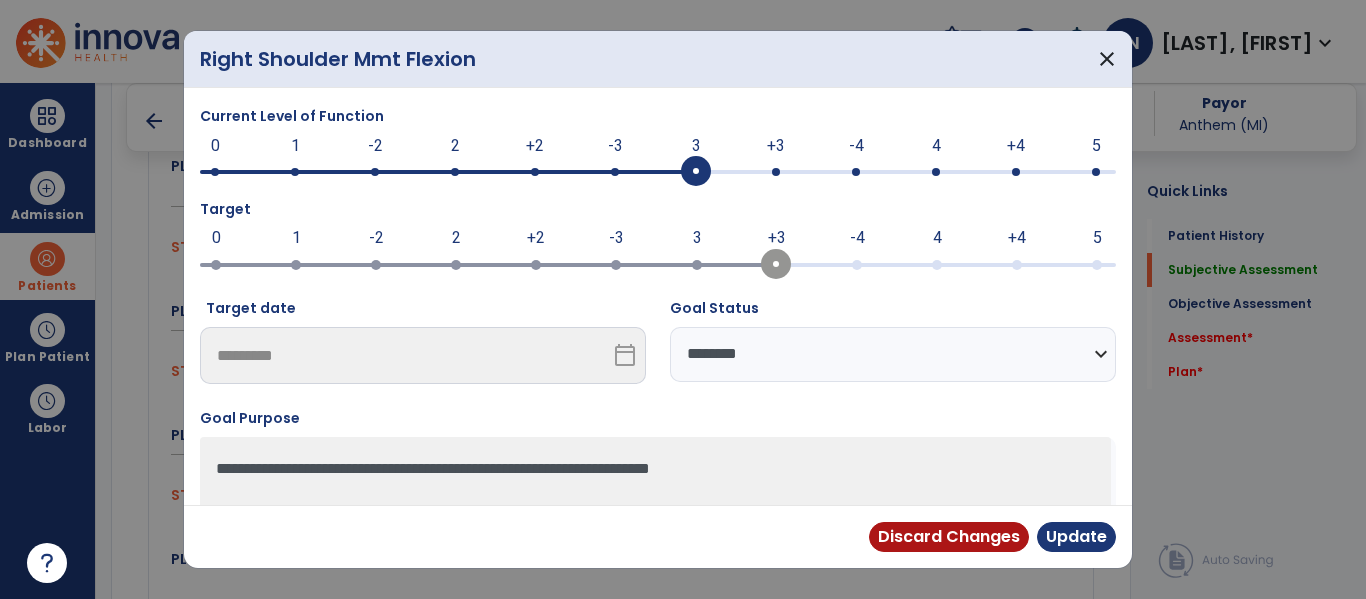 click on "**********" at bounding box center (893, 354) 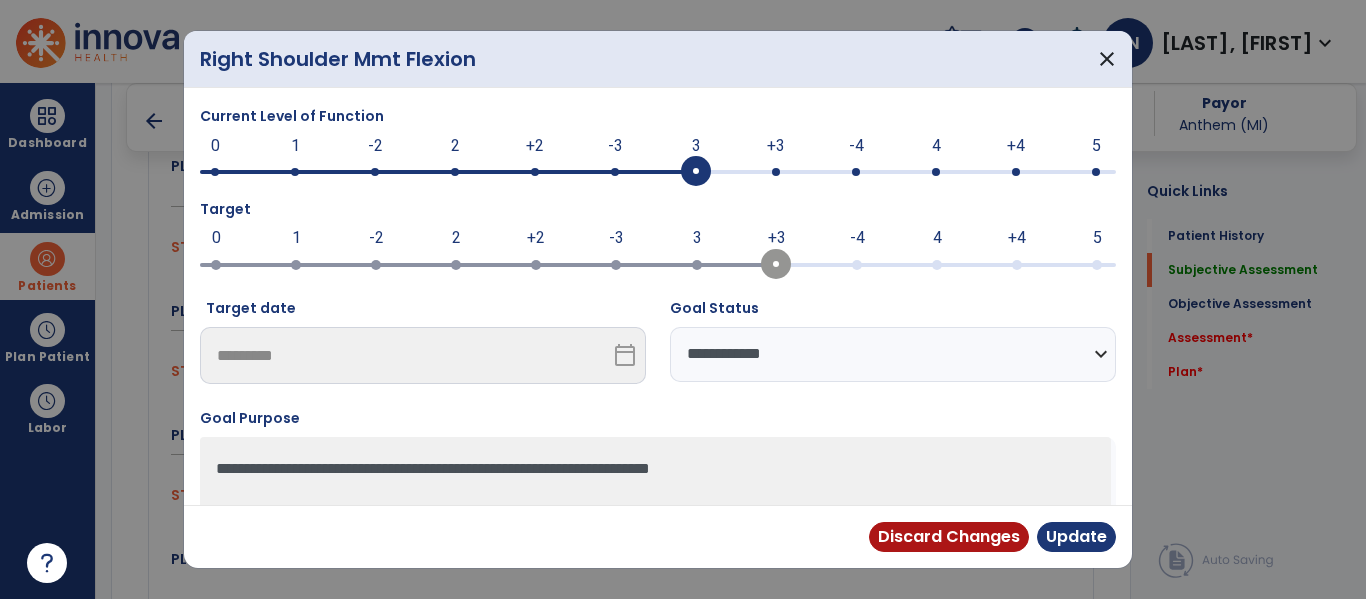 click on "**********" at bounding box center [893, 354] 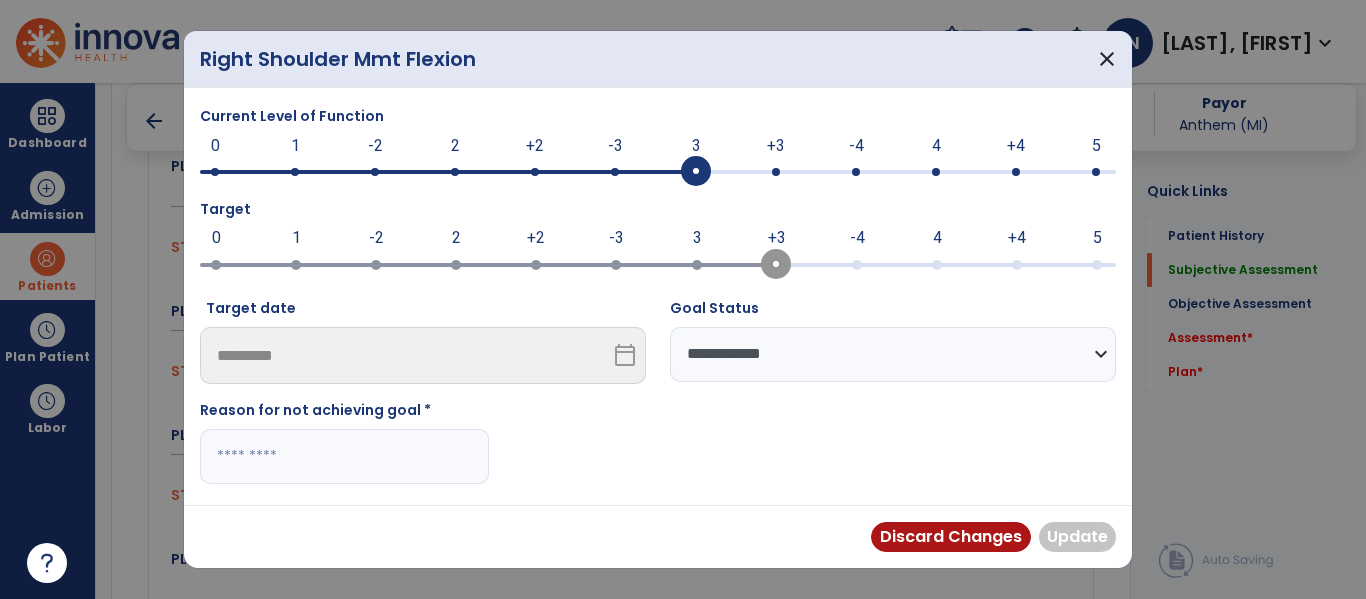 click at bounding box center [344, 456] 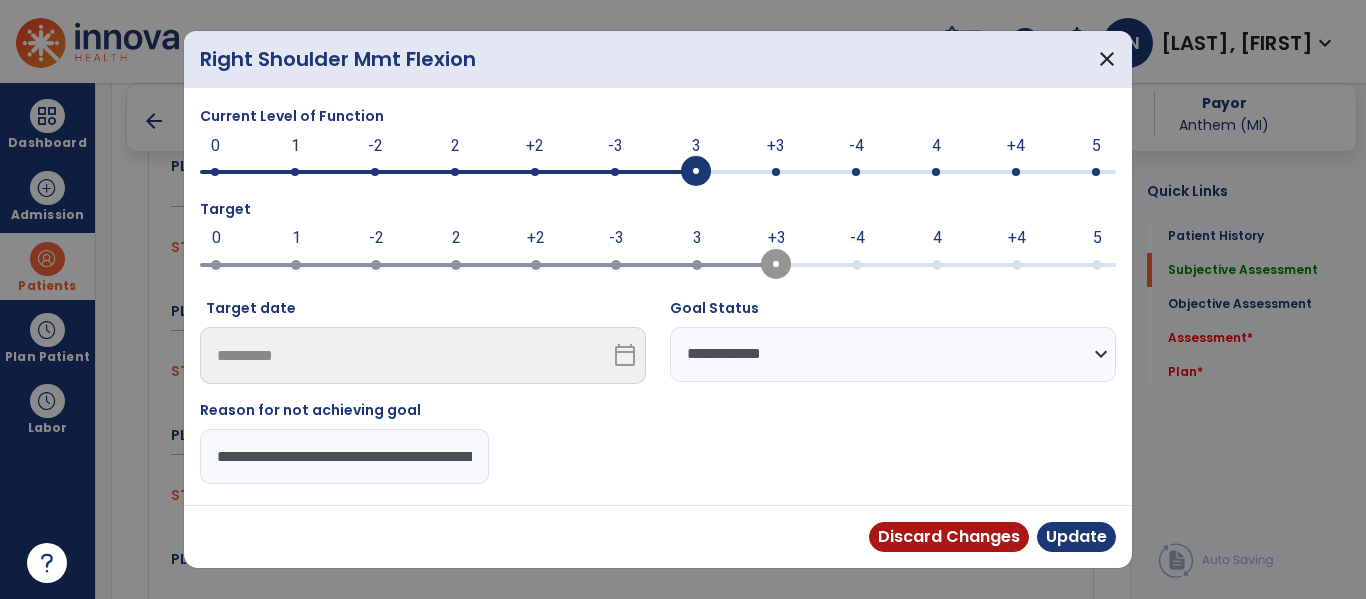 scroll, scrollTop: 0, scrollLeft: 237, axis: horizontal 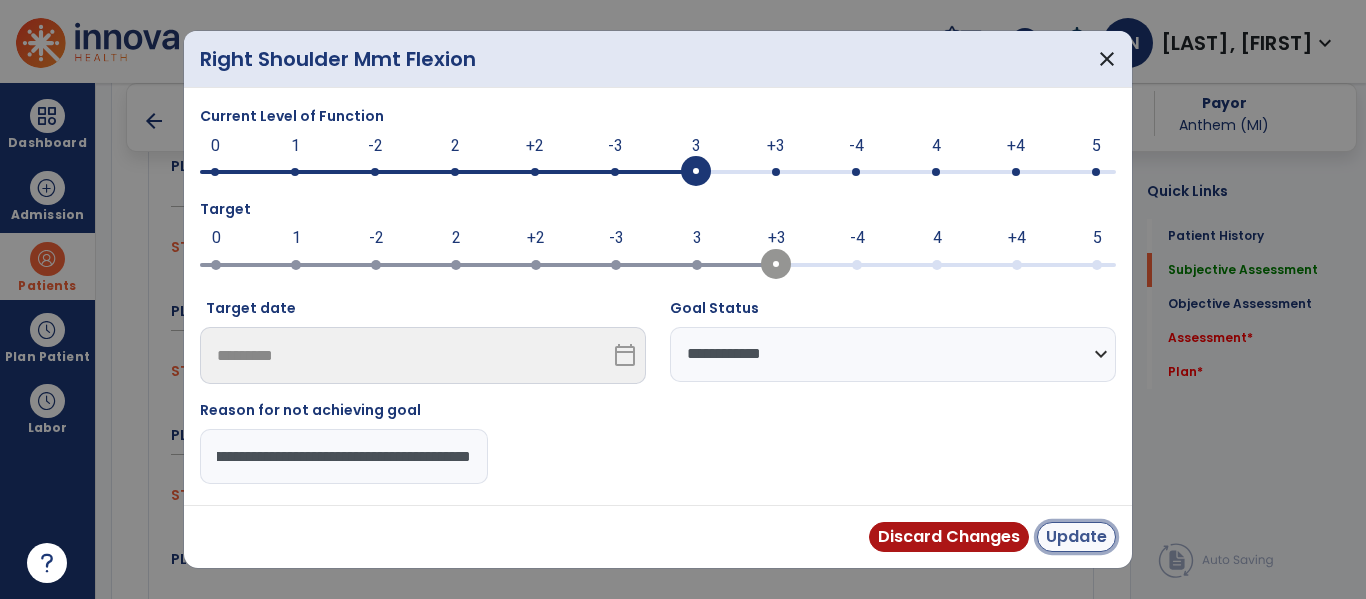 click on "Update" at bounding box center [1076, 537] 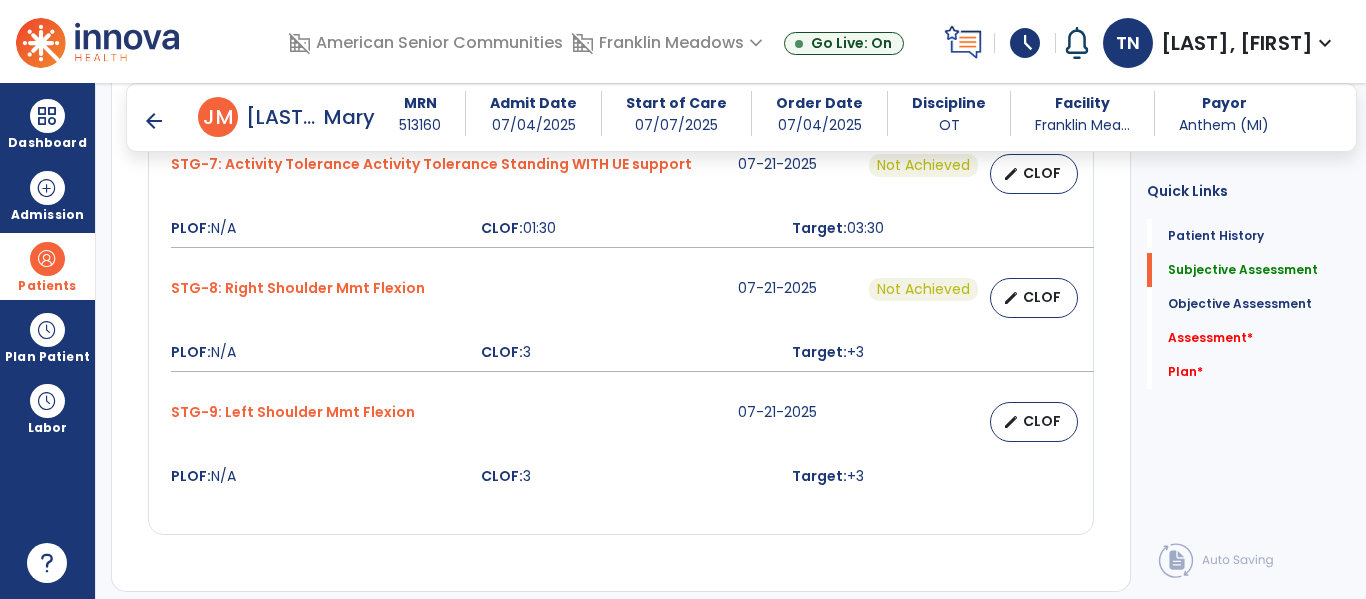 scroll, scrollTop: 1823, scrollLeft: 0, axis: vertical 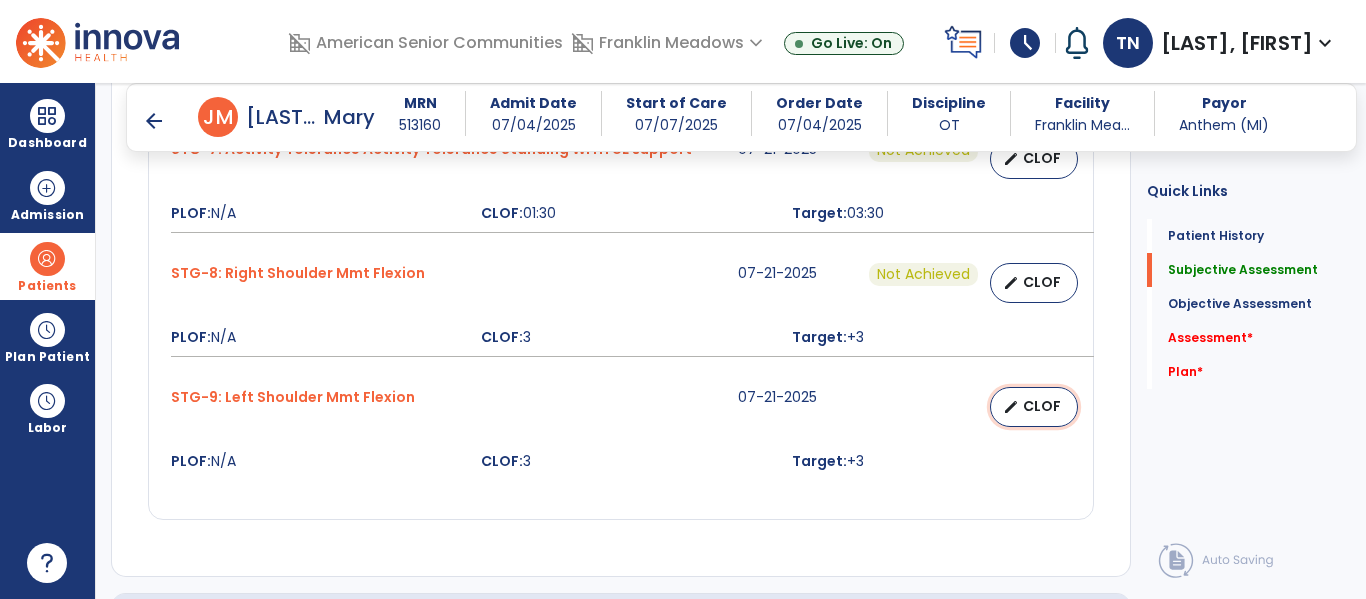 click on "CLOF" at bounding box center [1042, 406] 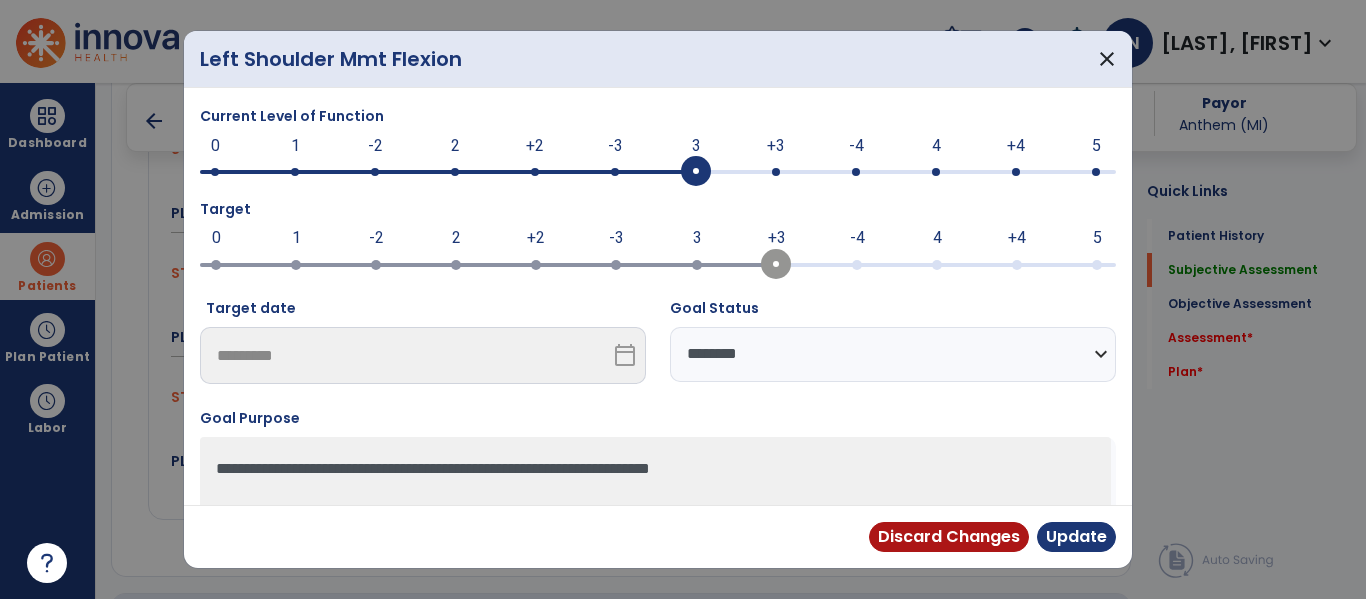 click on "**********" at bounding box center [893, 354] 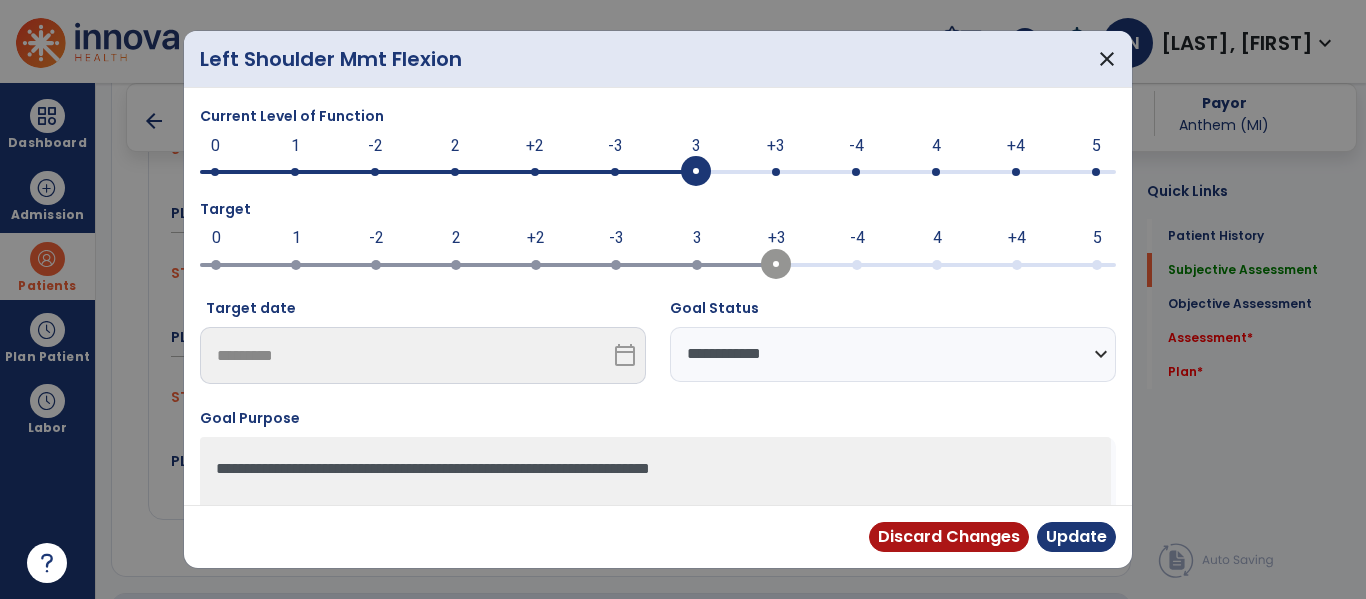 click on "**********" at bounding box center [893, 354] 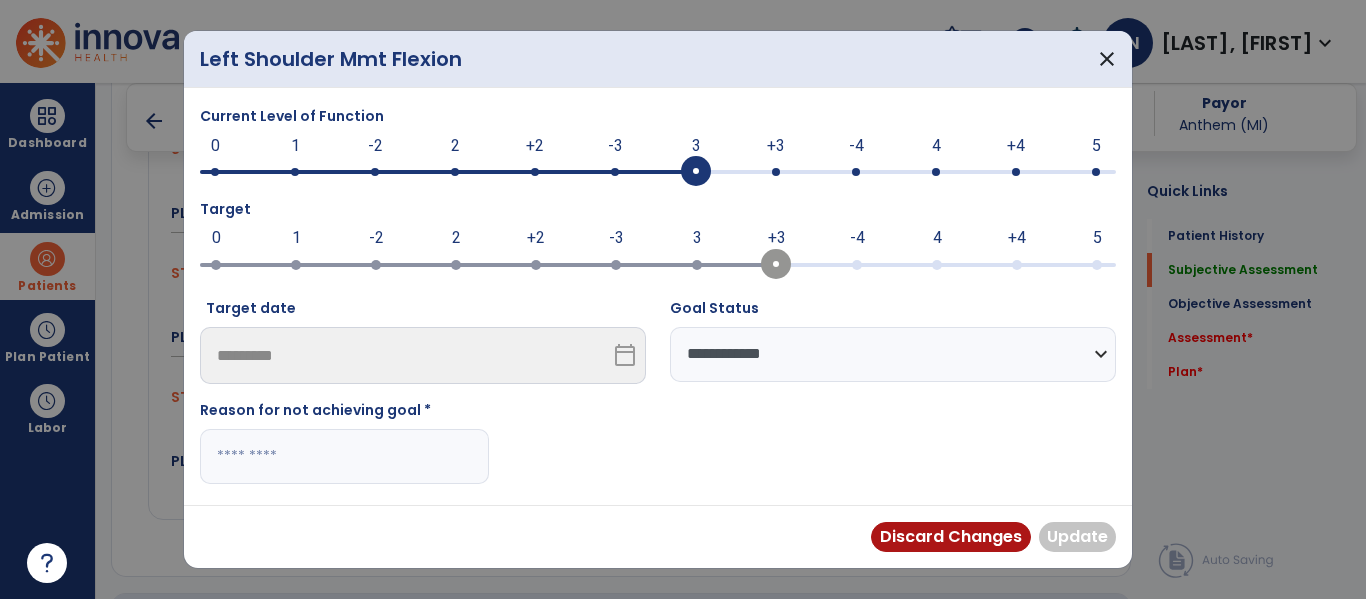 click at bounding box center (344, 456) 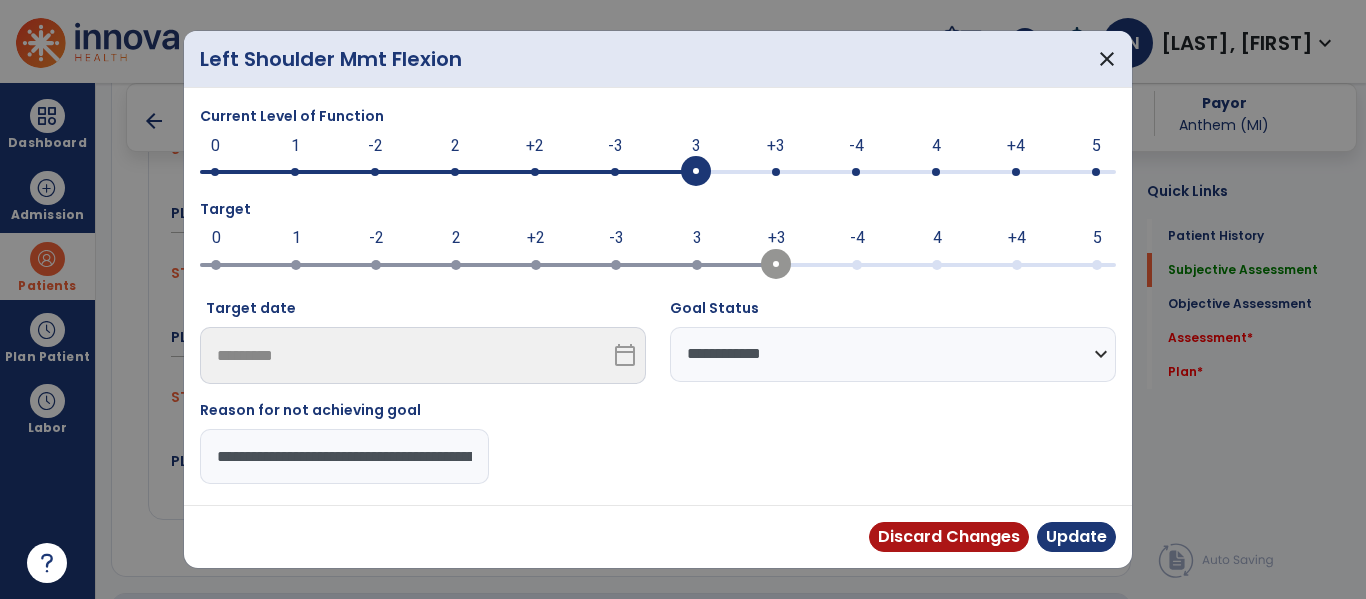 scroll, scrollTop: 0, scrollLeft: 237, axis: horizontal 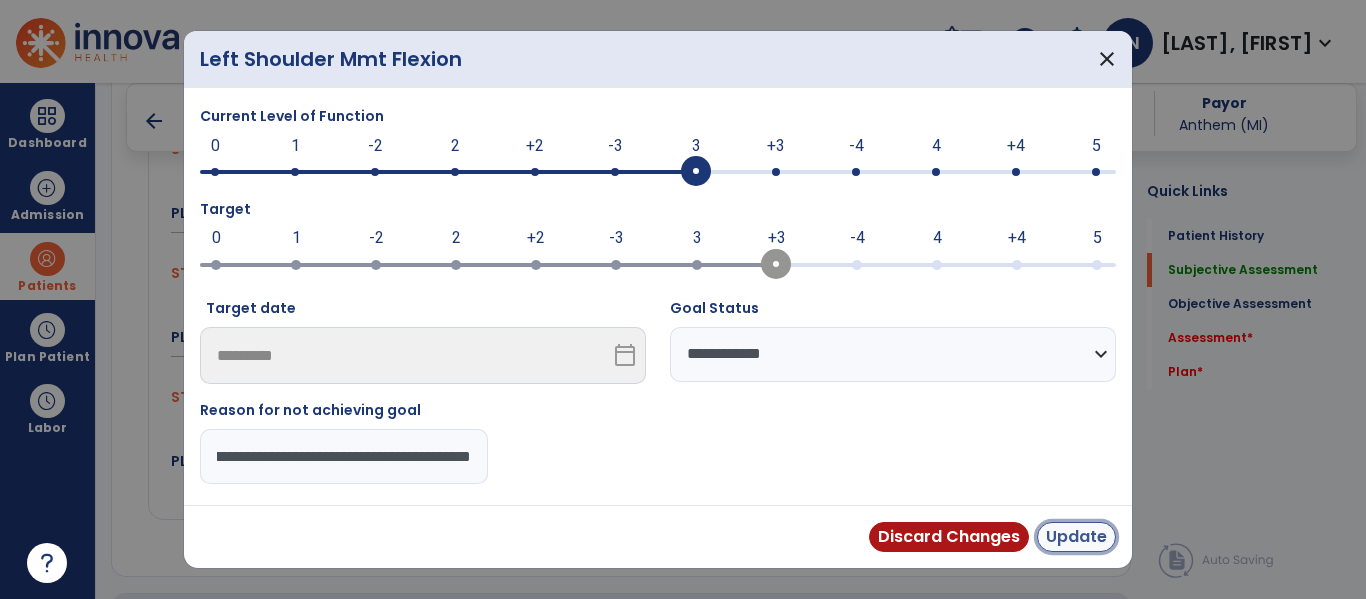 click on "Update" at bounding box center (1076, 537) 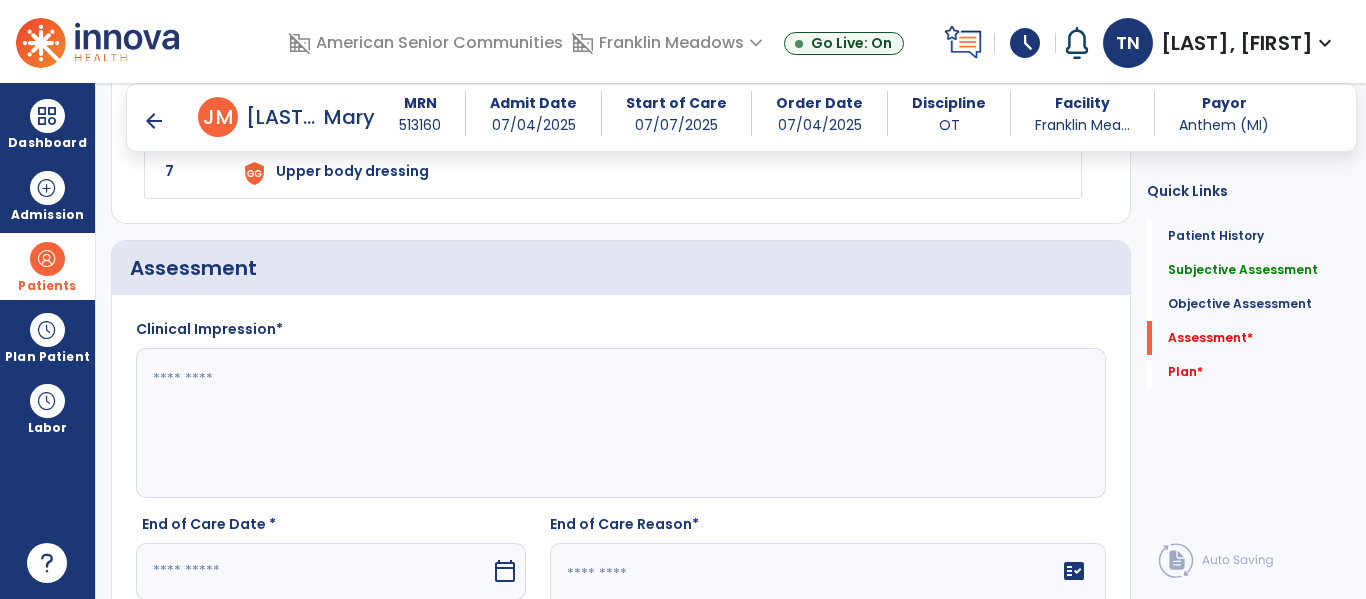 scroll, scrollTop: 2741, scrollLeft: 0, axis: vertical 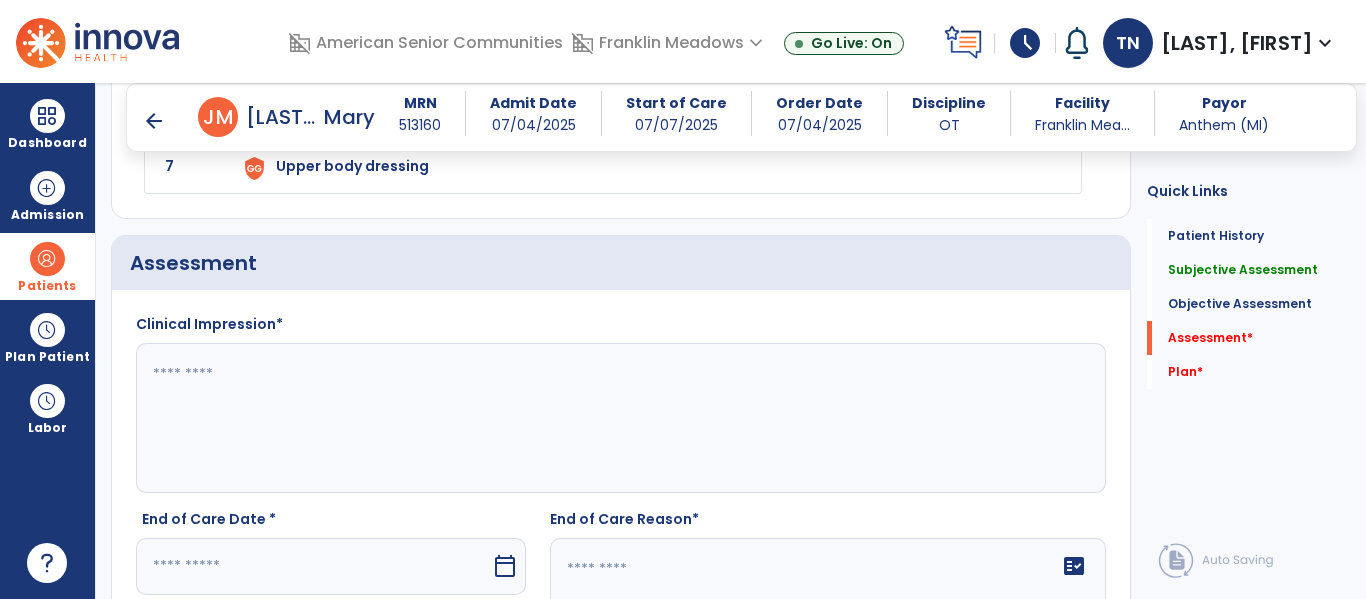 click 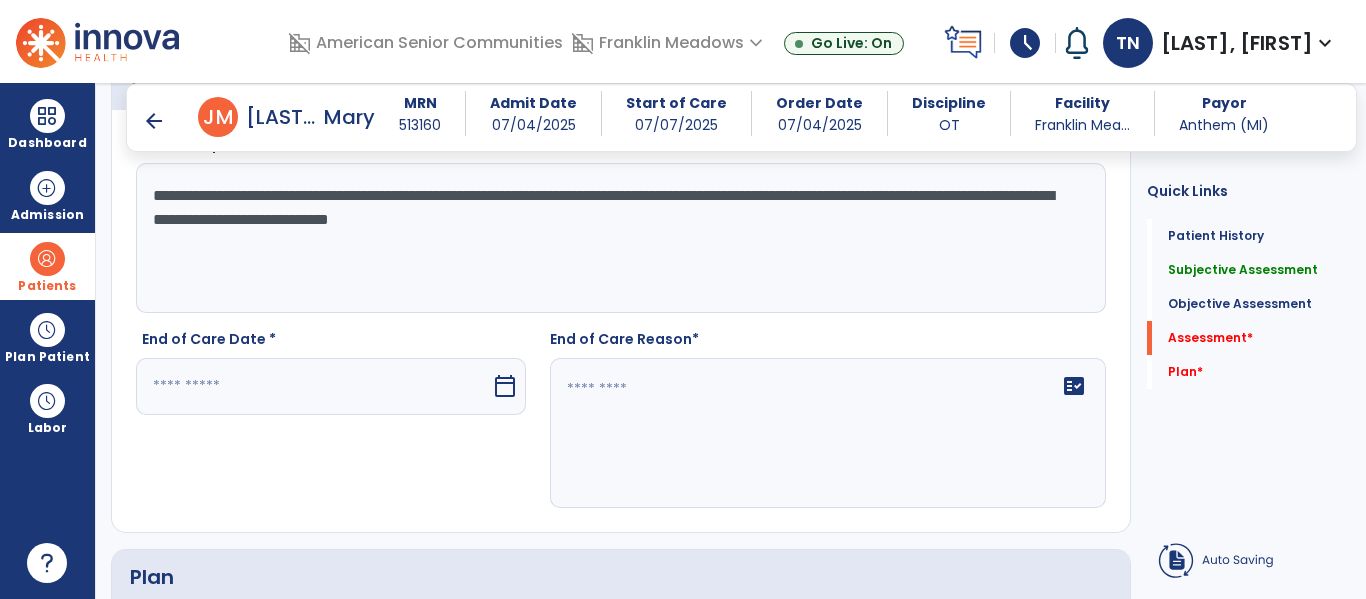 scroll, scrollTop: 2925, scrollLeft: 0, axis: vertical 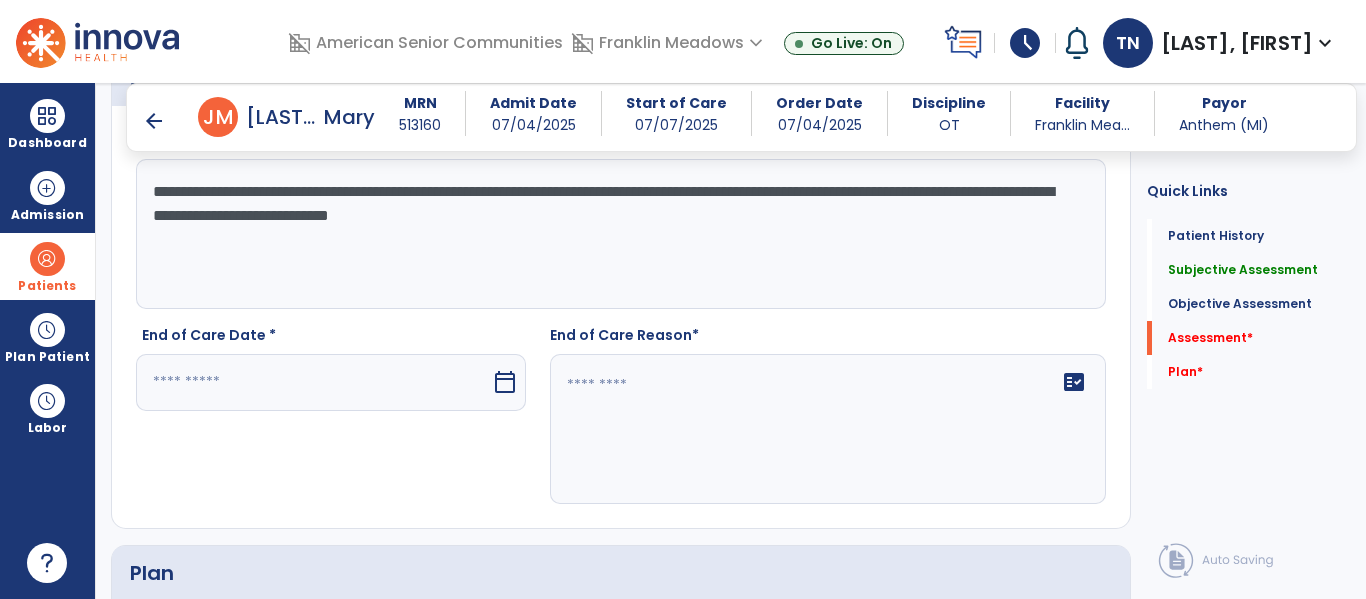 type on "**********" 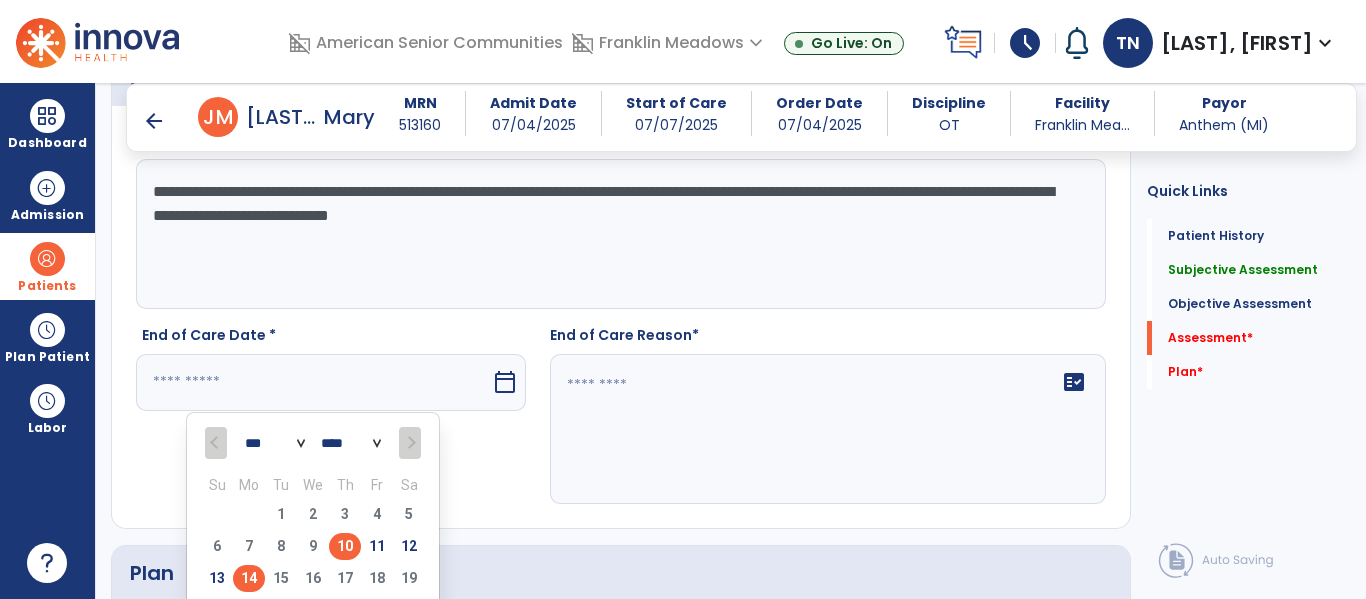 click on "10" at bounding box center (345, 546) 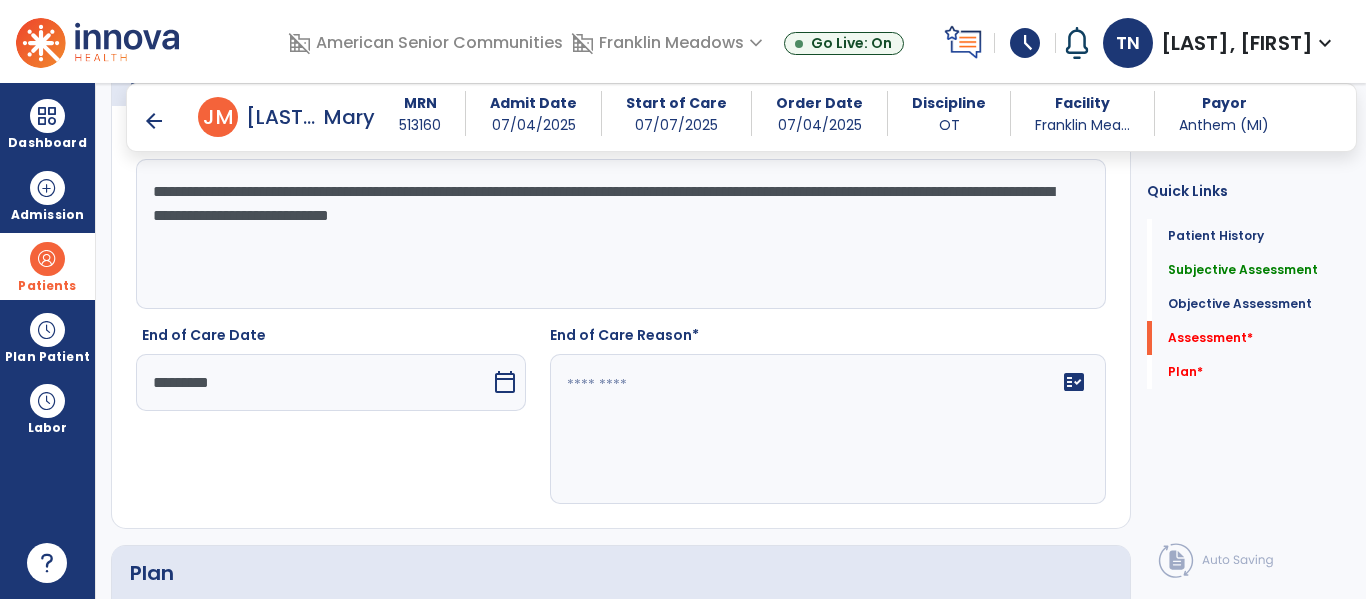 click 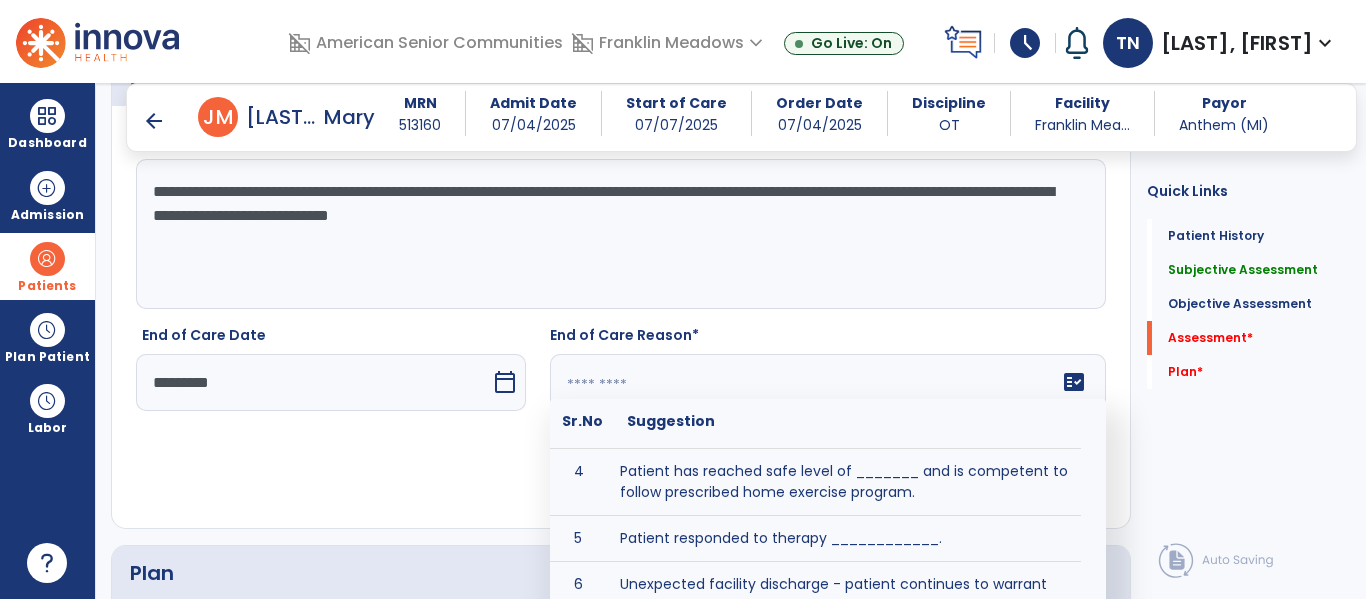 scroll, scrollTop: 198, scrollLeft: 0, axis: vertical 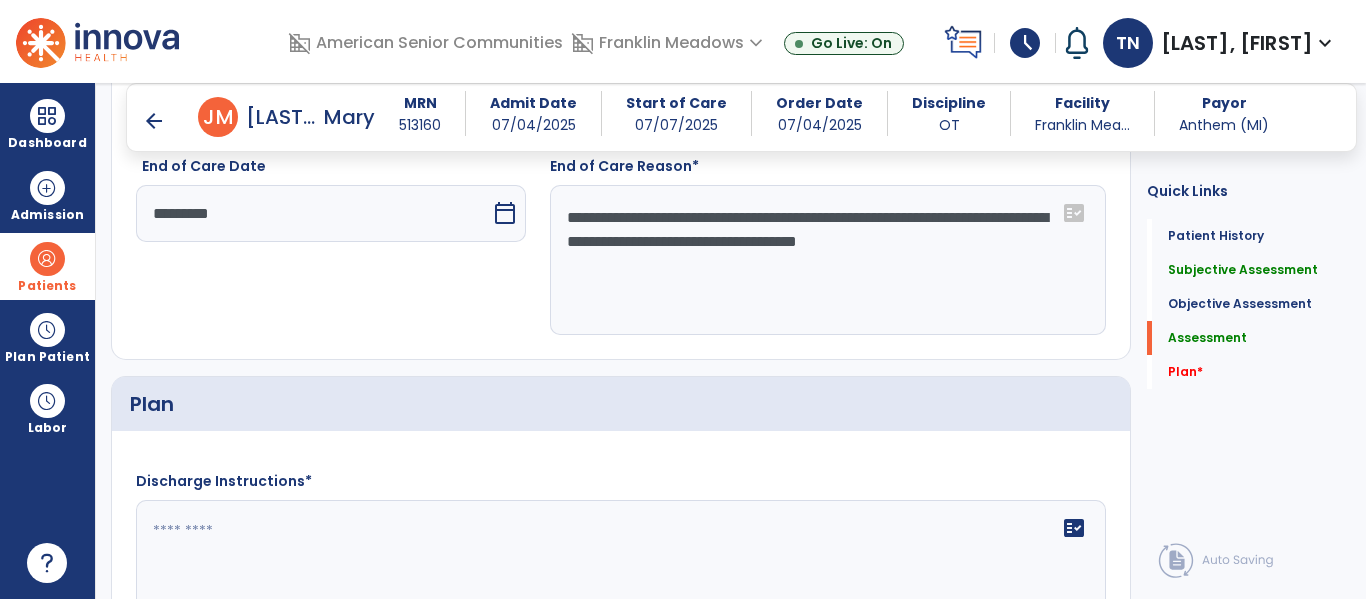 click on "**********" 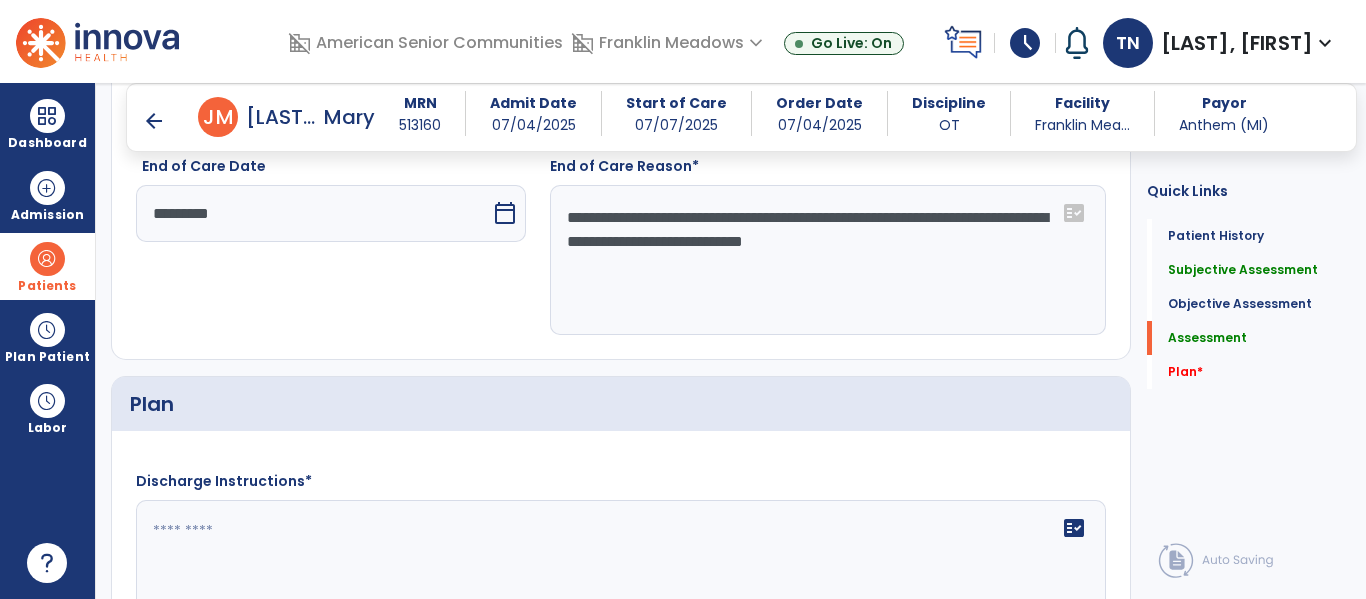 click on "**********" 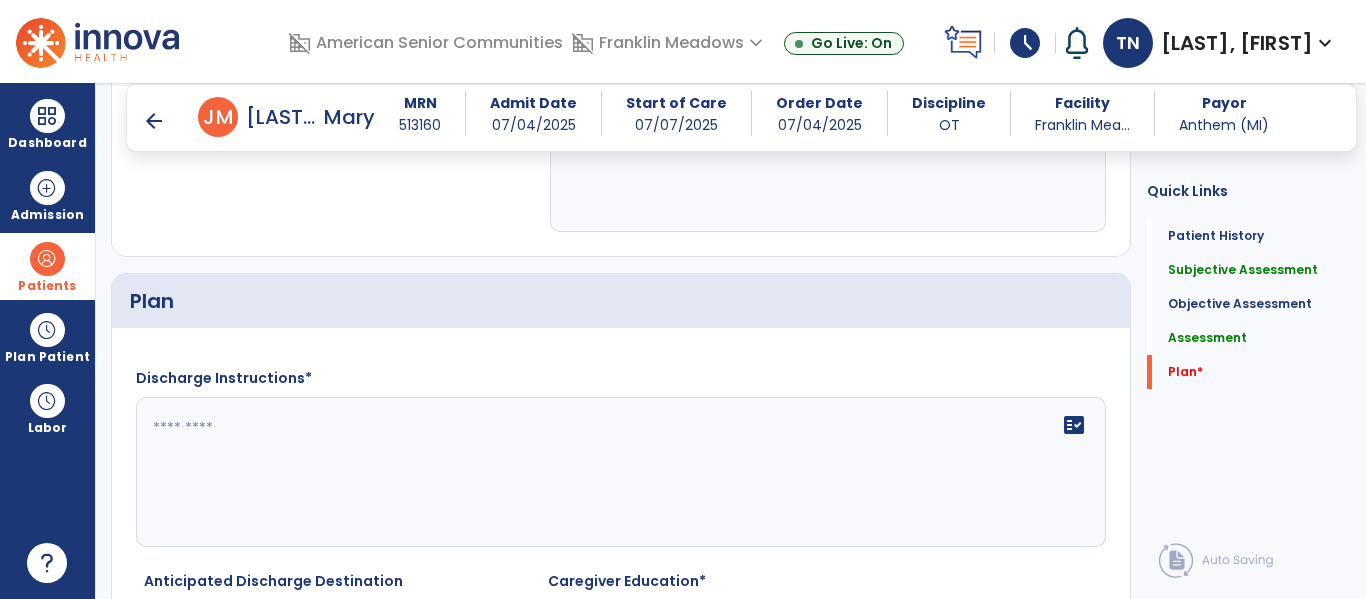 scroll, scrollTop: 3326, scrollLeft: 0, axis: vertical 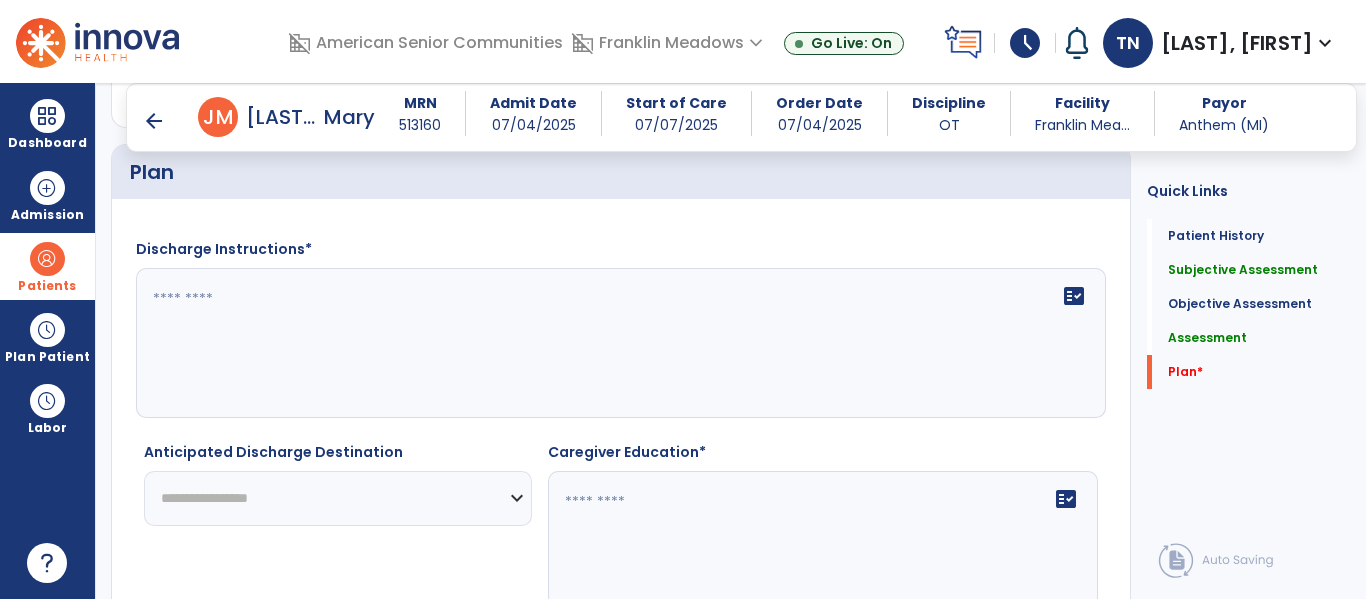 type on "**********" 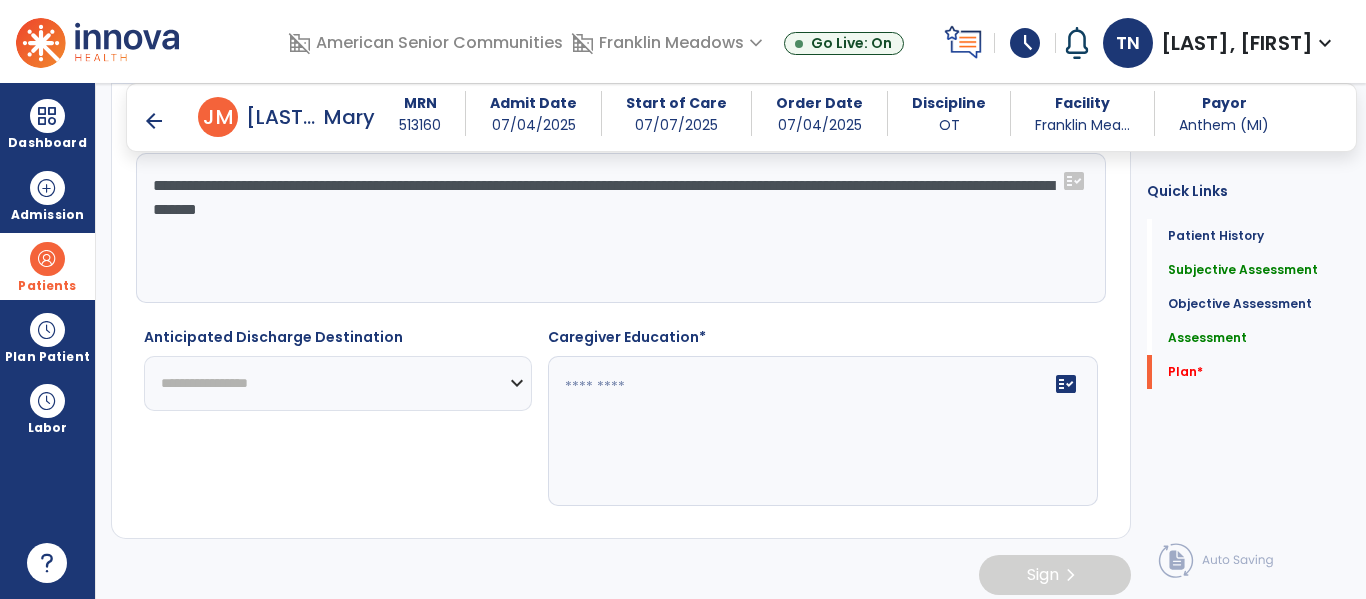 scroll, scrollTop: 3448, scrollLeft: 0, axis: vertical 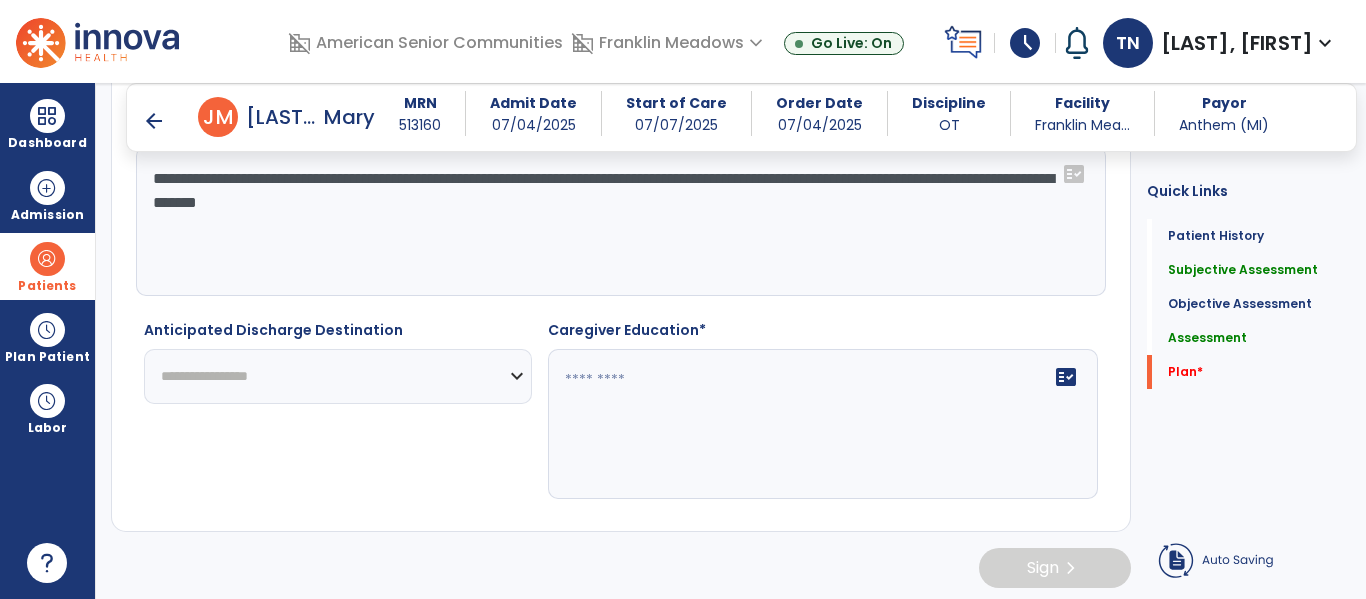 type on "**********" 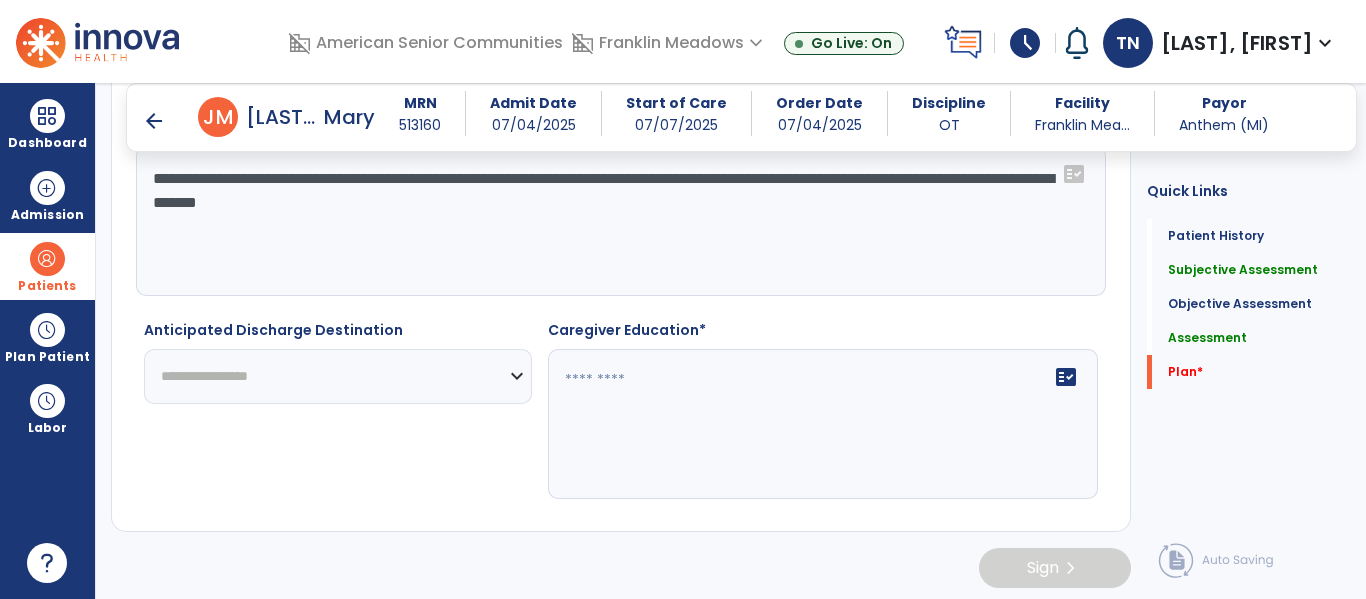 select on "****" 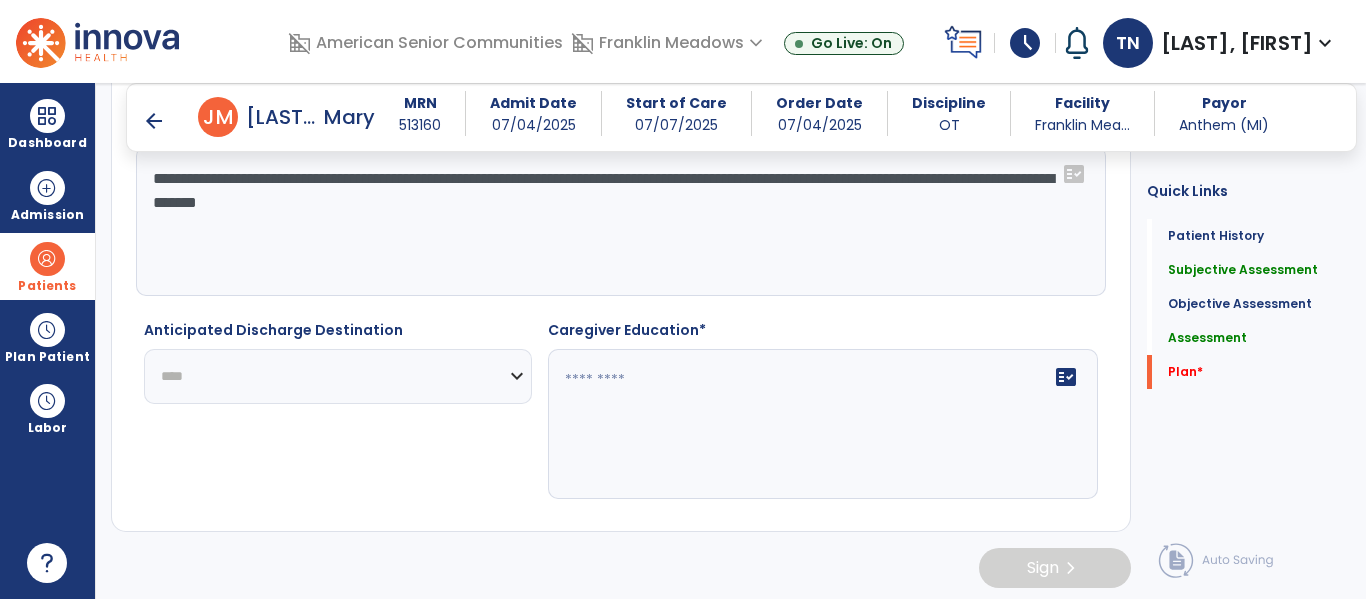 click on "**********" 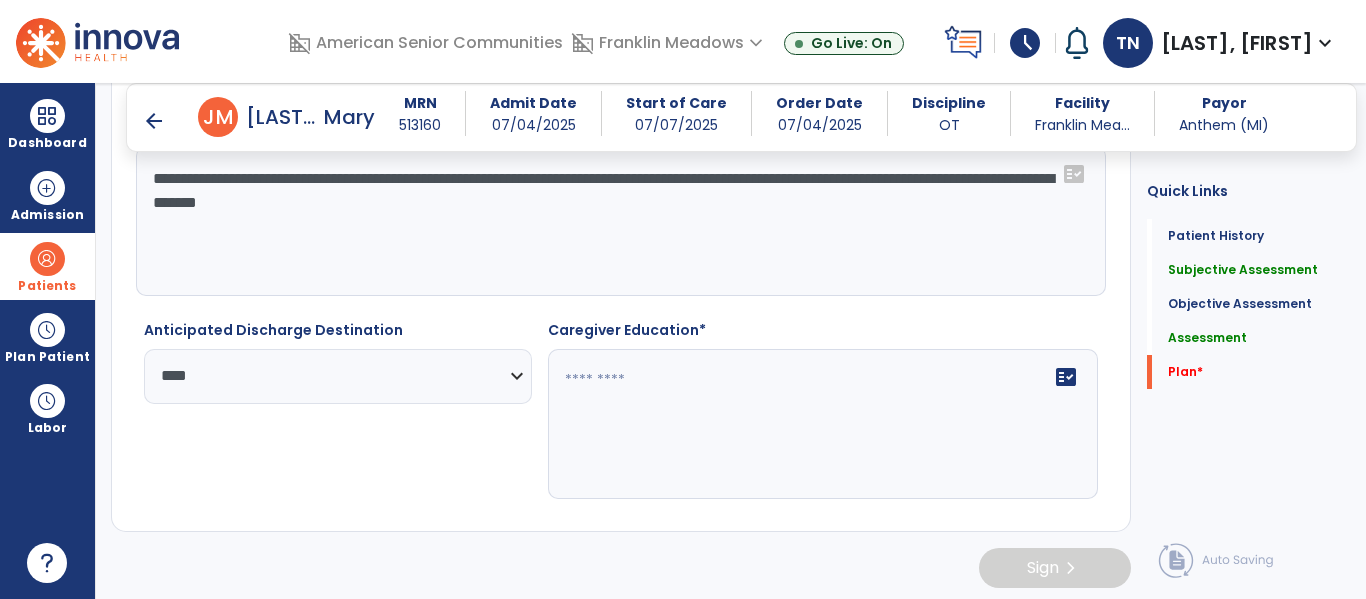 click on "fact_check" 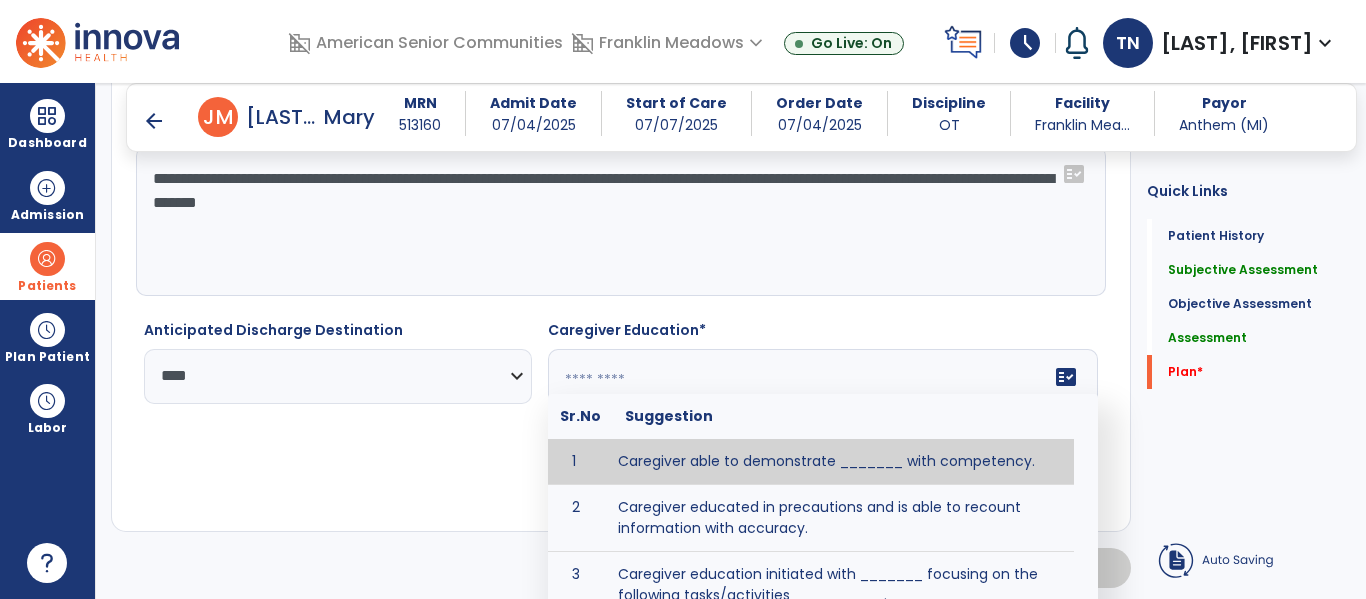 paste on "**********" 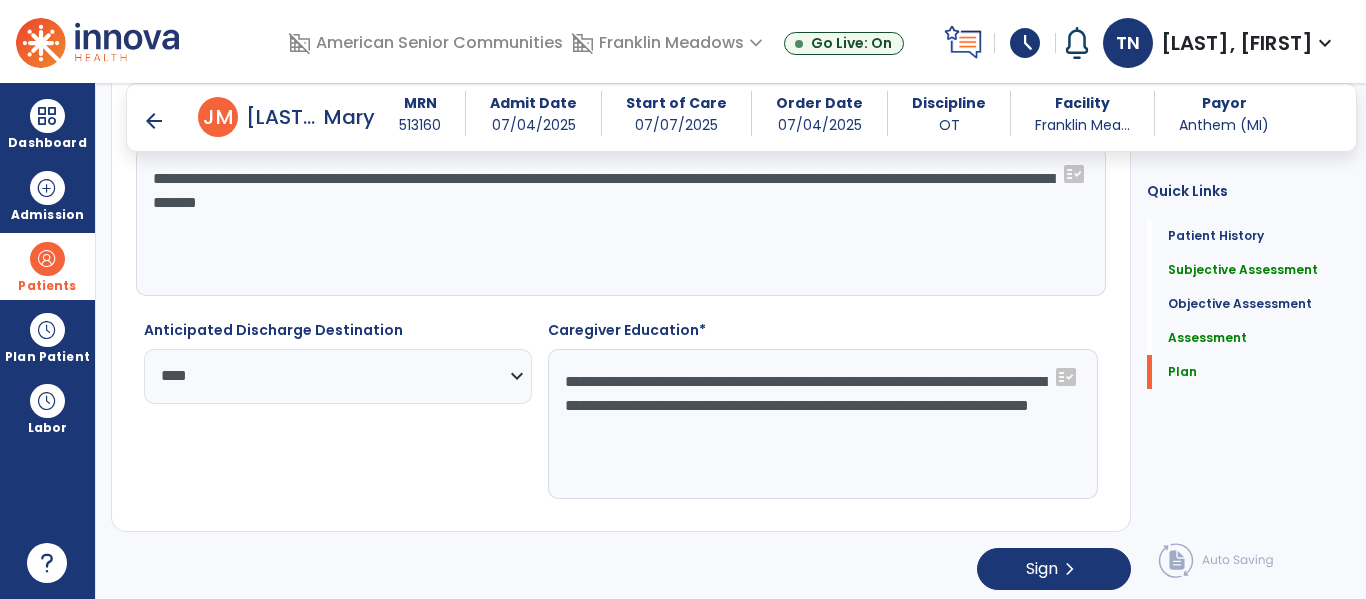 scroll, scrollTop: 3455, scrollLeft: 0, axis: vertical 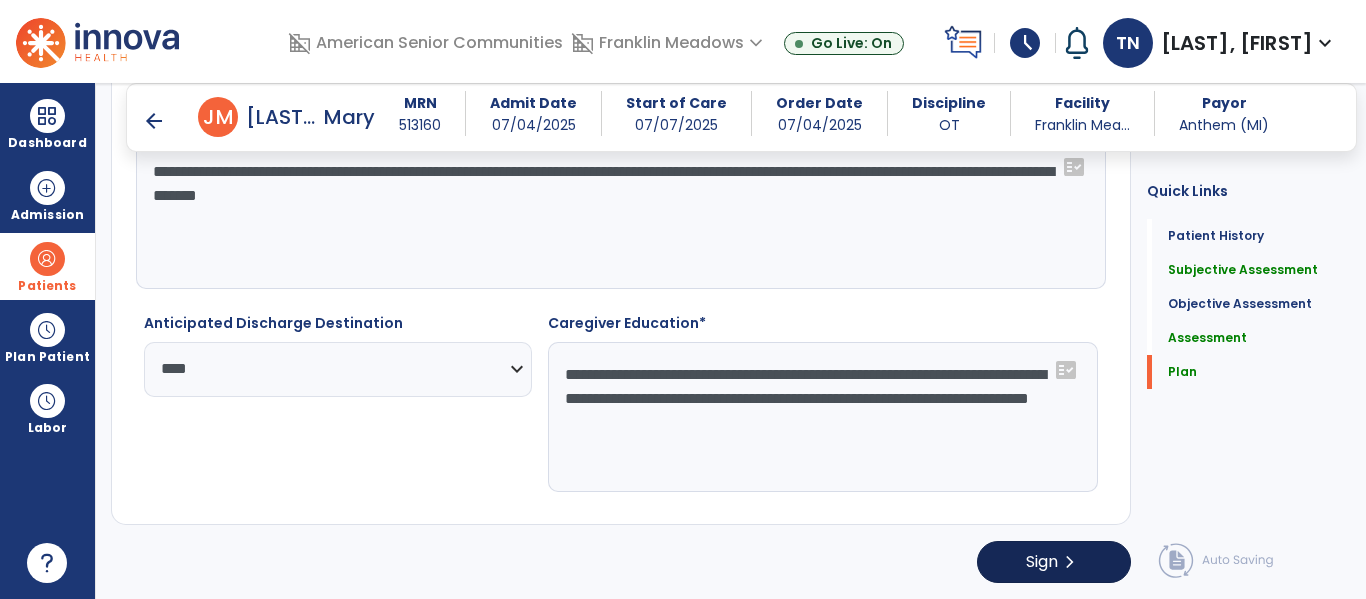 type on "**********" 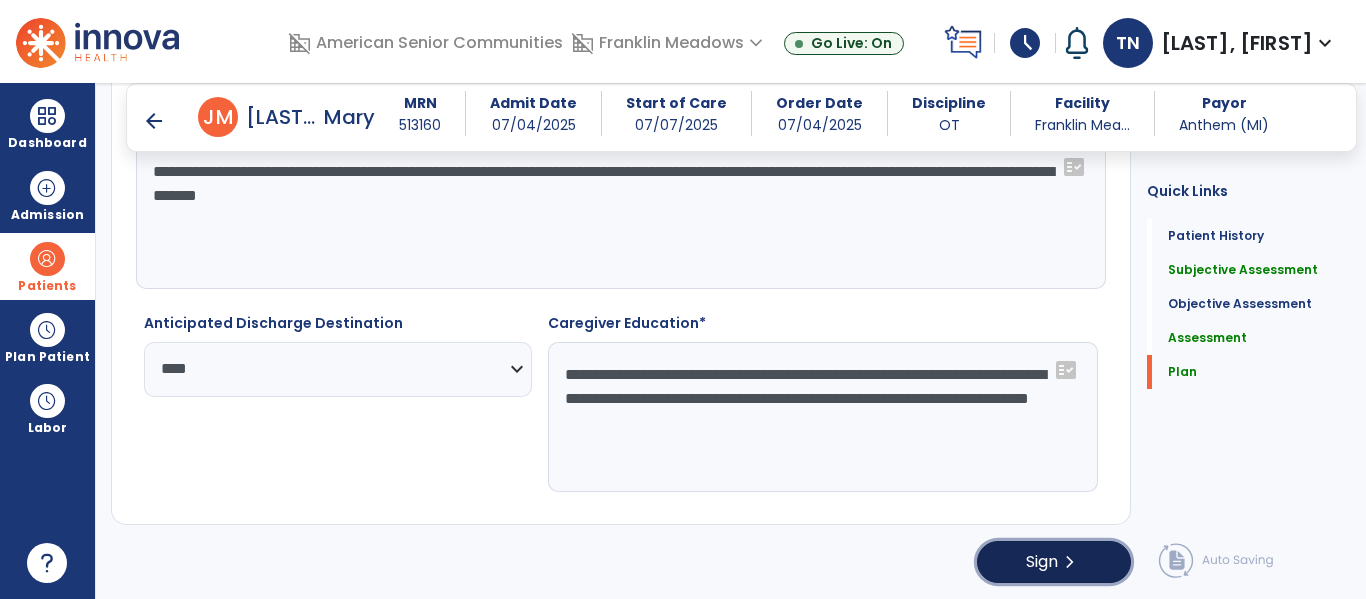 click on "Sign  chevron_right" 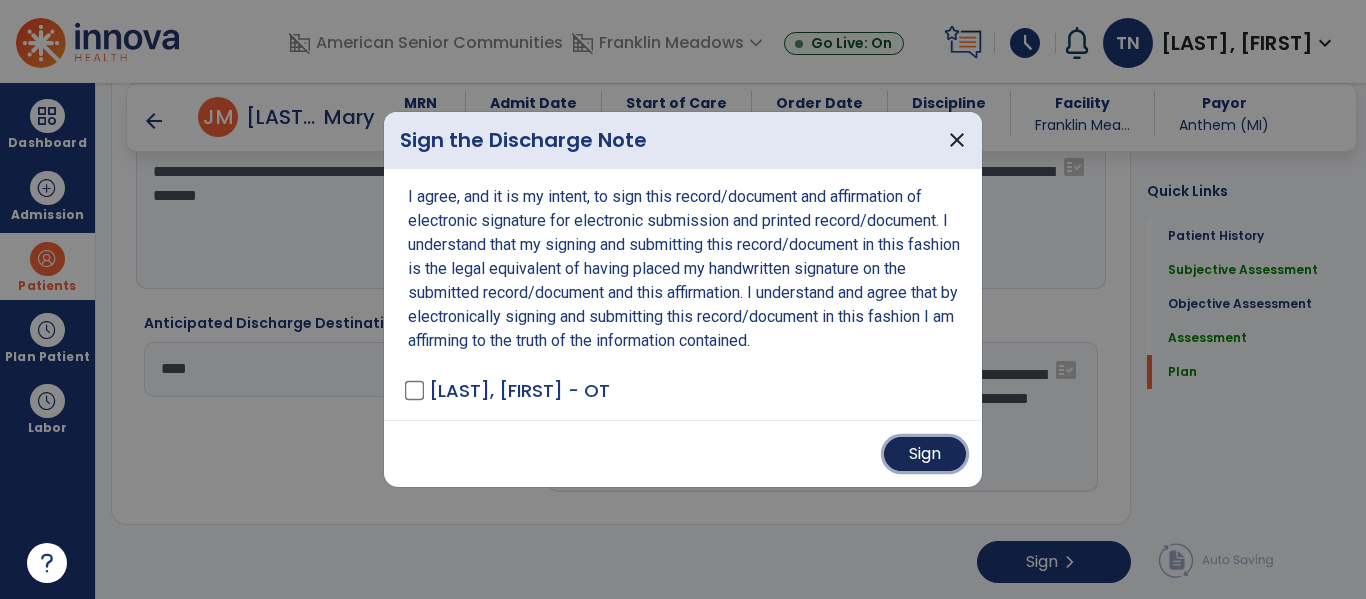 click on "Sign" at bounding box center (925, 454) 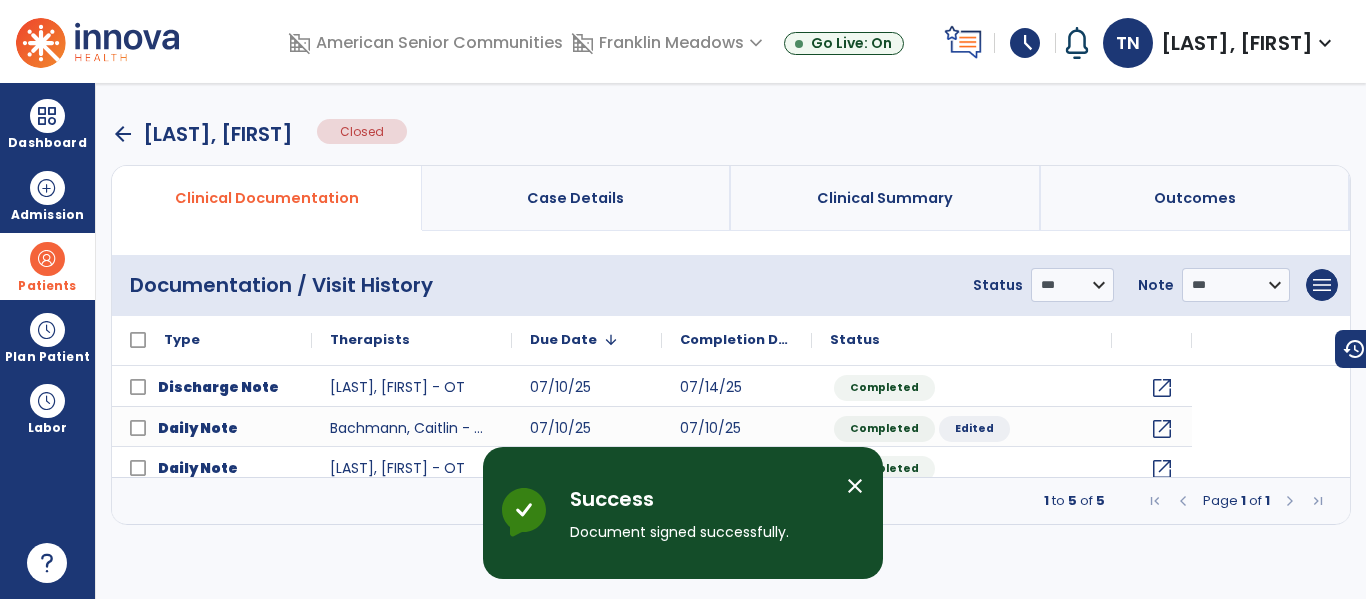scroll, scrollTop: 0, scrollLeft: 0, axis: both 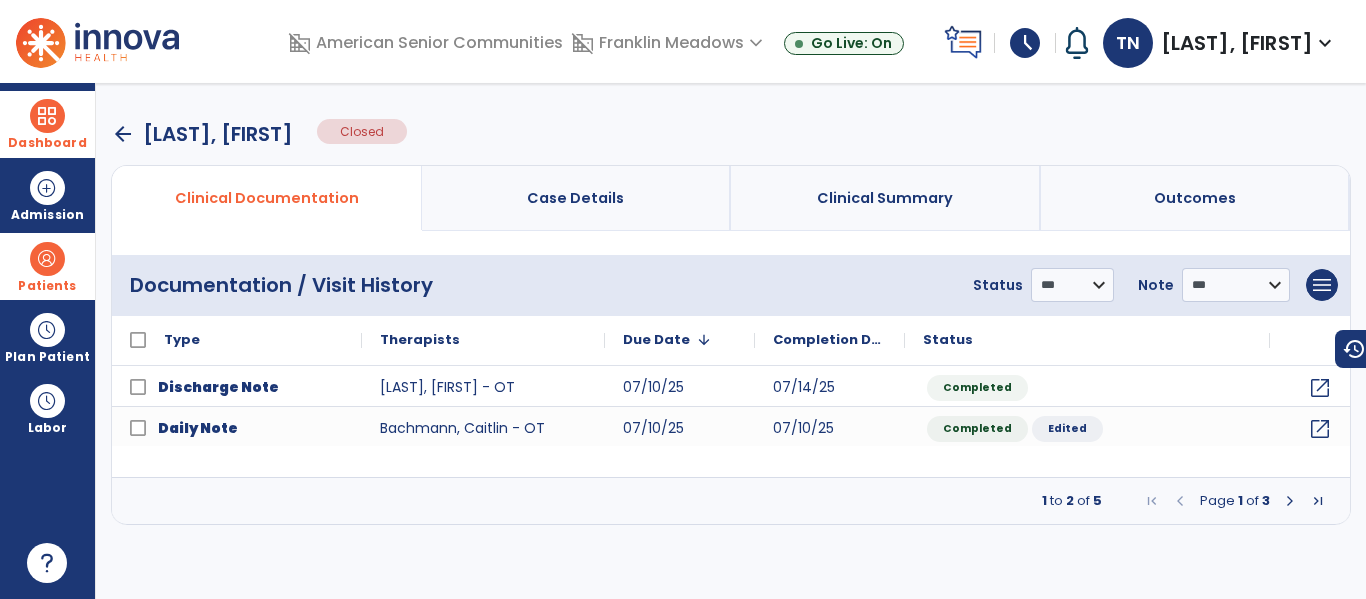 click at bounding box center [47, 116] 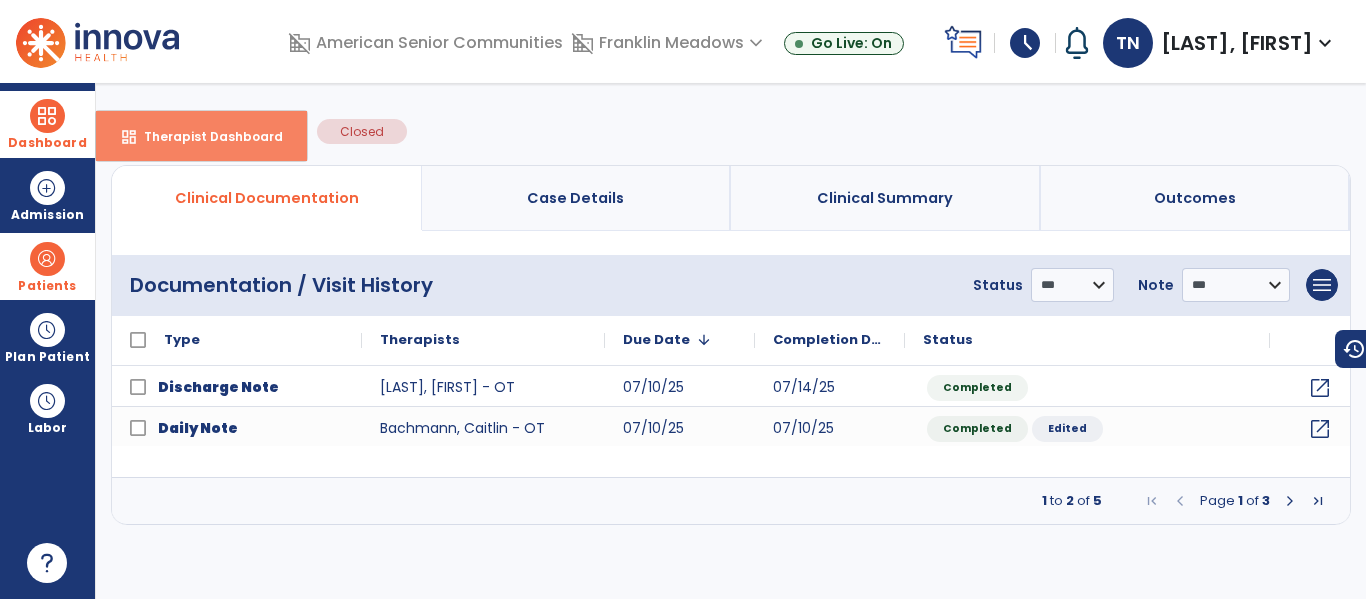 click on "Therapist Dashboard" at bounding box center [205, 136] 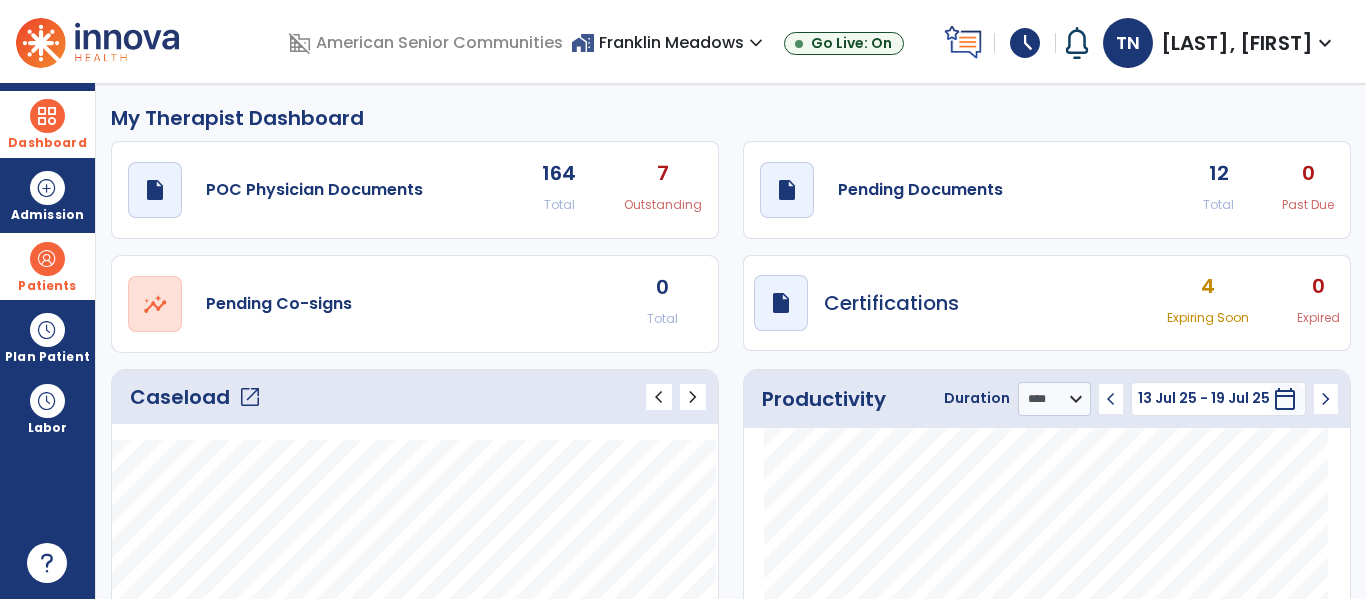click on "12 Total" 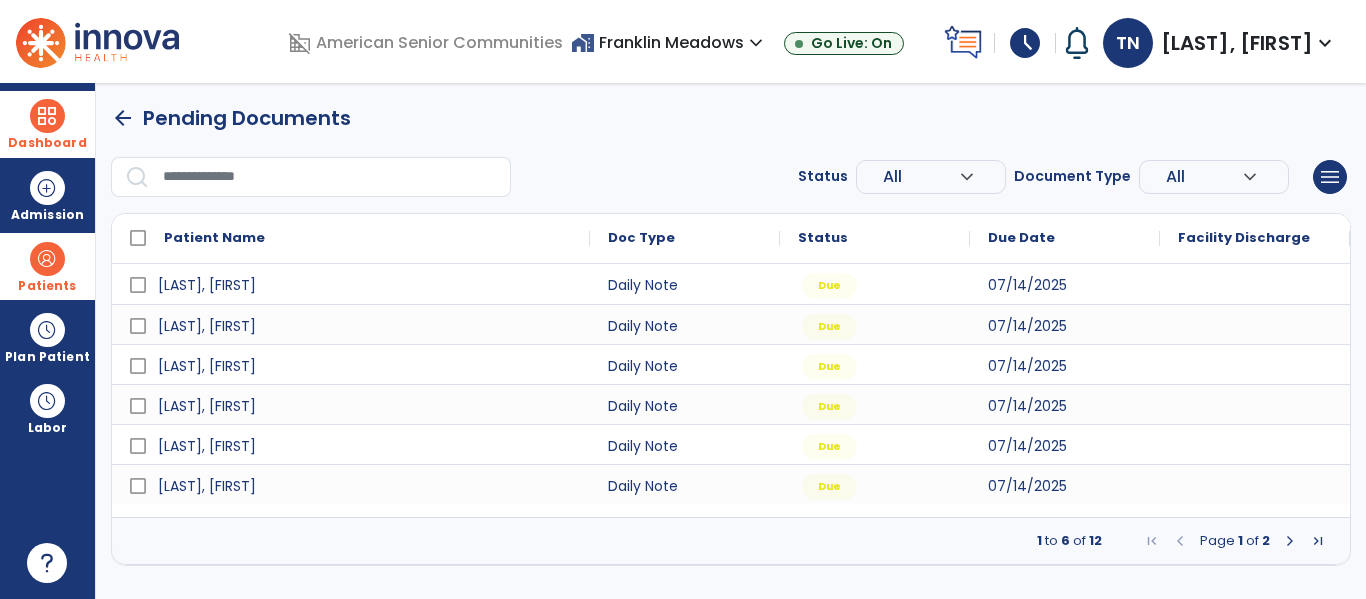 click at bounding box center [1290, 541] 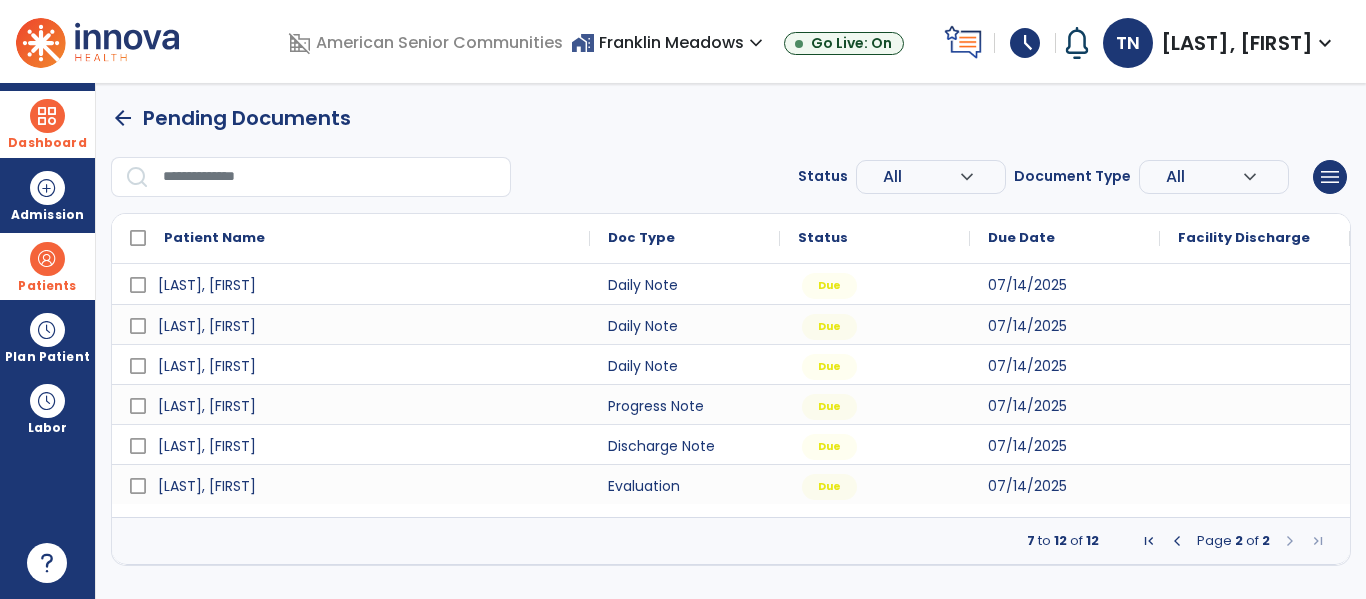 click at bounding box center (1177, 541) 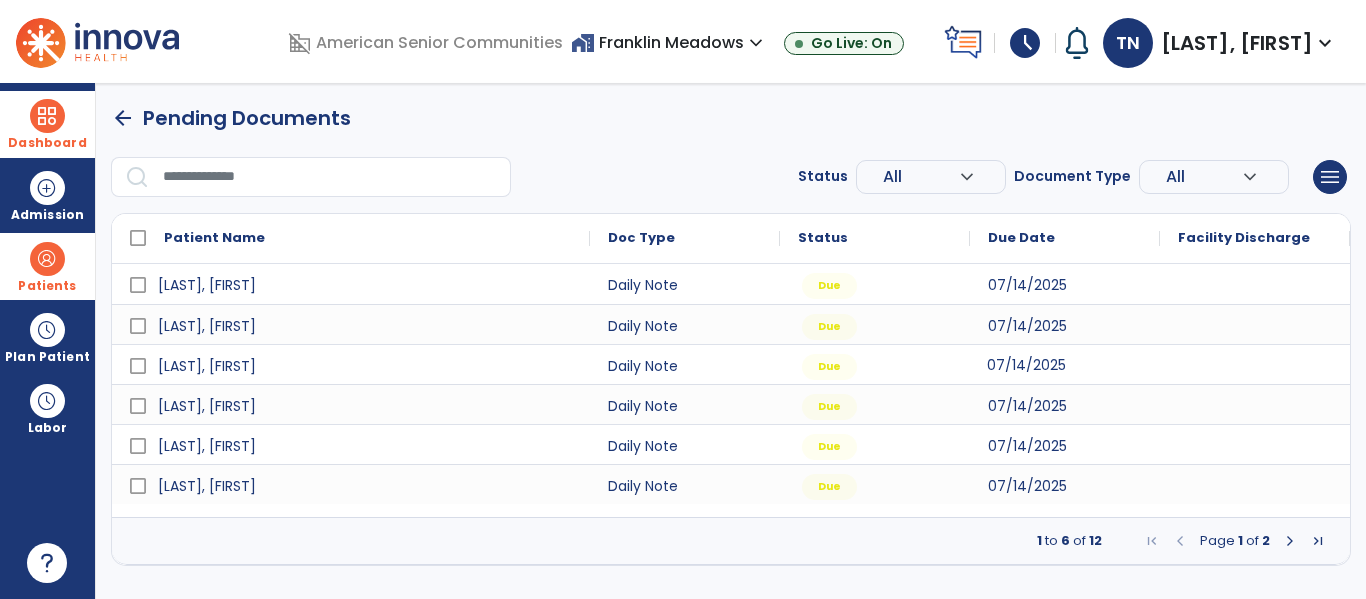 click on "07/14/2025" at bounding box center [1065, 364] 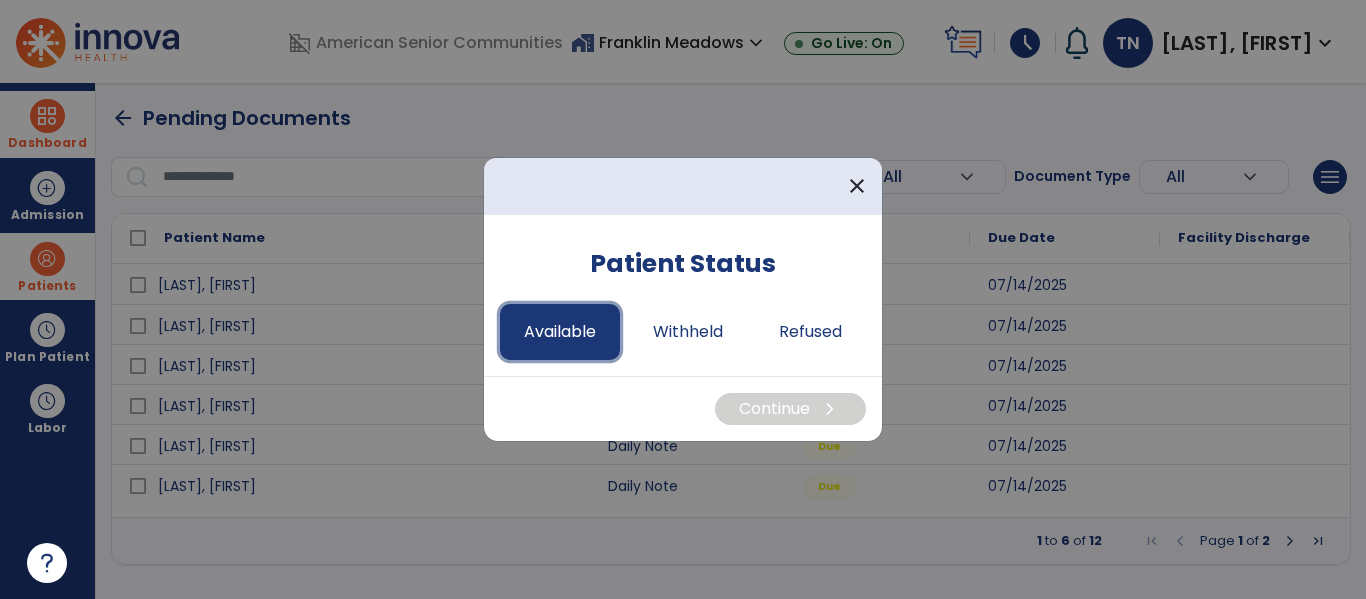 click on "Available" at bounding box center [560, 332] 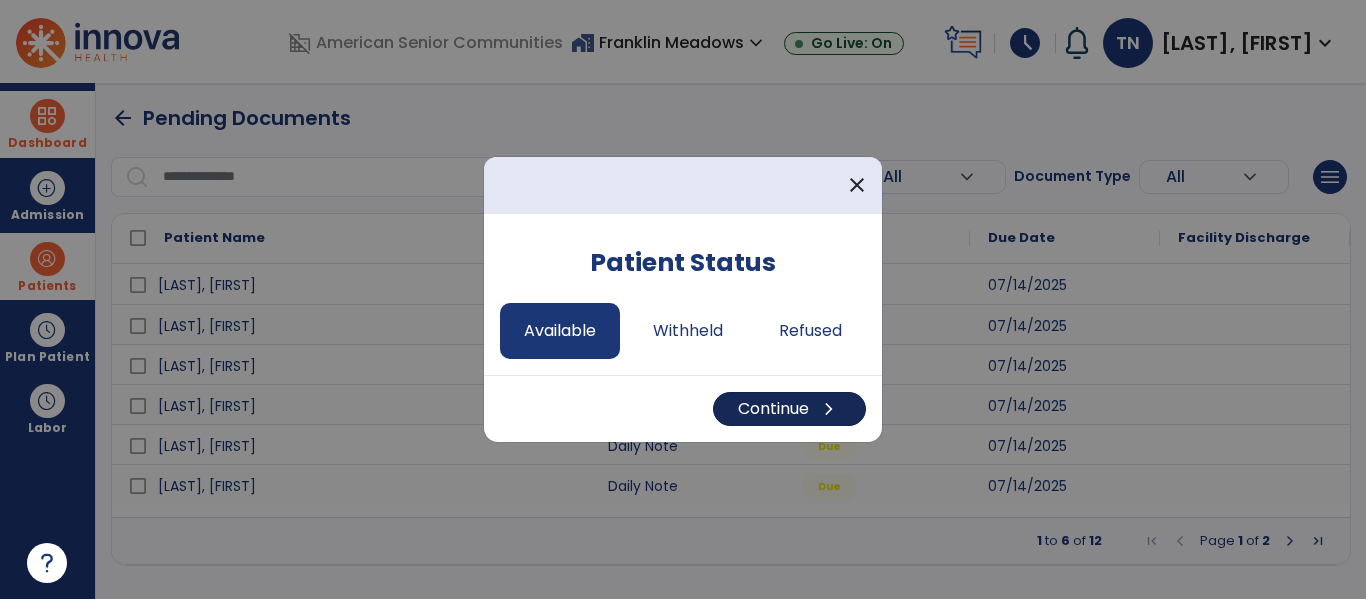 click on "Continue   chevron_right" at bounding box center (789, 409) 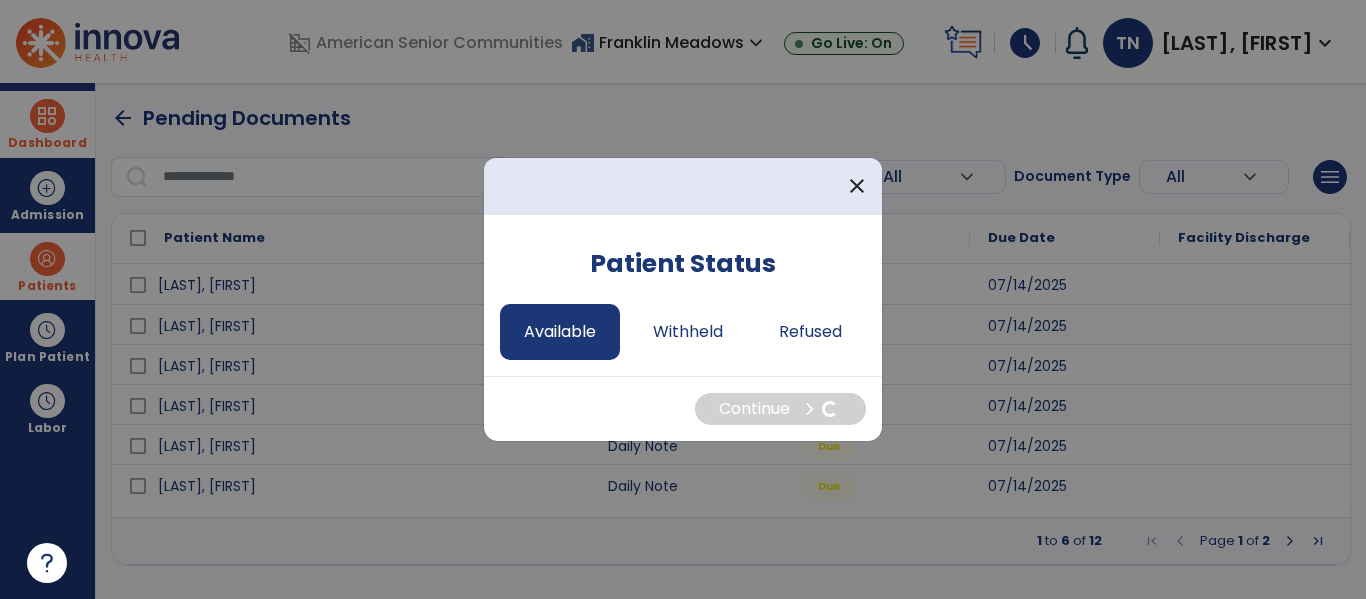 select on "*" 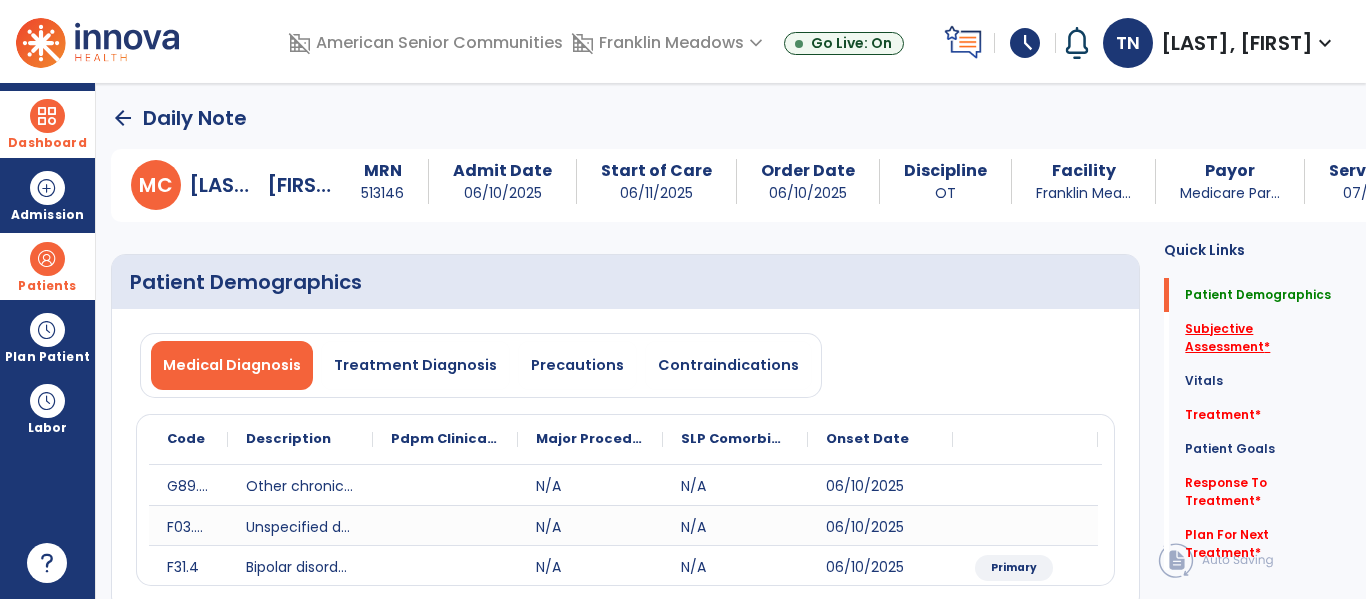 click on "Subjective Assessment   *" 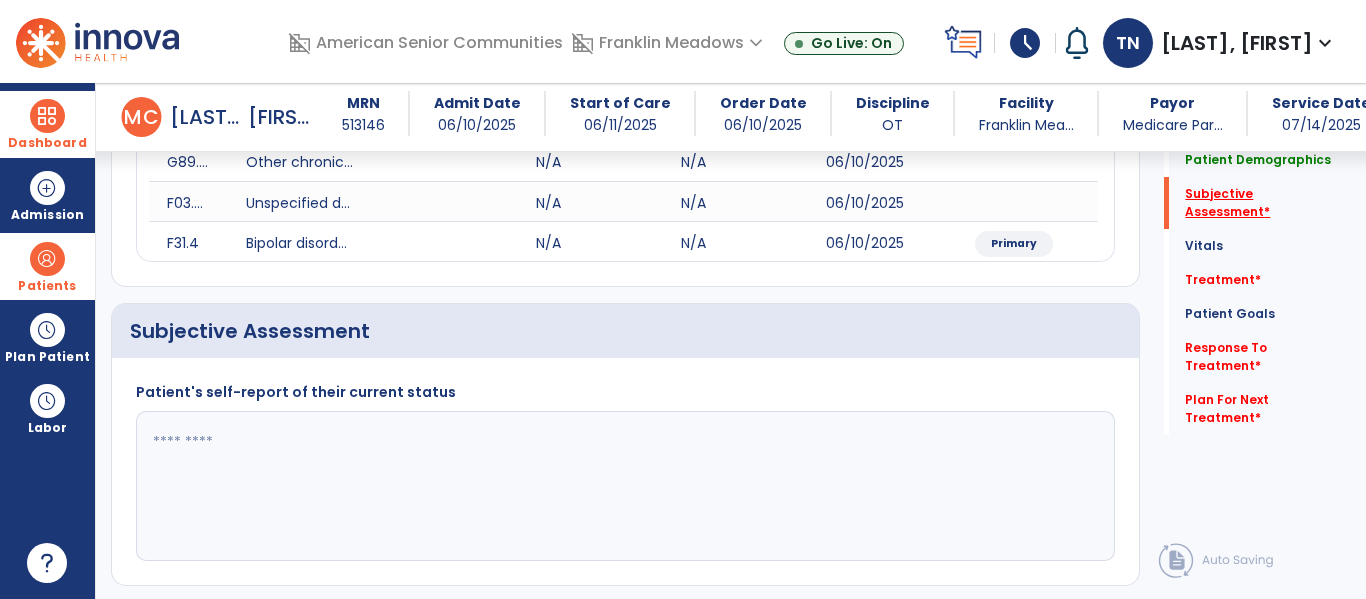 scroll, scrollTop: 427, scrollLeft: 0, axis: vertical 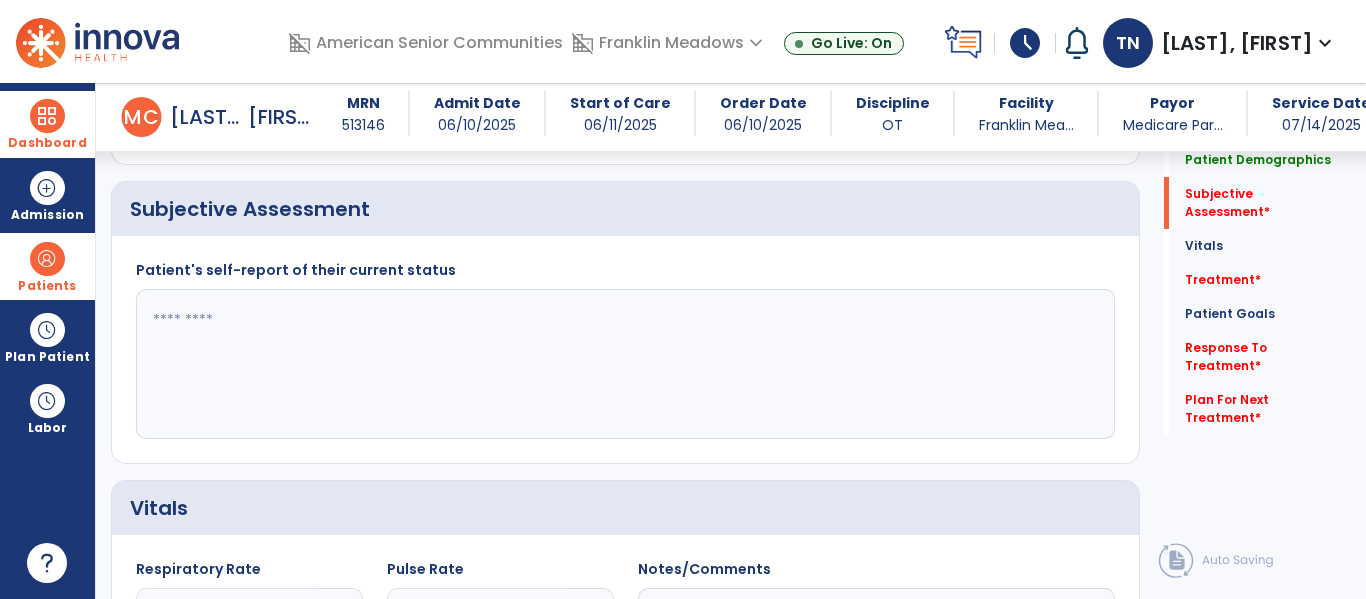 click 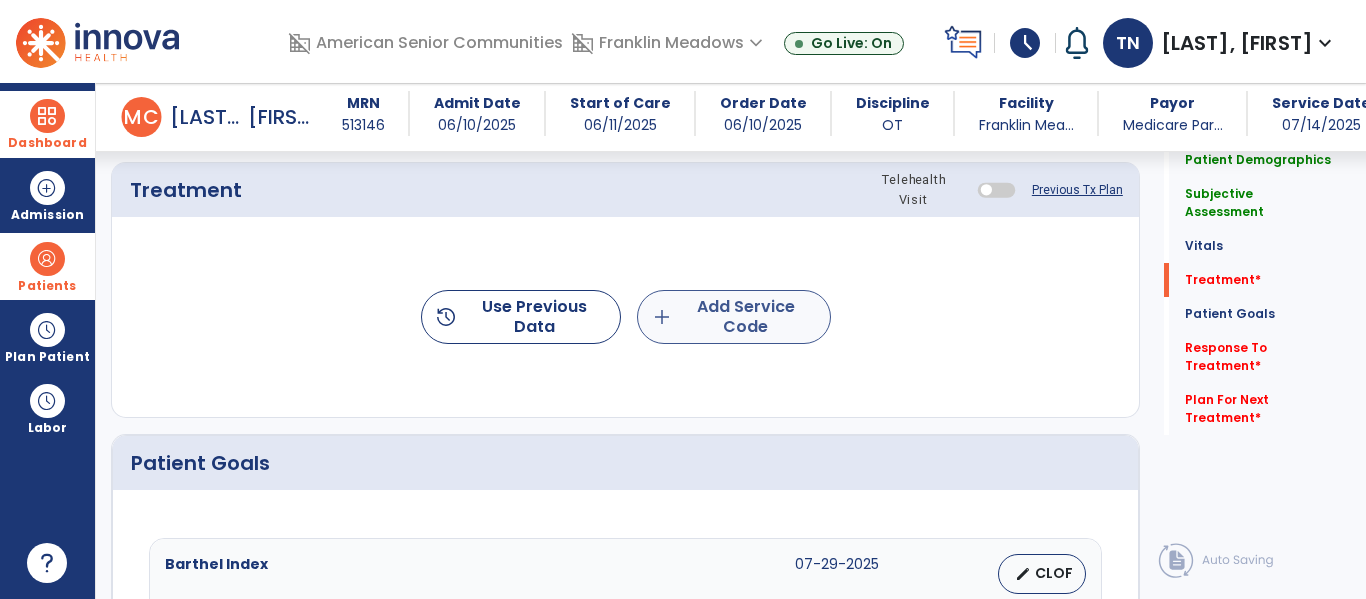 type on "**********" 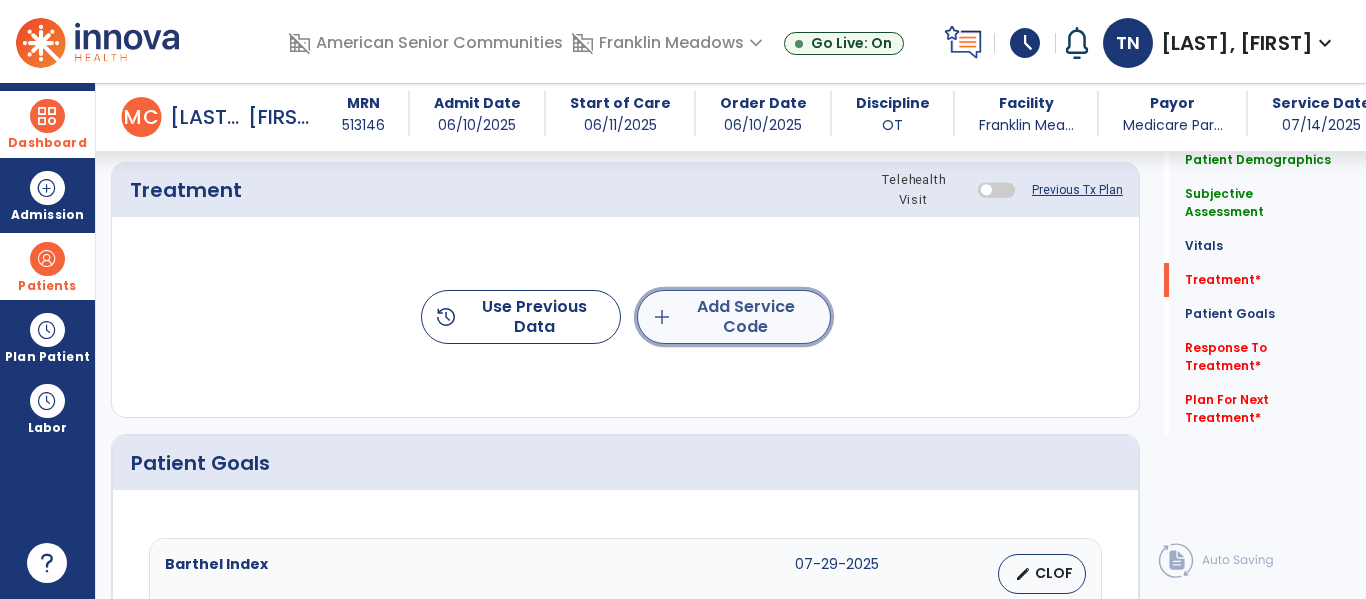 click on "add  Add Service Code" 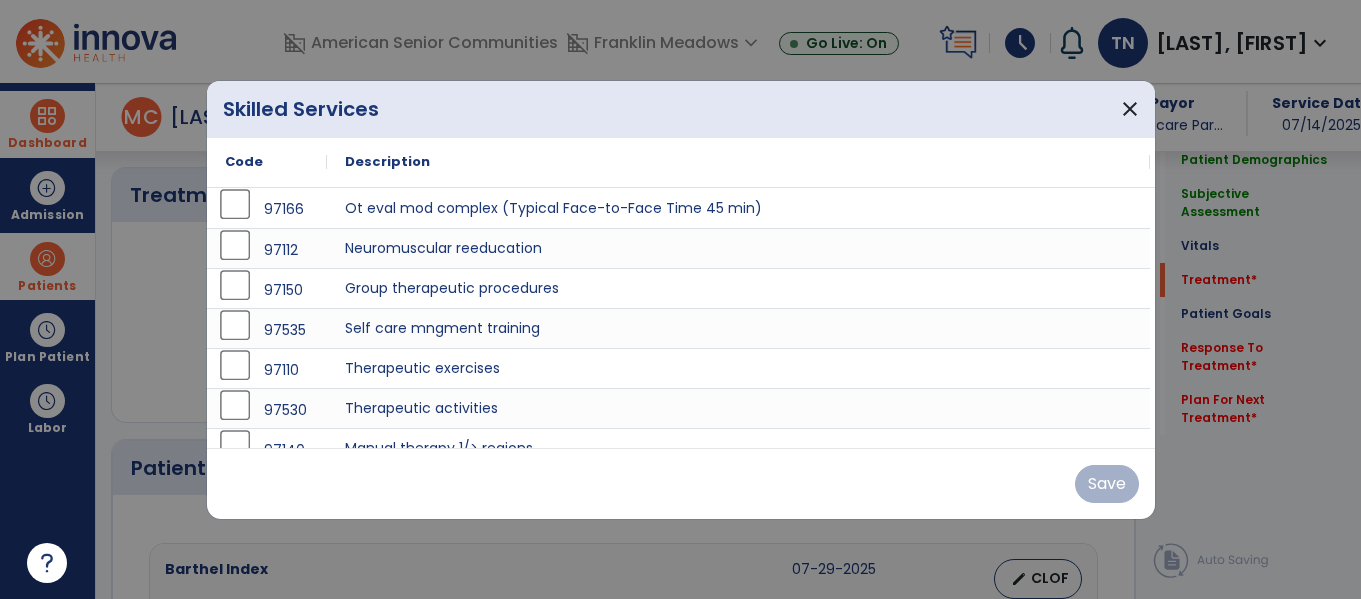 scroll, scrollTop: 1167, scrollLeft: 0, axis: vertical 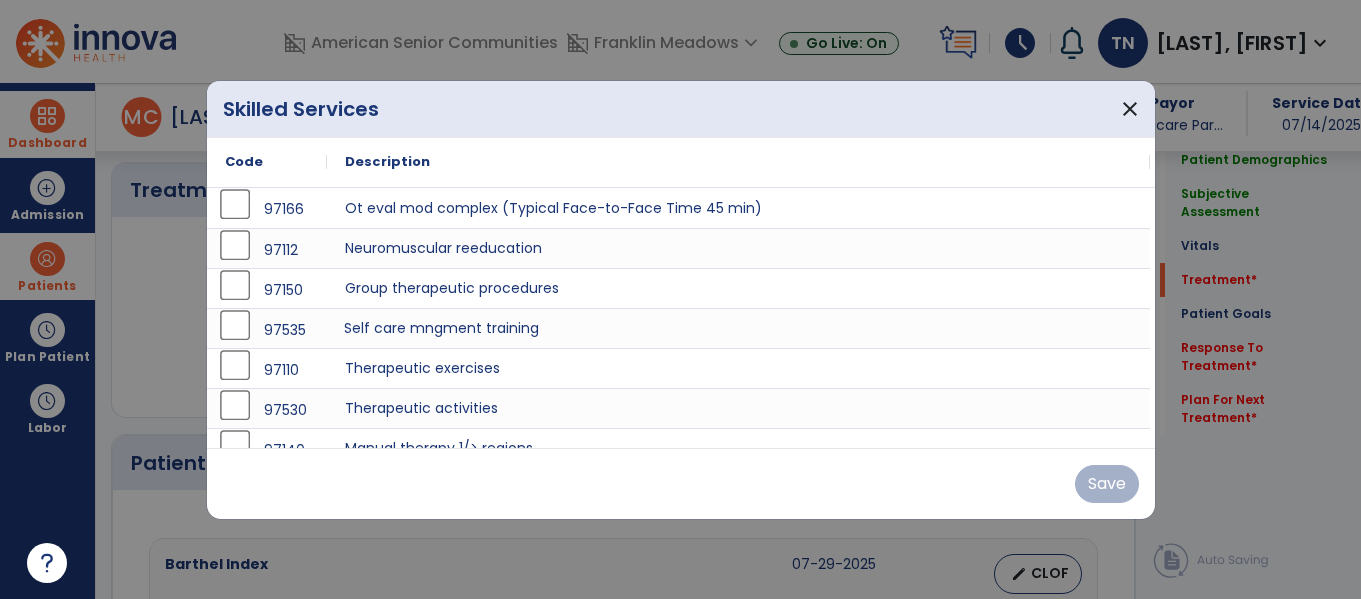 click on "Self care mngment training" at bounding box center [738, 328] 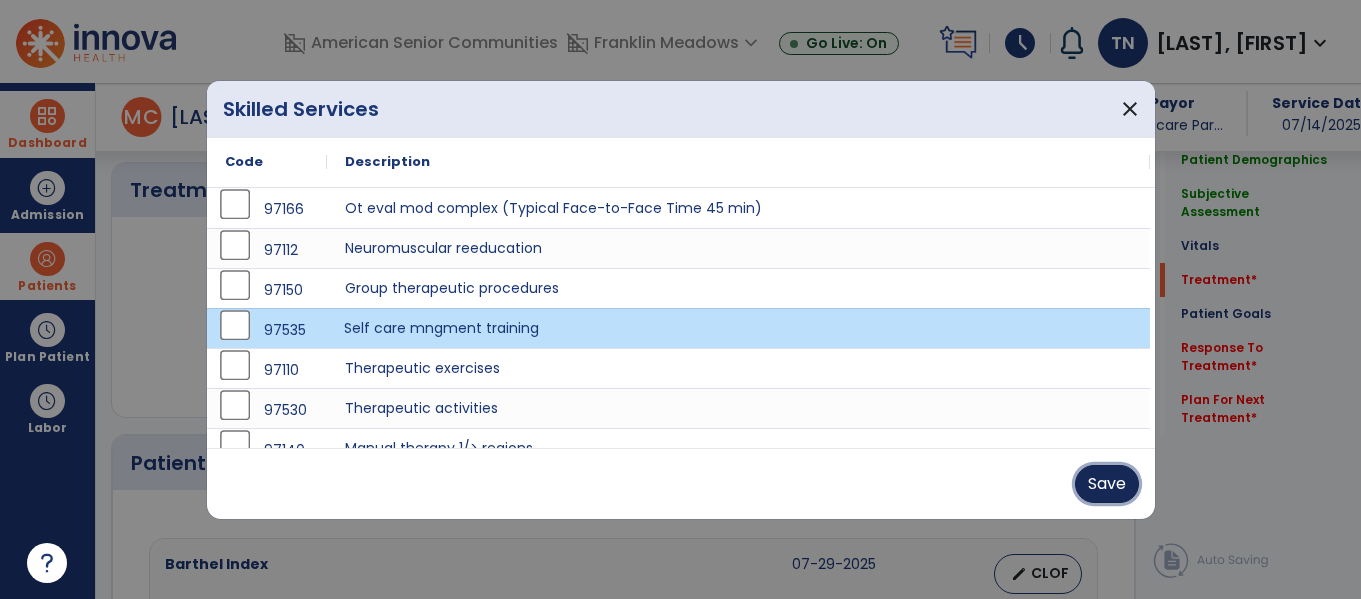 click on "Save" at bounding box center (1107, 484) 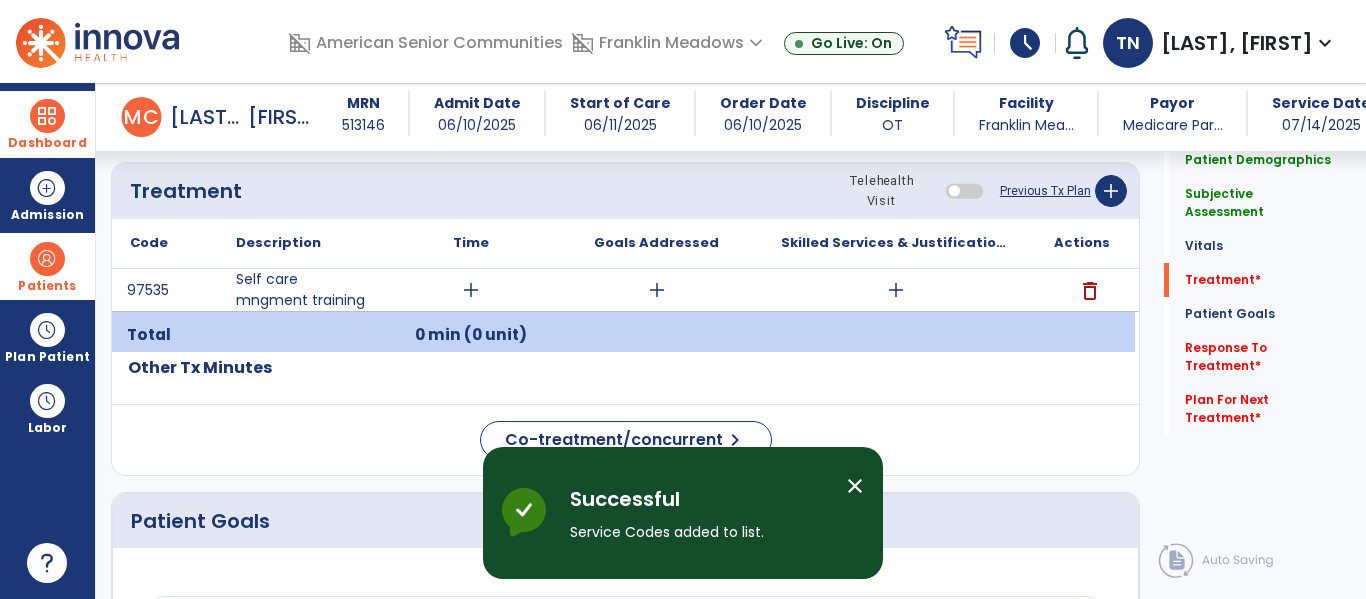 click on "add" at bounding box center (471, 290) 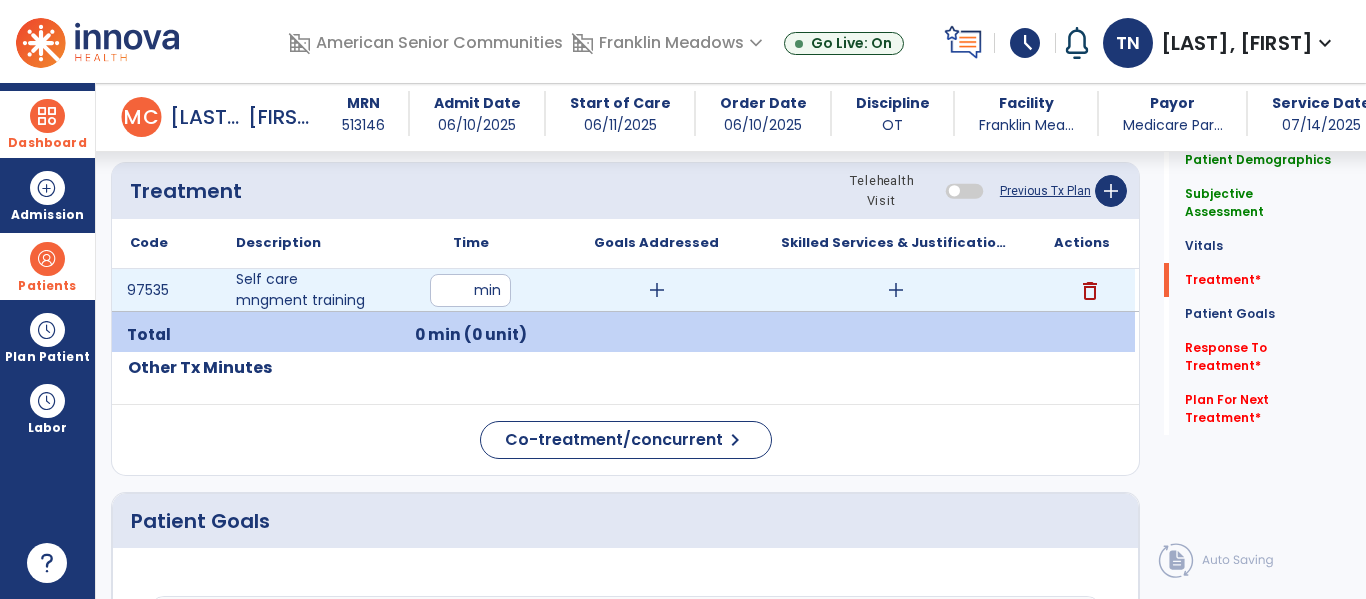 type on "**" 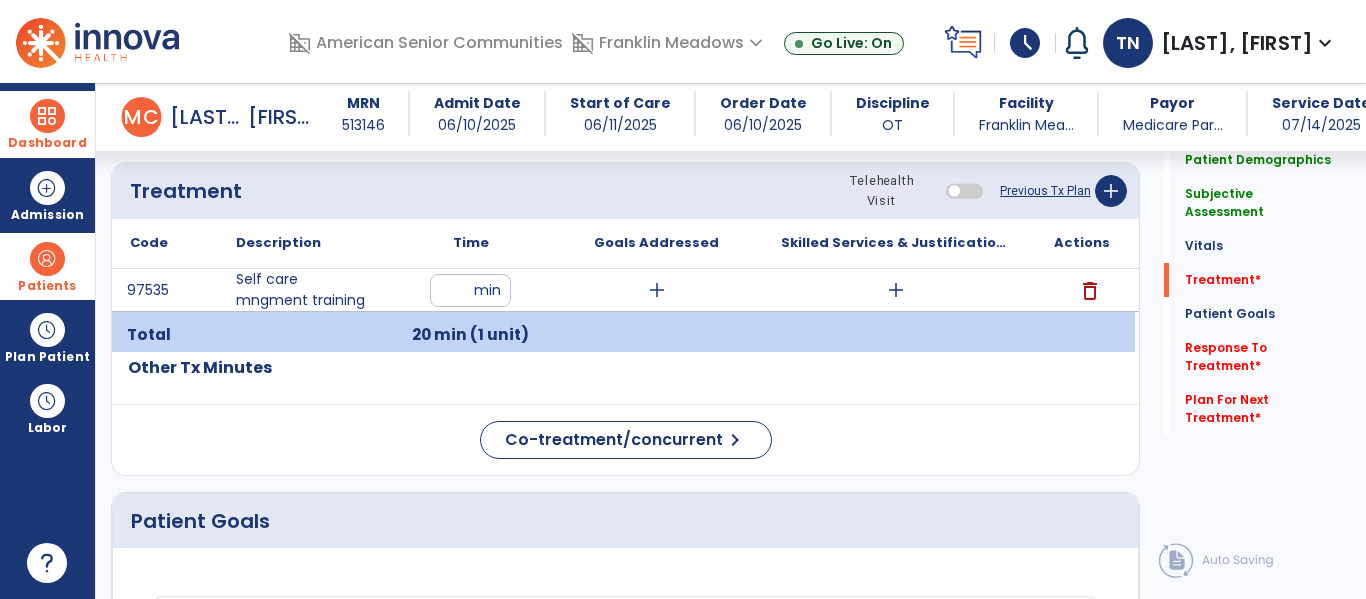 click on "add" at bounding box center [896, 290] 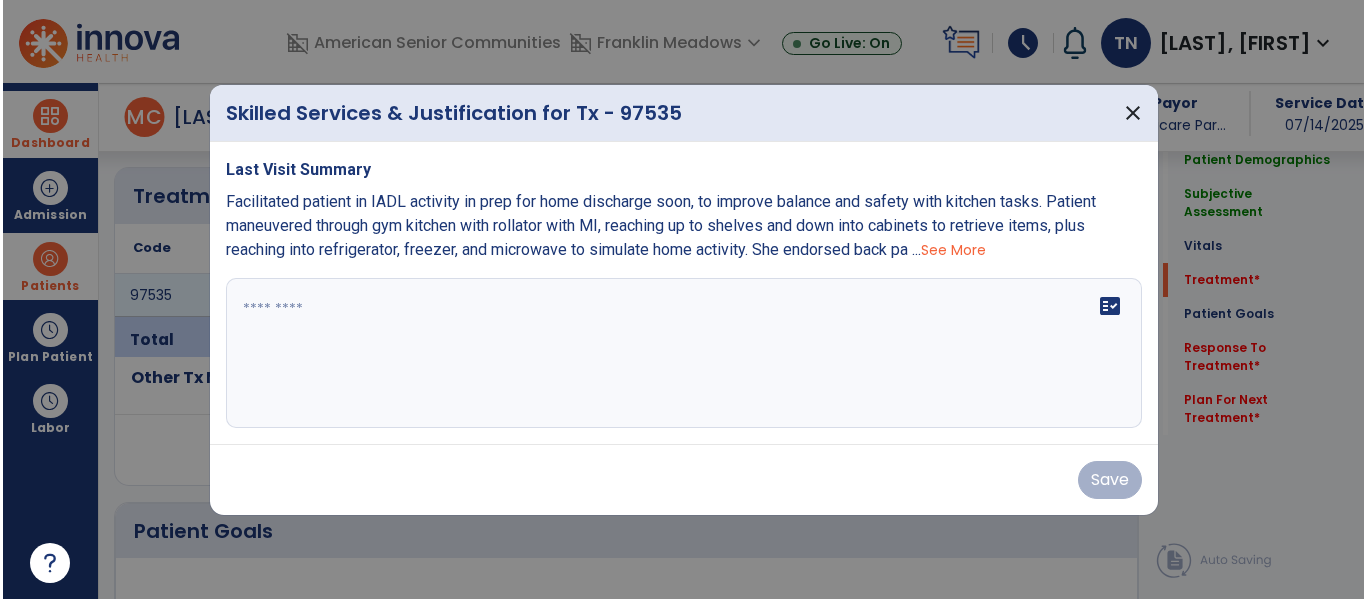 scroll, scrollTop: 1167, scrollLeft: 0, axis: vertical 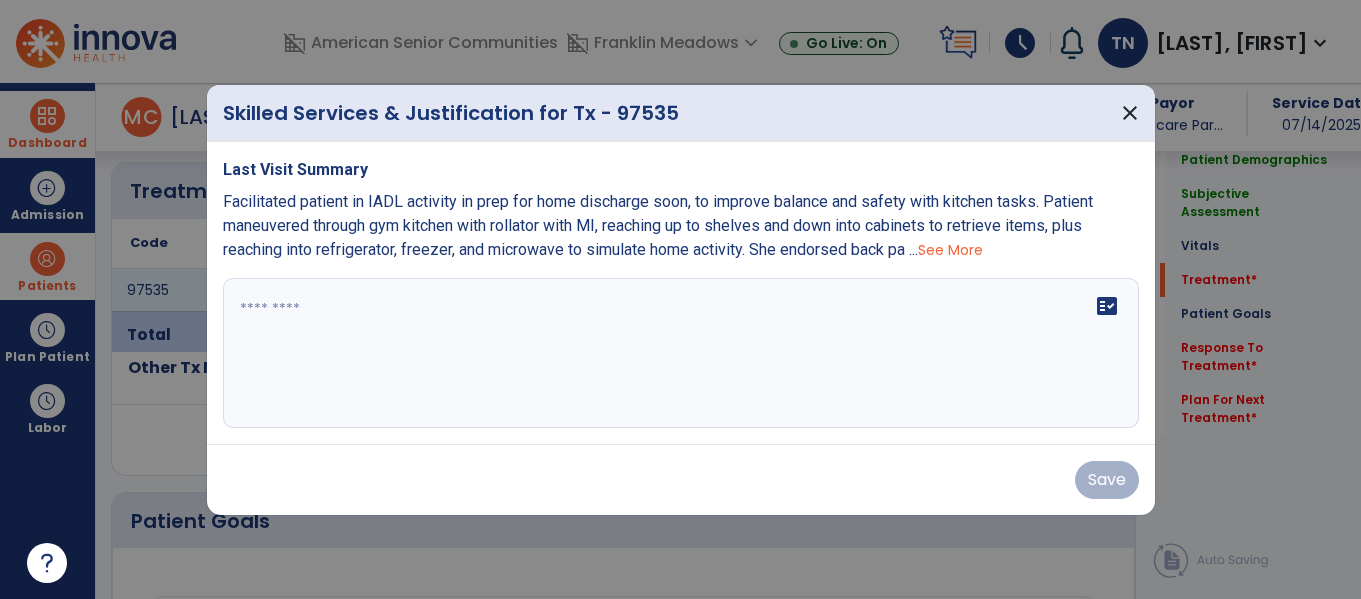 click at bounding box center [681, 353] 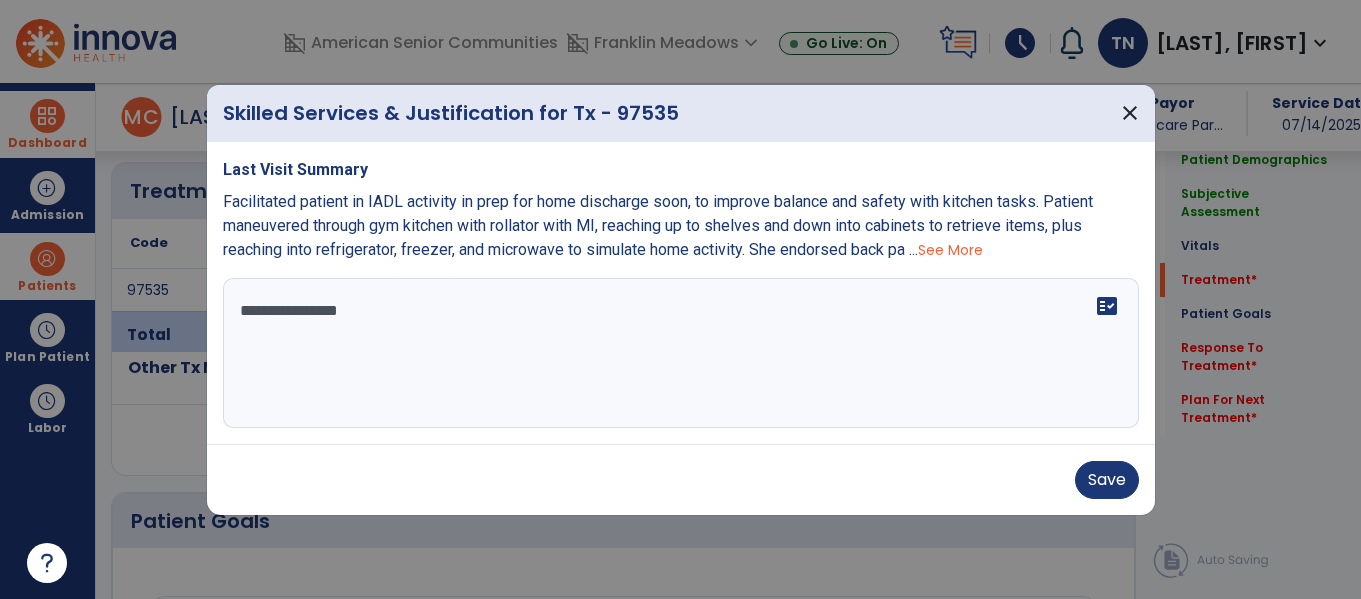 type on "**********" 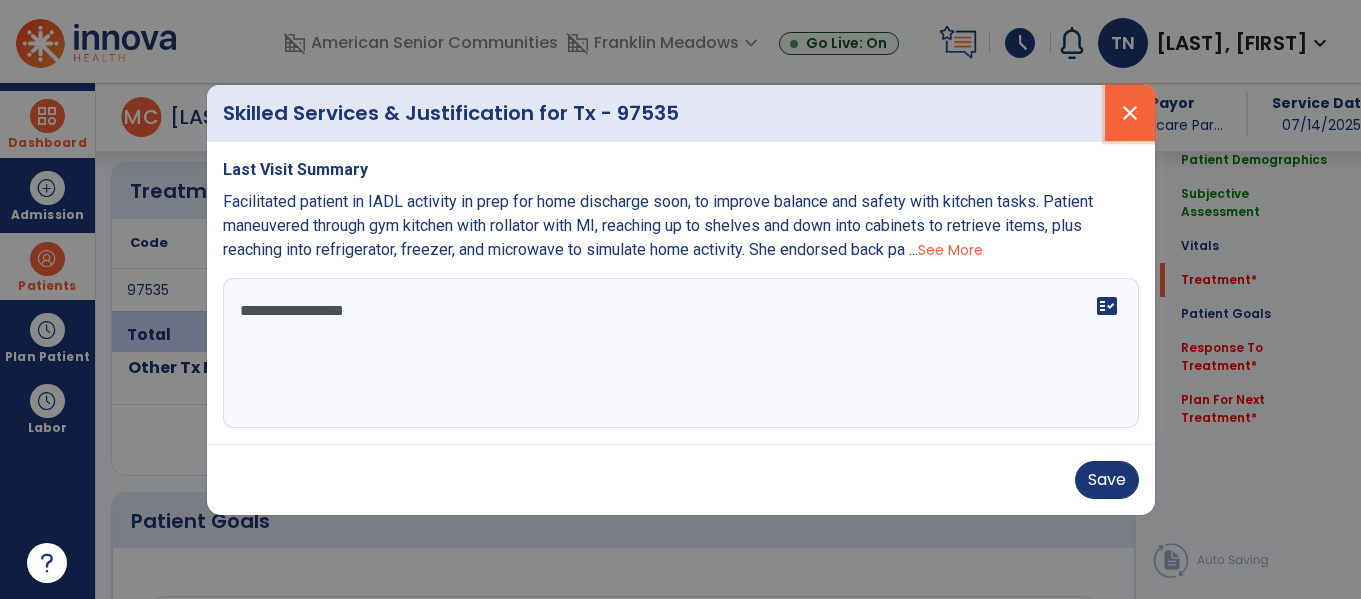 click on "close" at bounding box center (1130, 113) 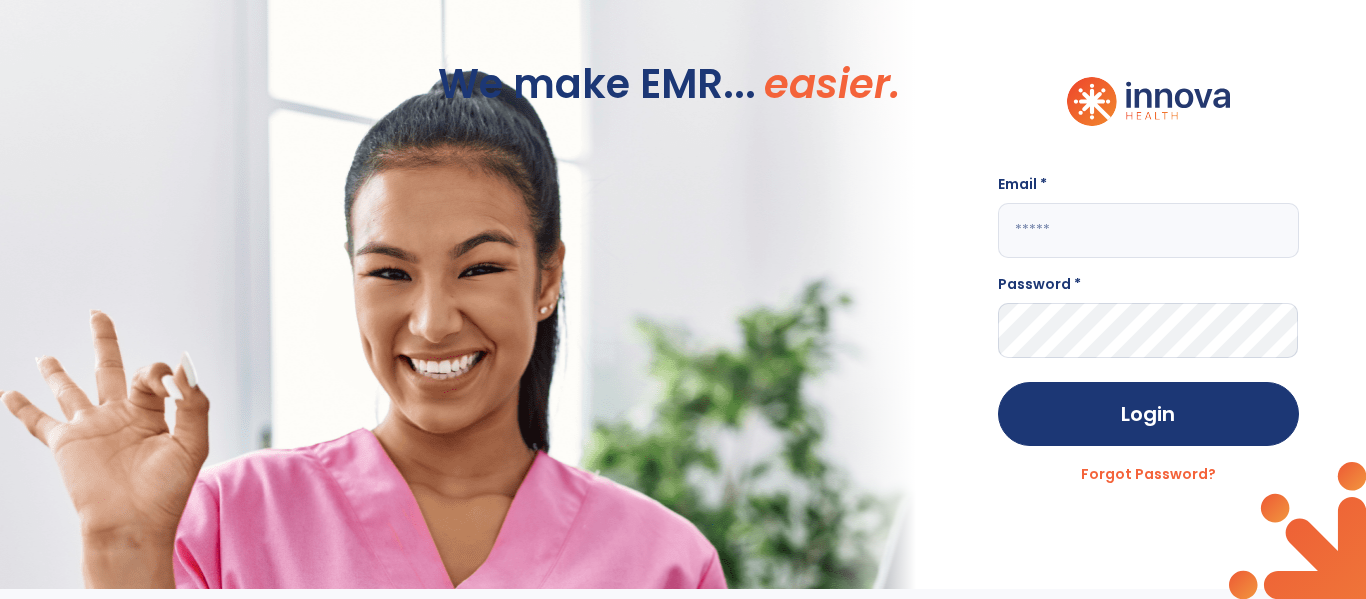 scroll, scrollTop: 0, scrollLeft: 0, axis: both 